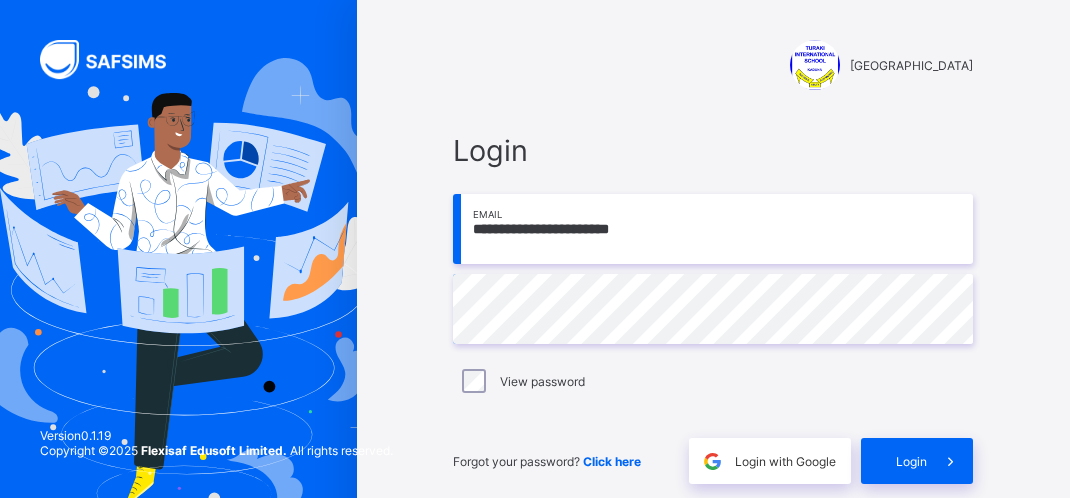scroll, scrollTop: 0, scrollLeft: 0, axis: both 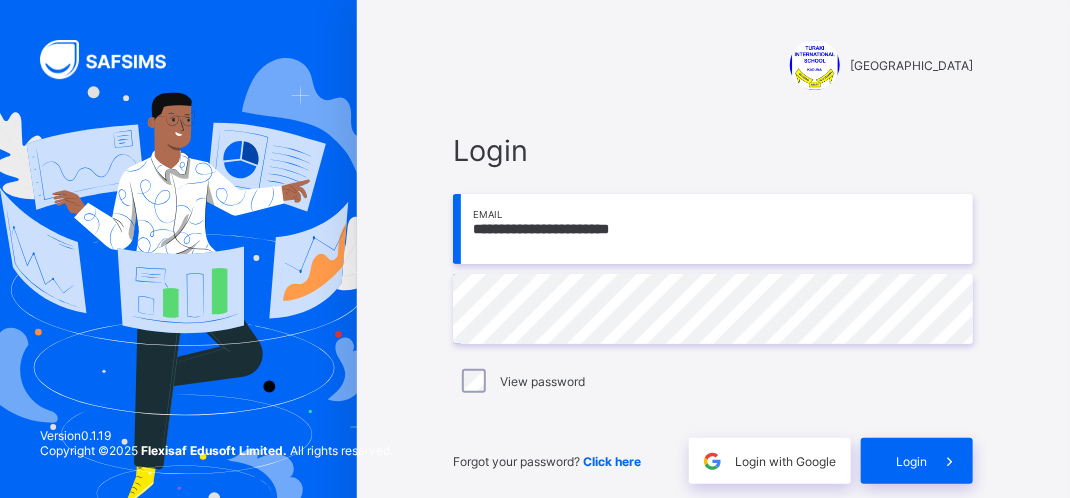 click on "**********" at bounding box center [713, 229] 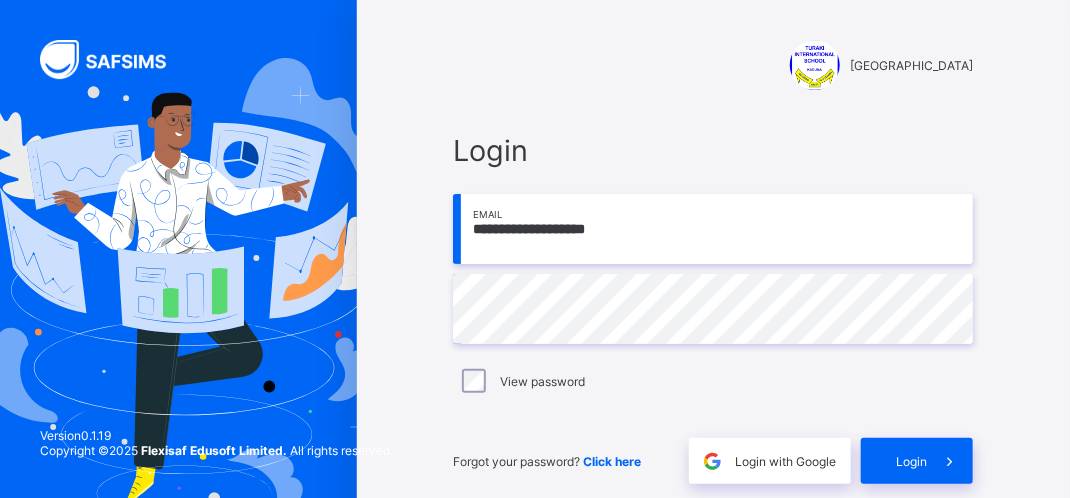 type on "**********" 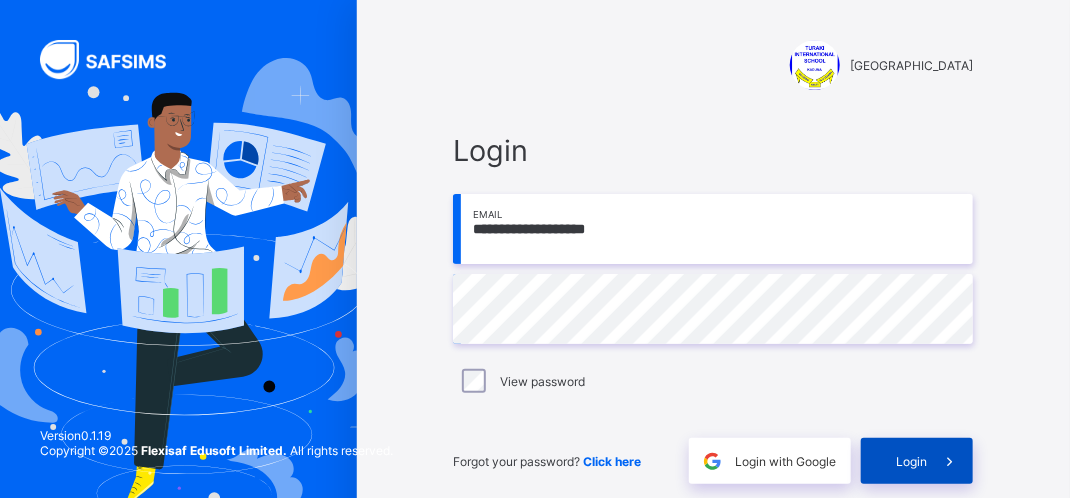 click on "Login" at bounding box center (911, 461) 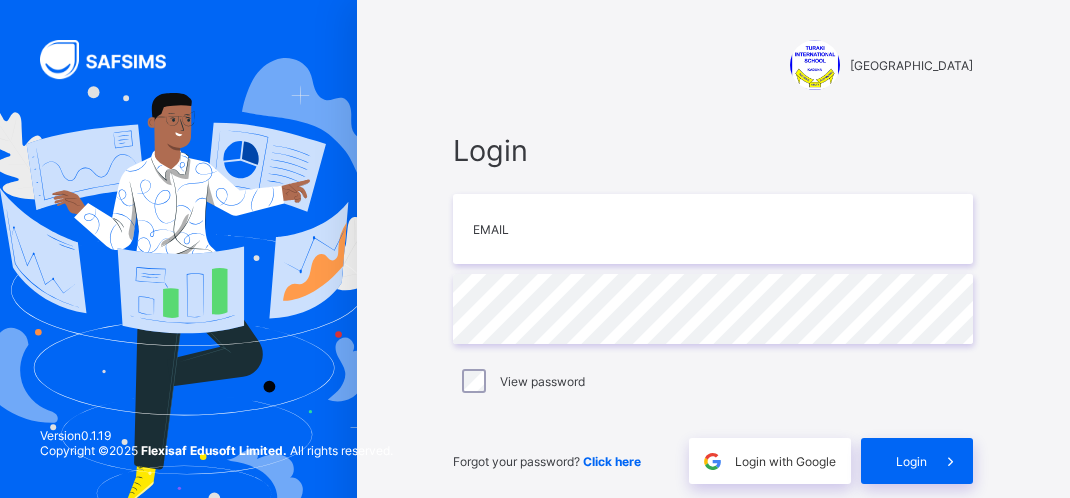 scroll, scrollTop: 0, scrollLeft: 0, axis: both 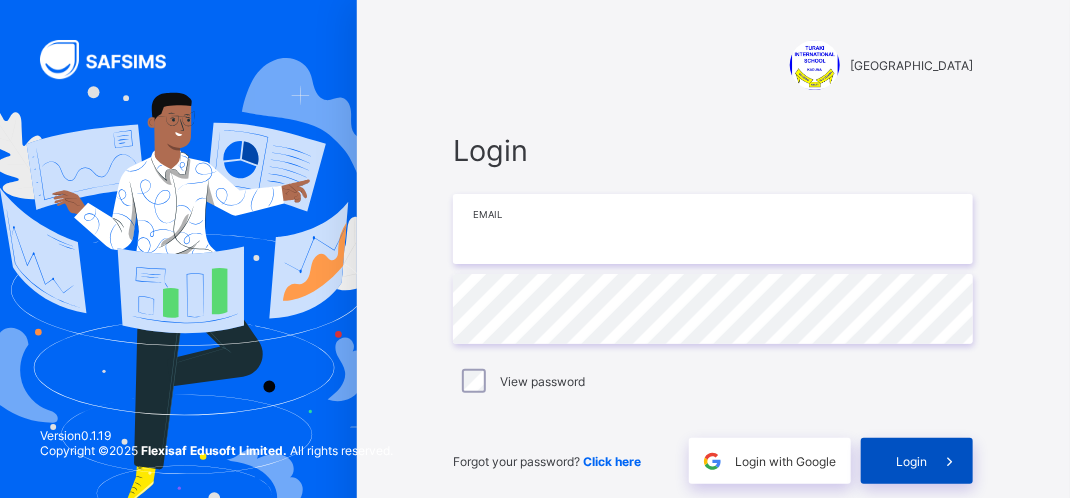 type on "**********" 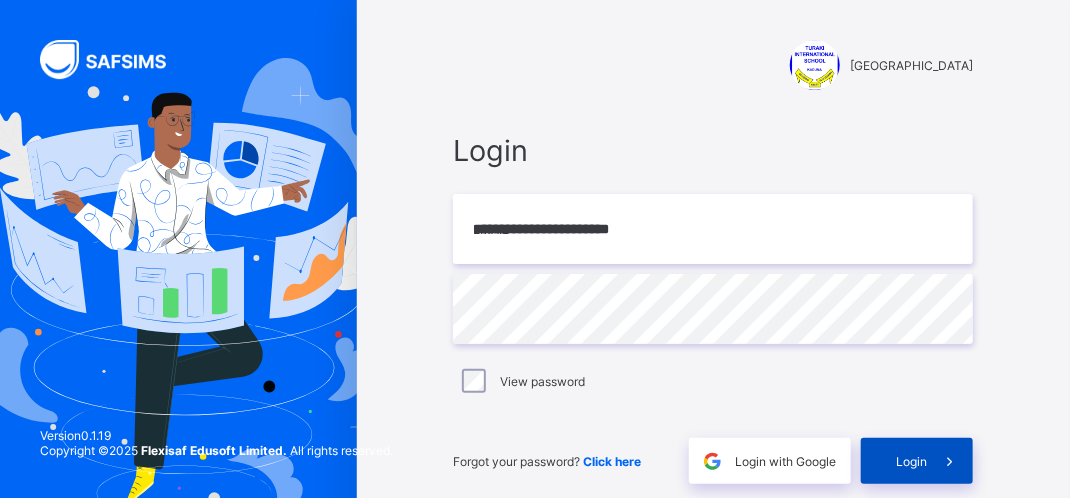 click at bounding box center [950, 461] 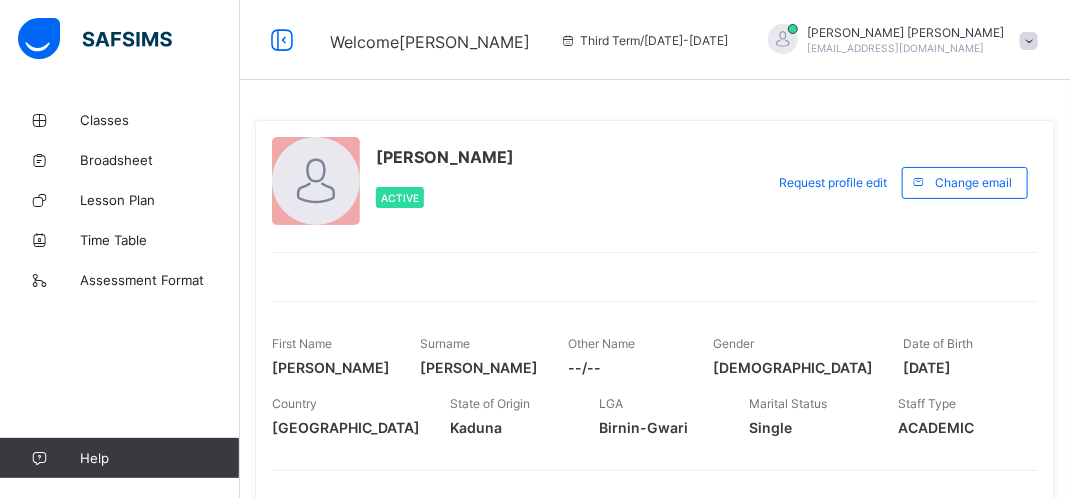 click at bounding box center (1029, 41) 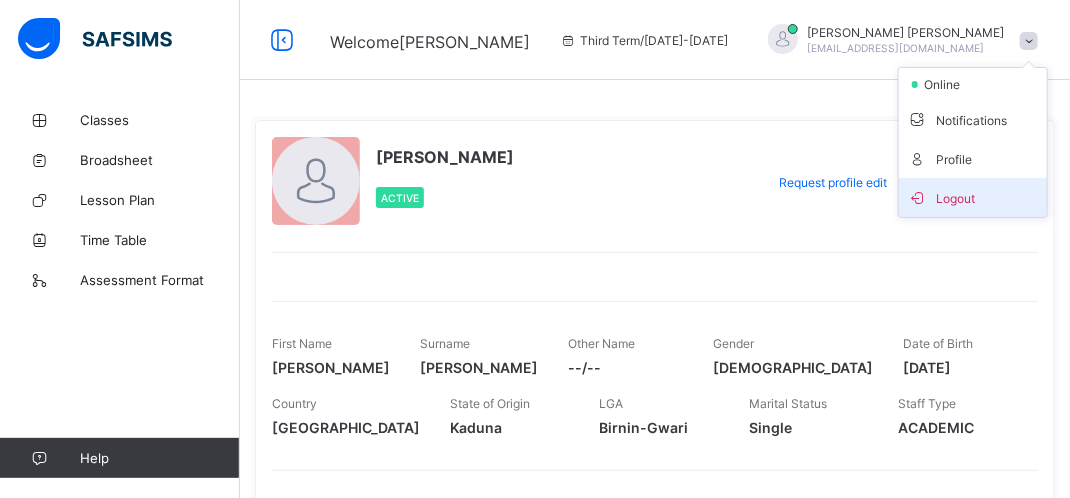 click on "Logout" at bounding box center (973, 197) 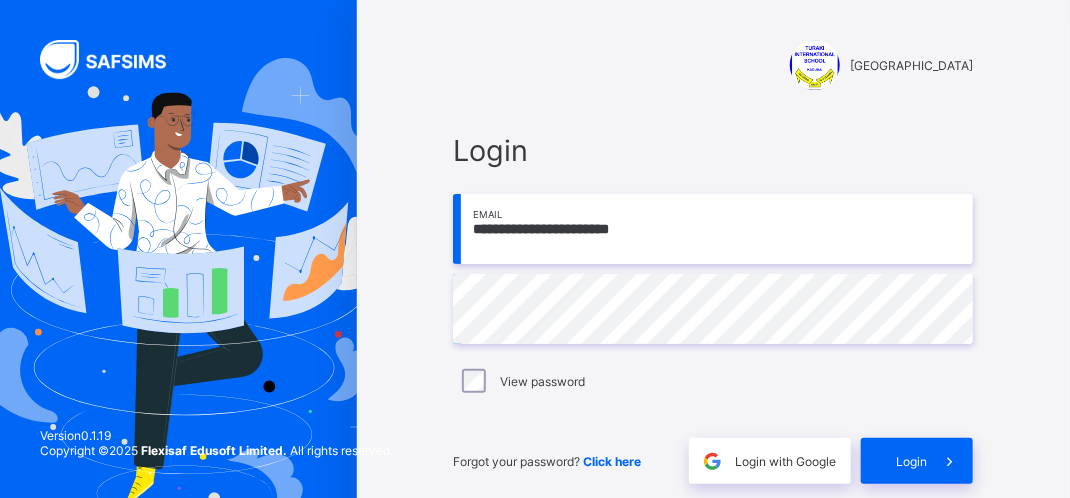 click on "**********" at bounding box center [713, 229] 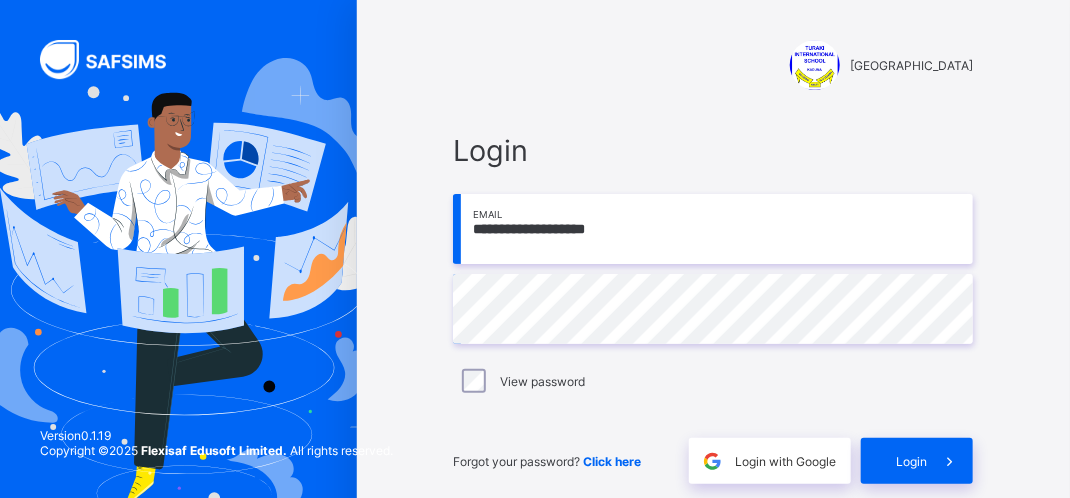 type on "**********" 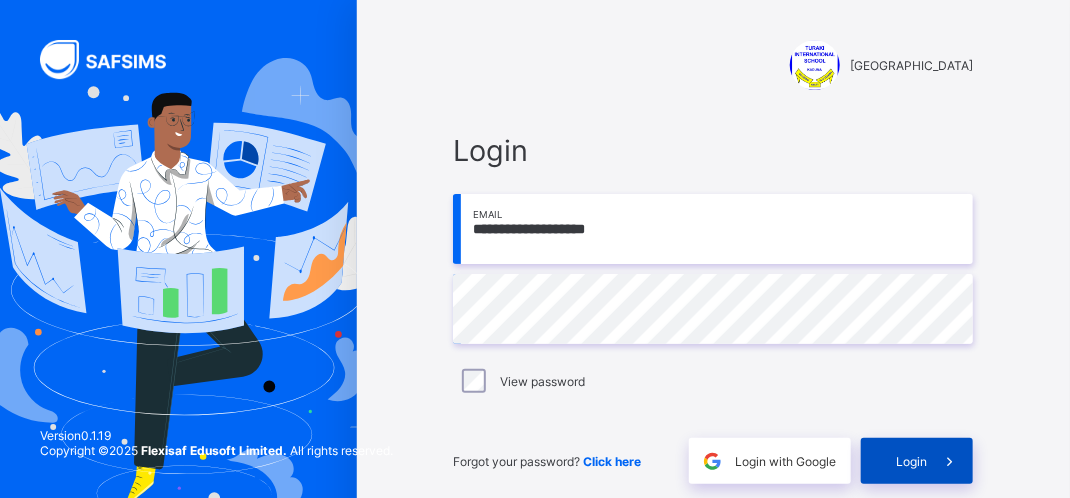 click at bounding box center [950, 461] 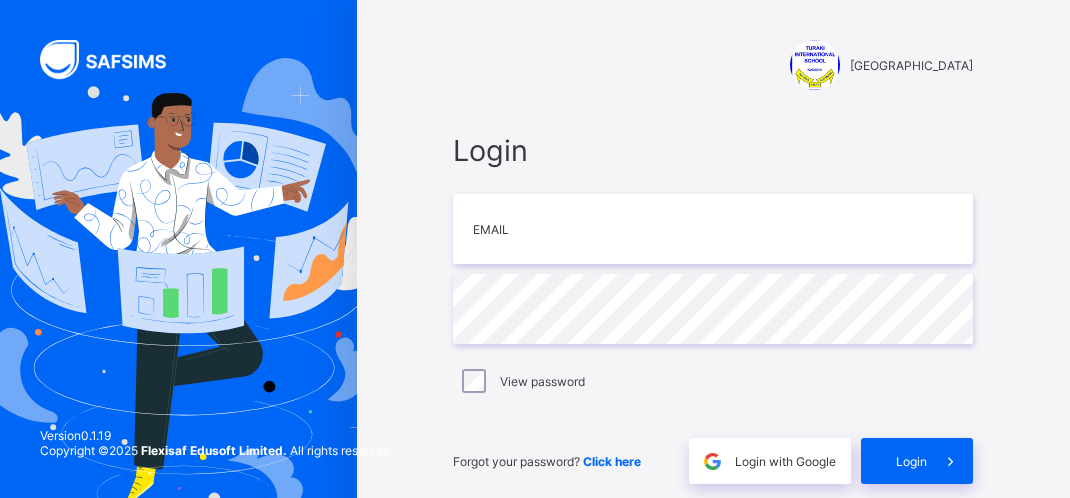 scroll, scrollTop: 0, scrollLeft: 0, axis: both 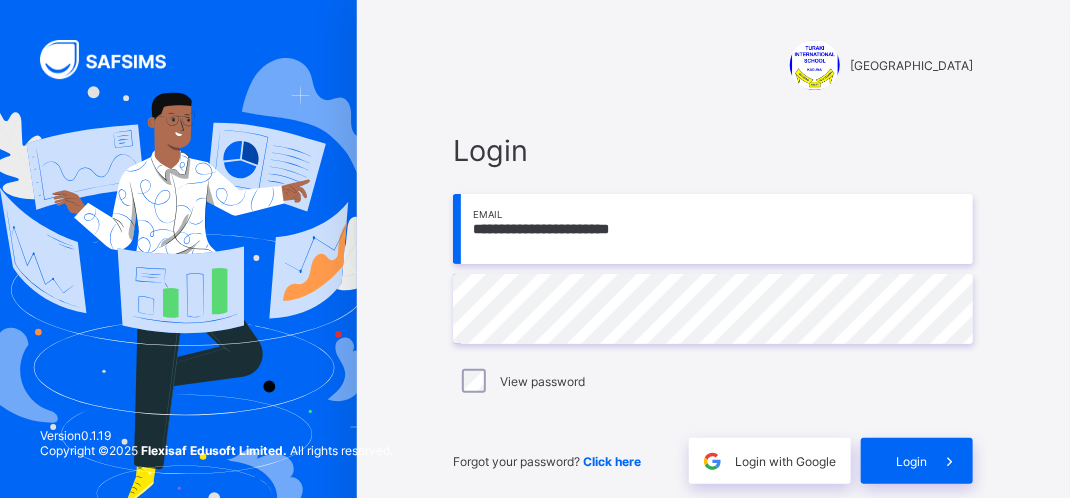 click on "**********" at bounding box center [713, 229] 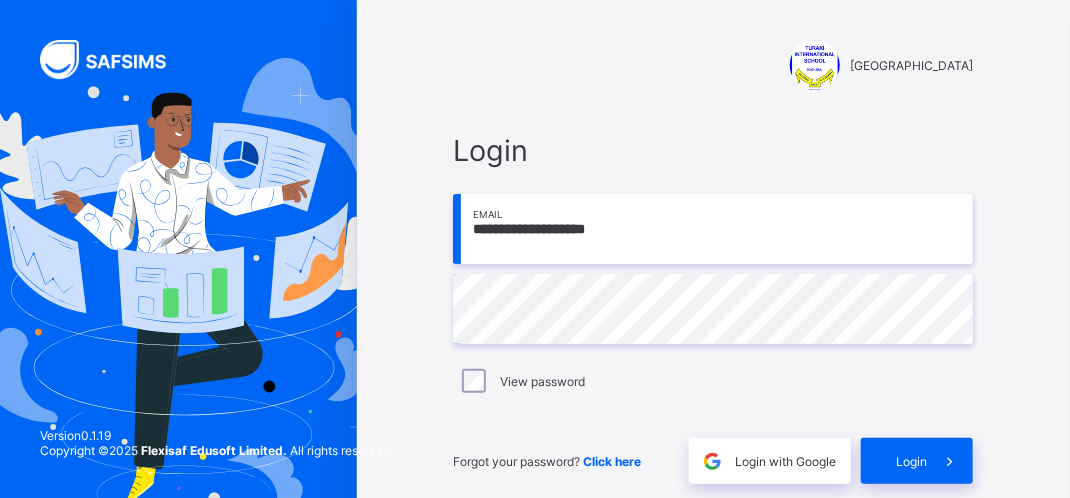 type on "**********" 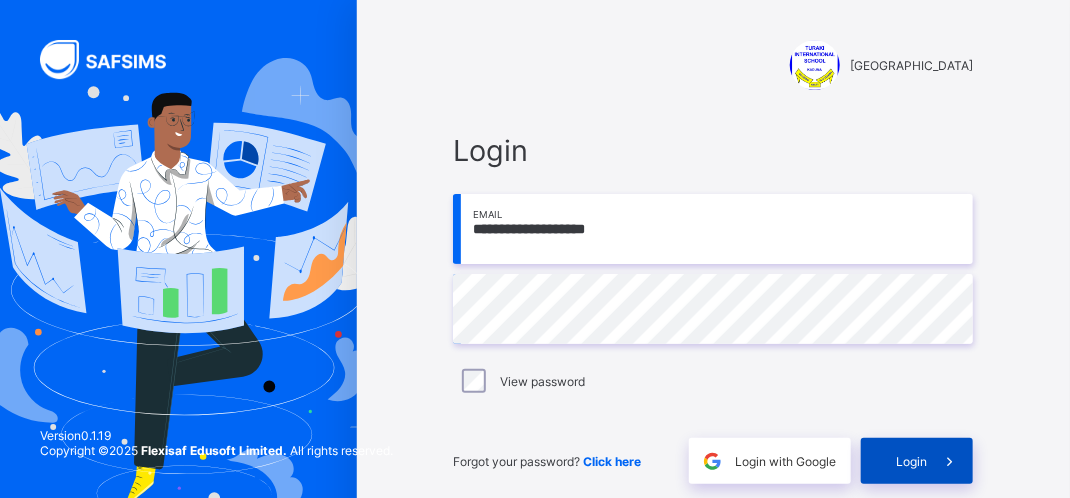 click on "Login" at bounding box center [911, 461] 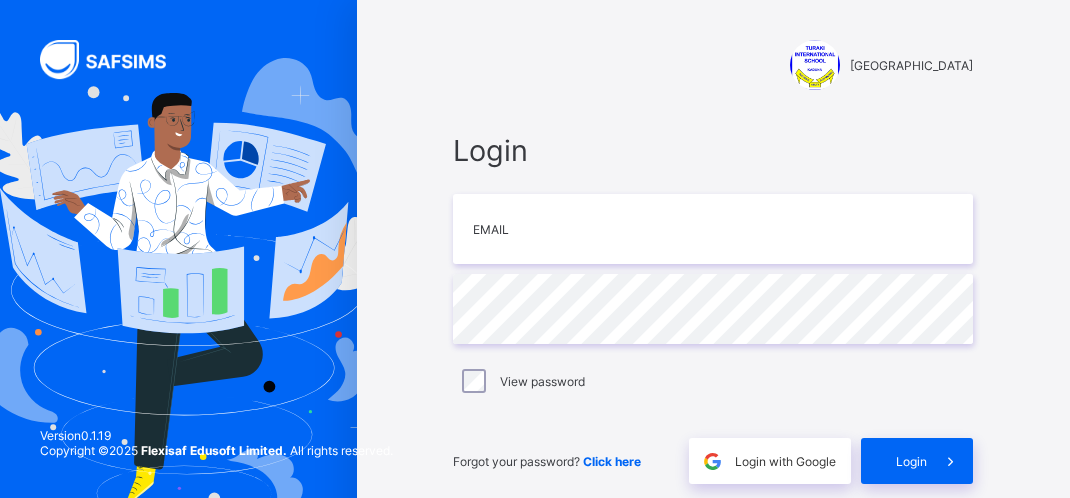 scroll, scrollTop: 0, scrollLeft: 0, axis: both 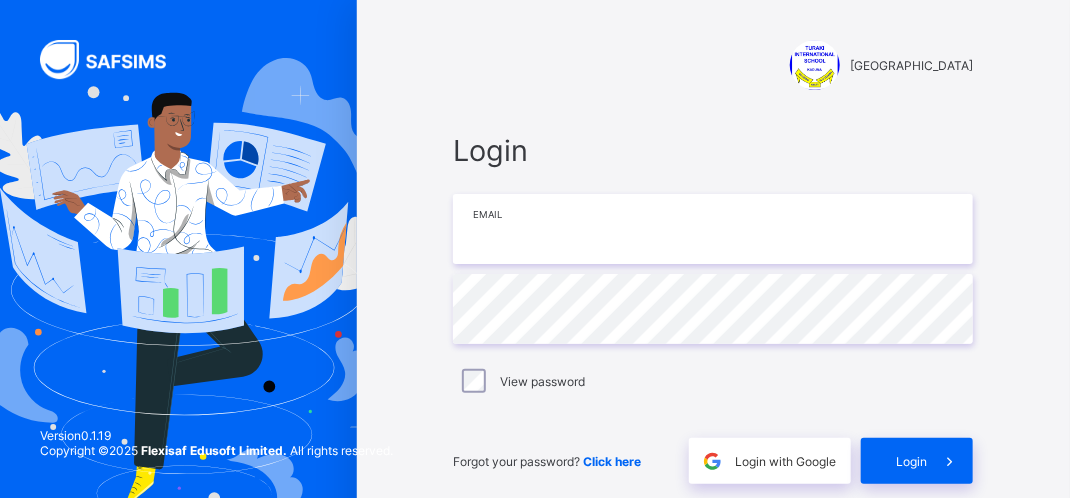 type on "**********" 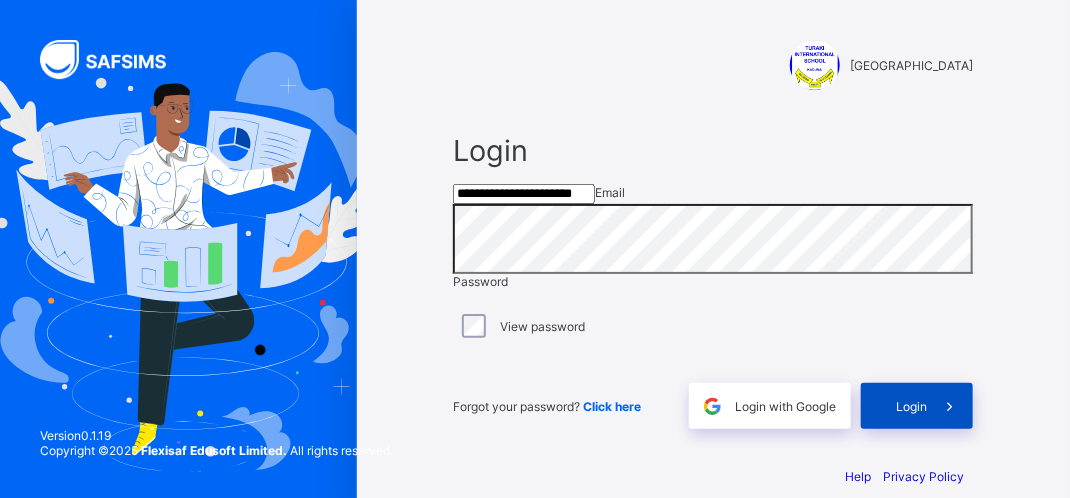 click on "Login" at bounding box center [911, 406] 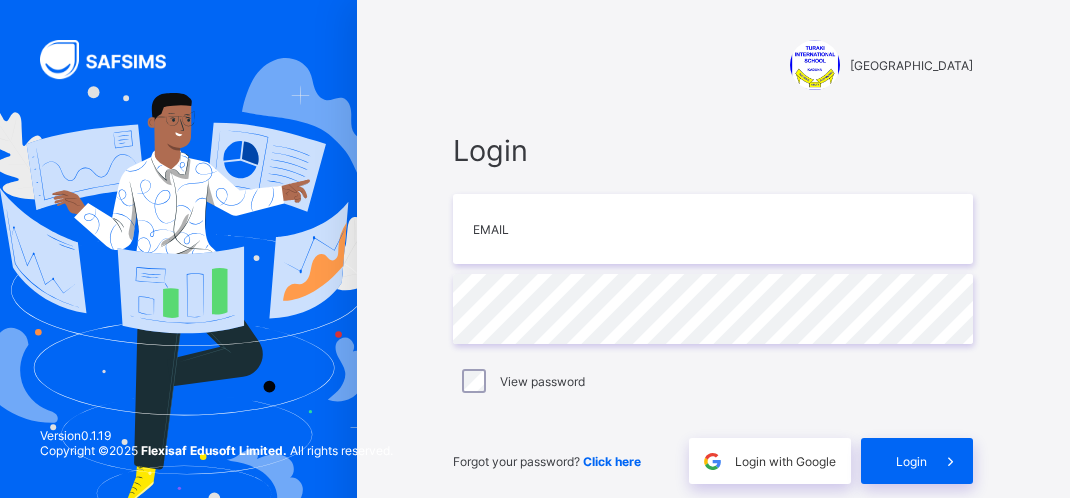 scroll, scrollTop: 0, scrollLeft: 0, axis: both 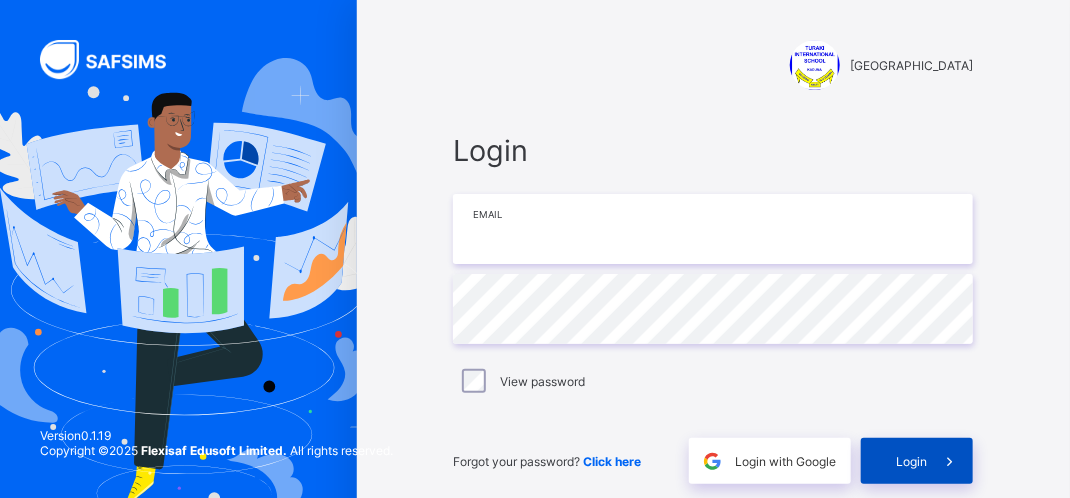 type on "**********" 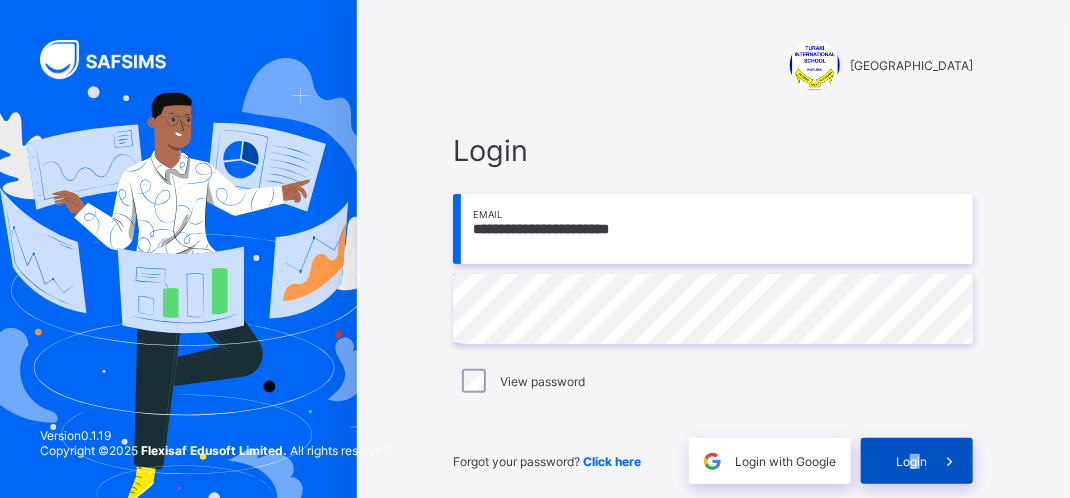 click on "Login" at bounding box center [911, 461] 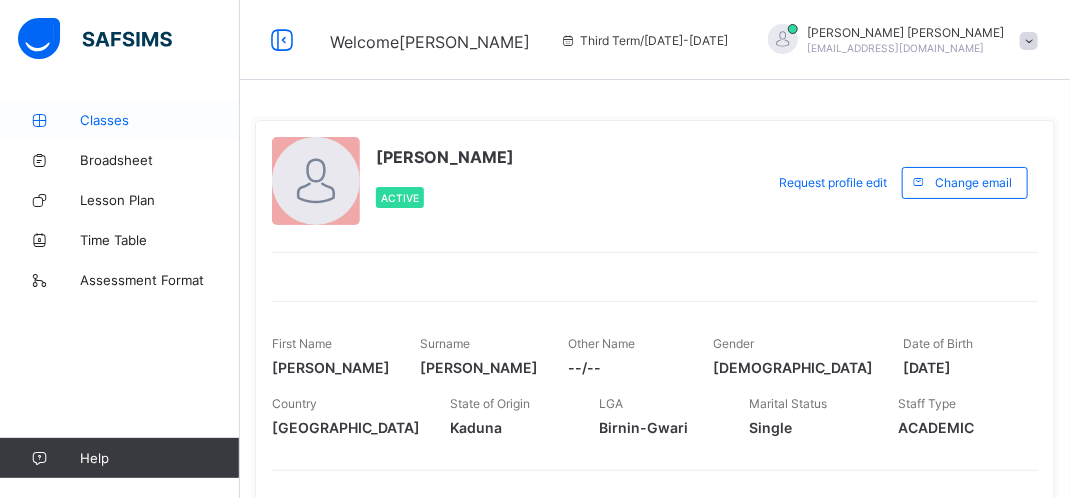 click on "Classes" at bounding box center [160, 120] 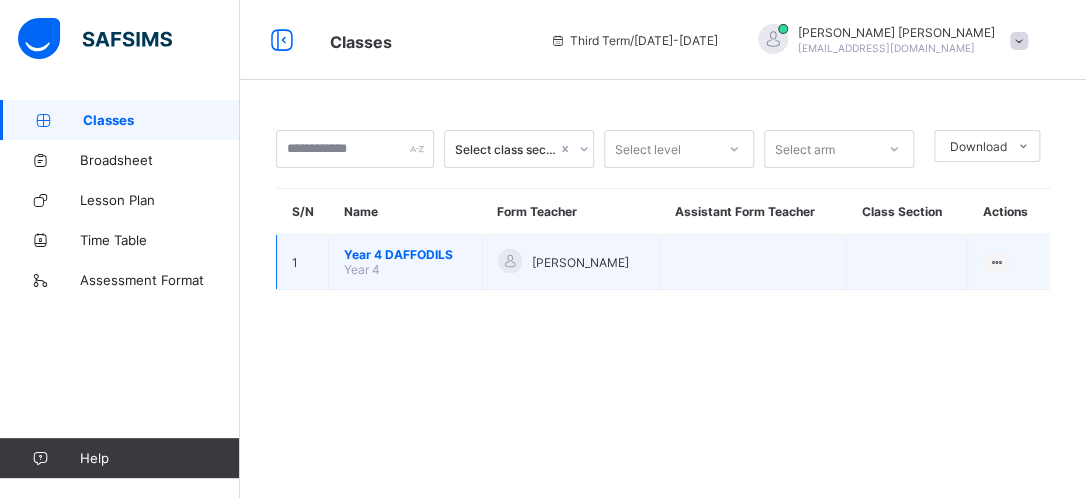 click on "Year 4" at bounding box center [362, 269] 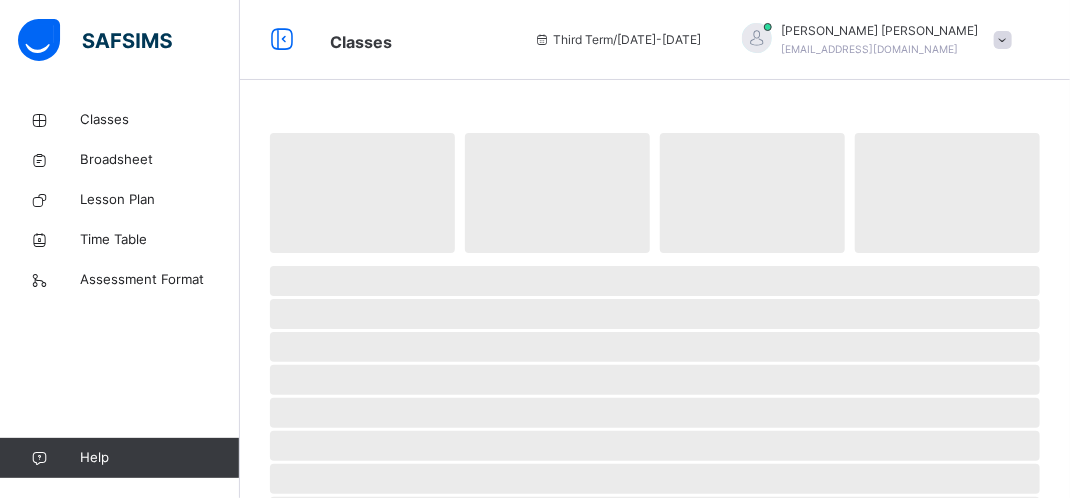 click on "‌" at bounding box center [362, 193] 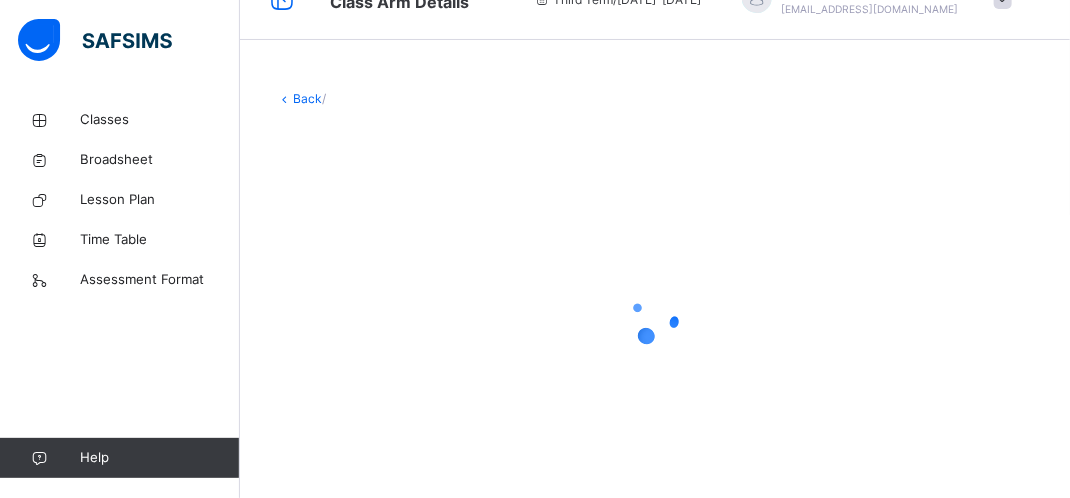 scroll, scrollTop: 0, scrollLeft: 0, axis: both 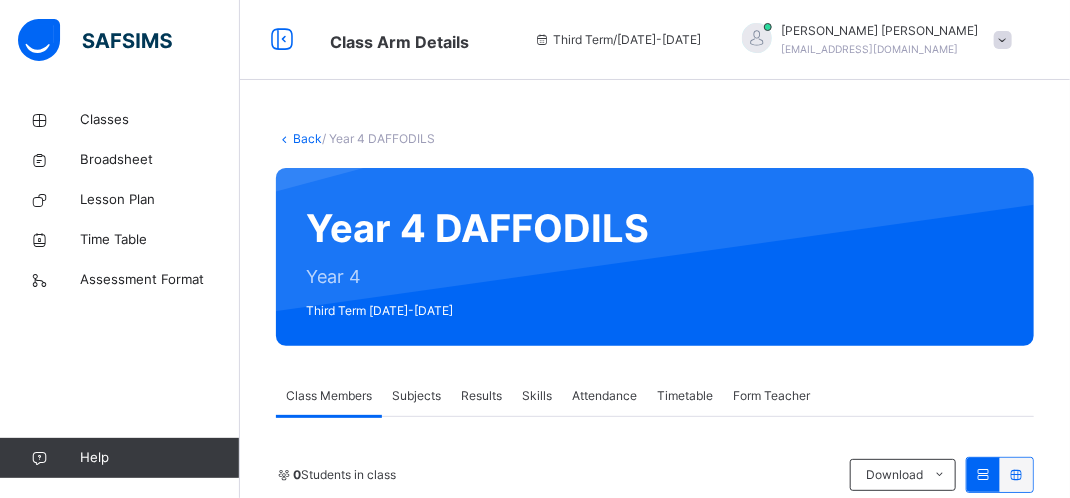 click on "Subjects" at bounding box center [416, 396] 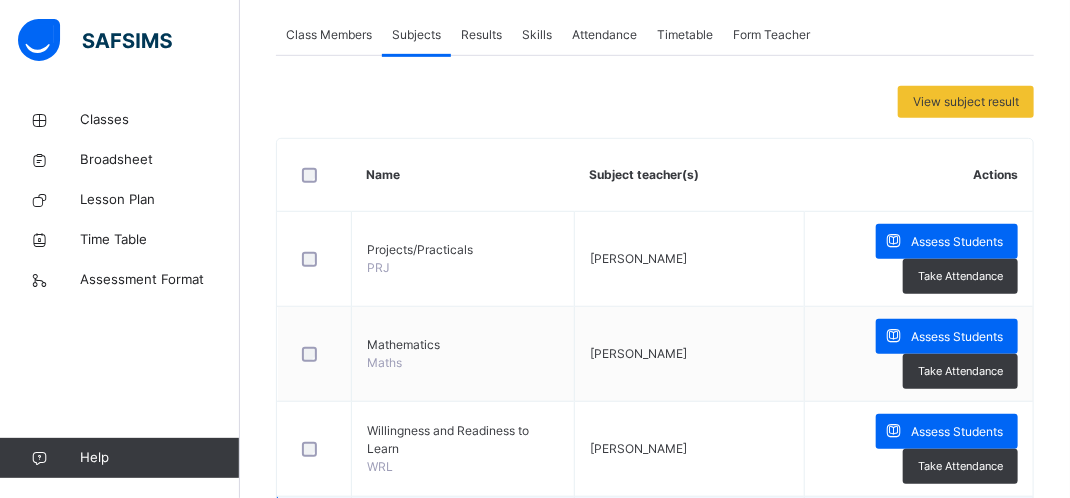 scroll, scrollTop: 300, scrollLeft: 0, axis: vertical 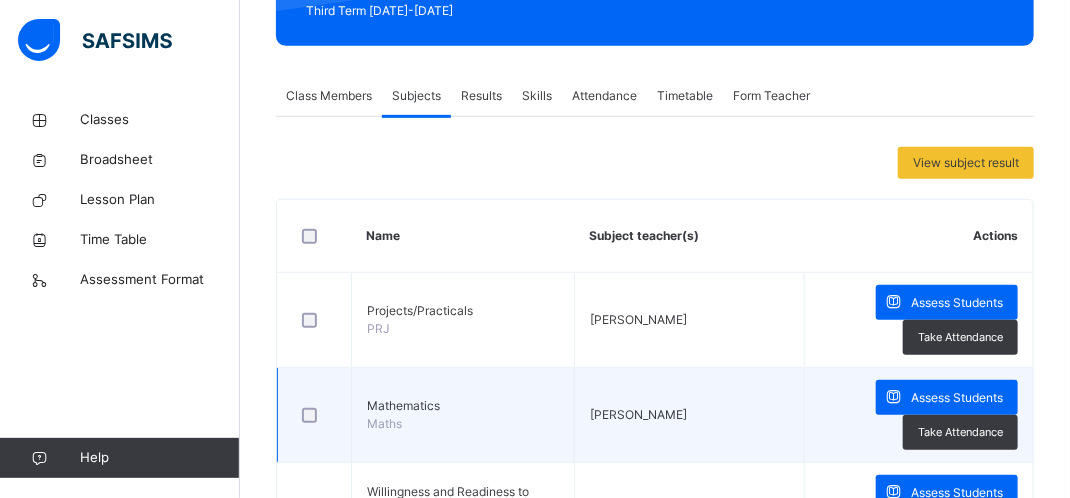 click on "Mathematics" at bounding box center [463, 406] 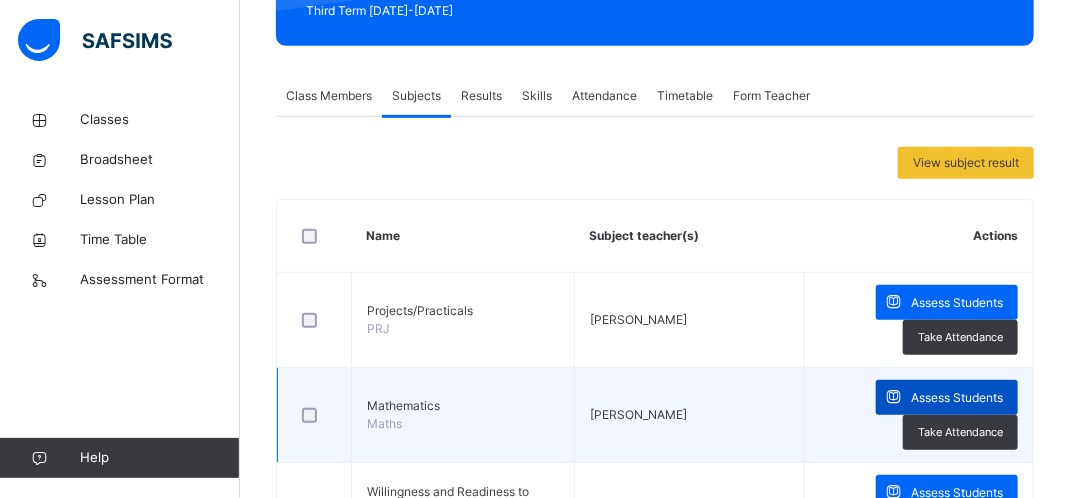 click on "Assess Students" at bounding box center [957, 398] 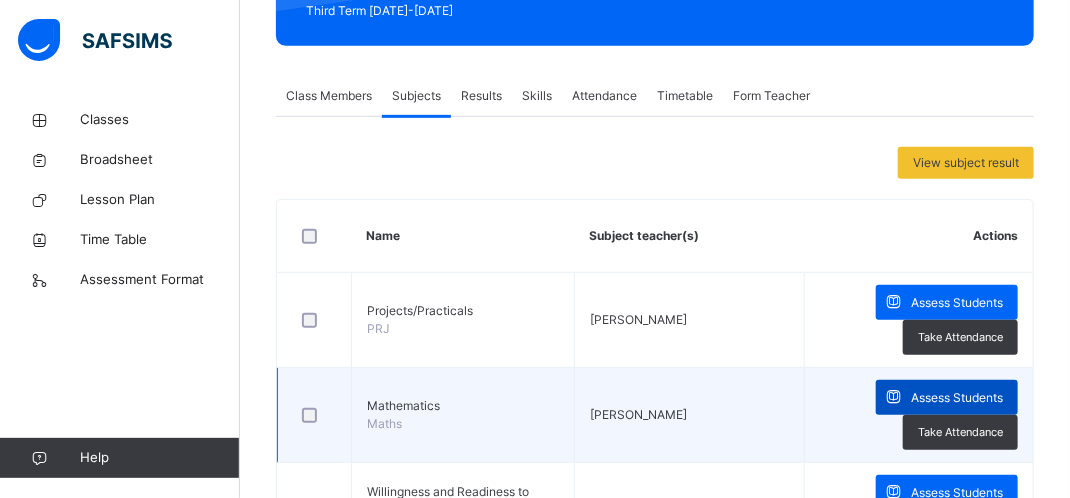click on "Assess Students" at bounding box center (957, 398) 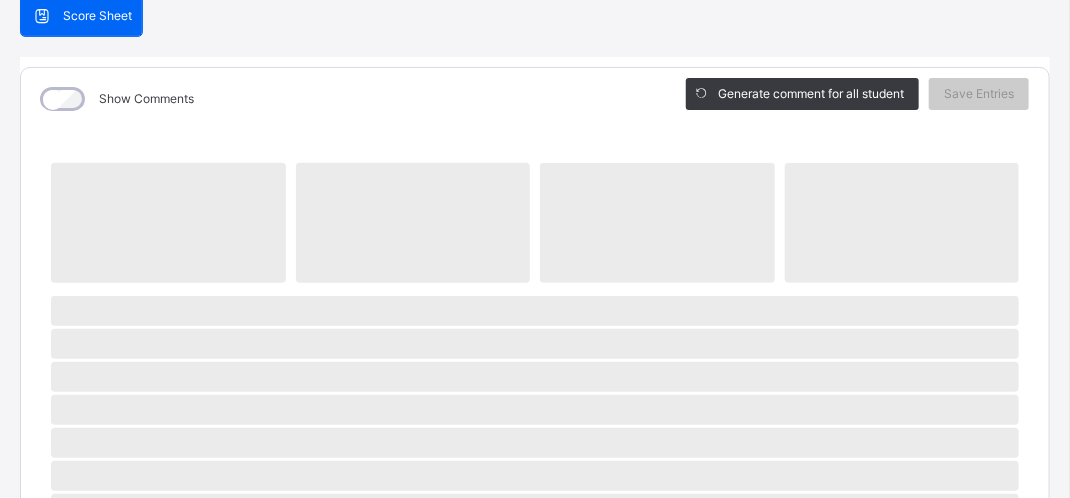 scroll, scrollTop: 5, scrollLeft: 0, axis: vertical 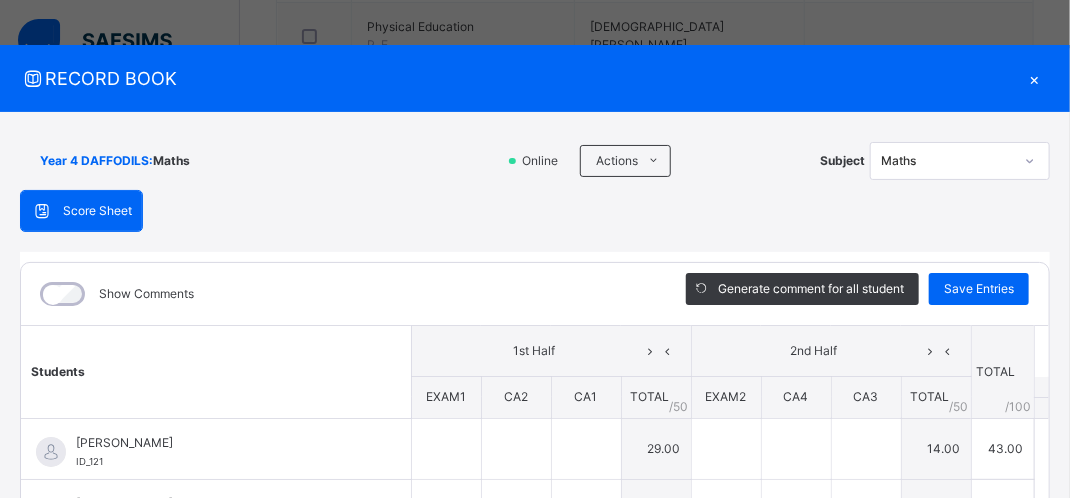 type on "**" 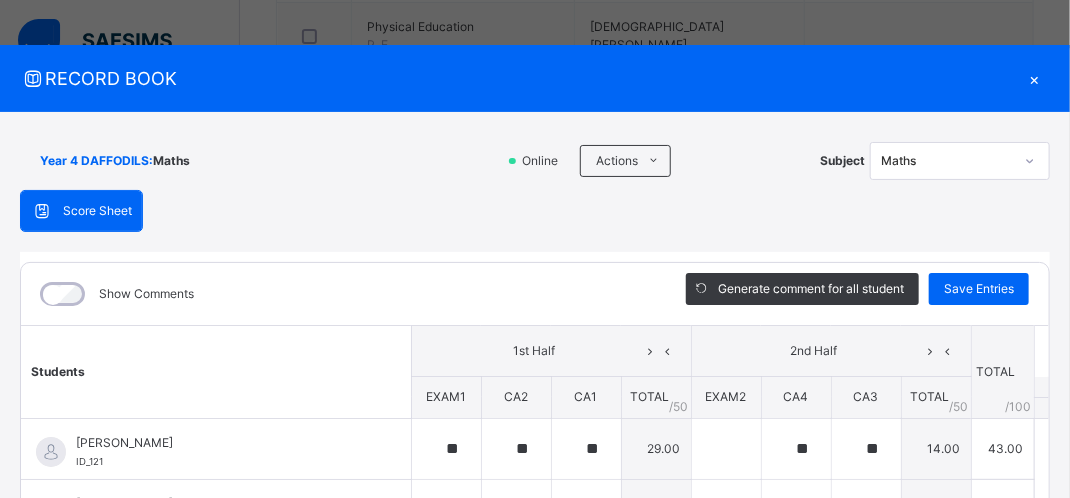 scroll, scrollTop: 2973, scrollLeft: 0, axis: vertical 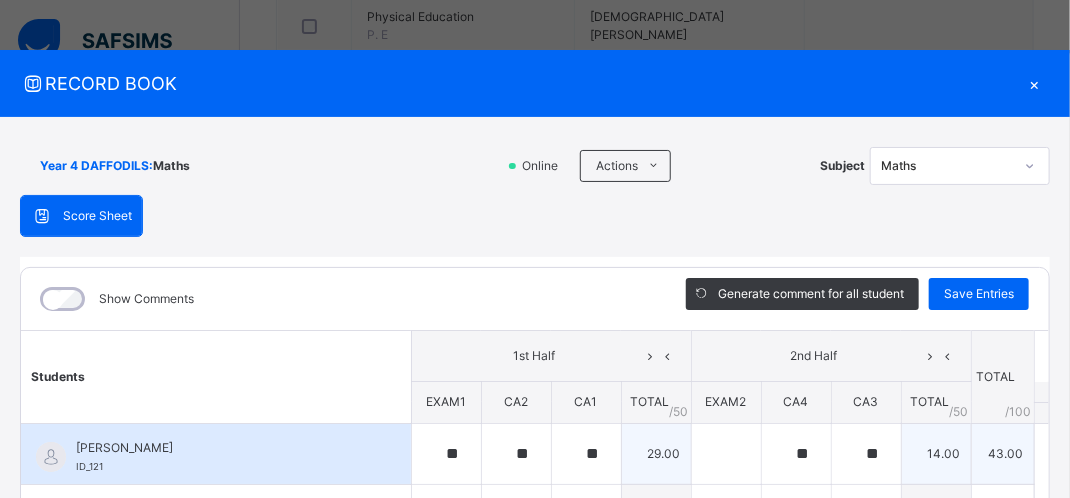 drag, startPoint x: 164, startPoint y: 473, endPoint x: 208, endPoint y: 452, distance: 48.754486 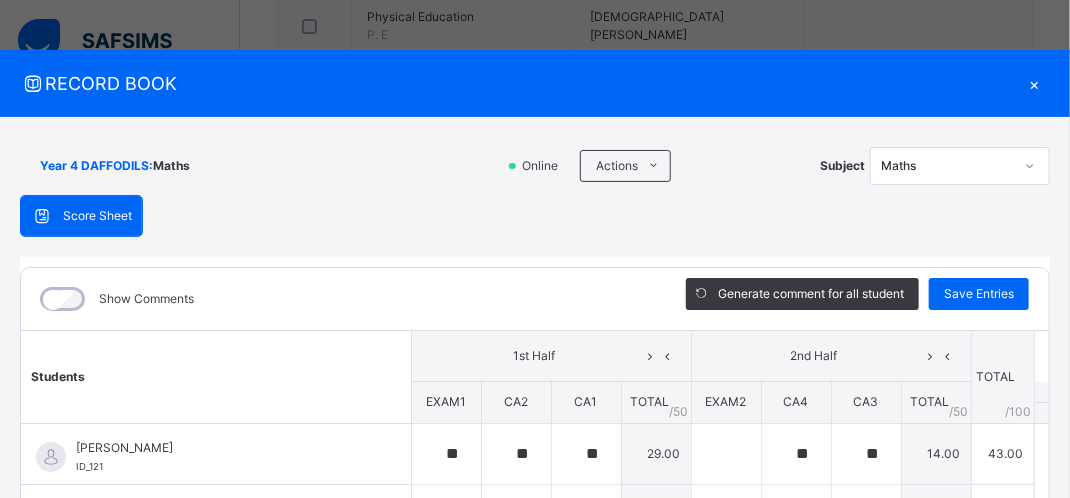 drag, startPoint x: 208, startPoint y: 452, endPoint x: 494, endPoint y: 298, distance: 324.8261 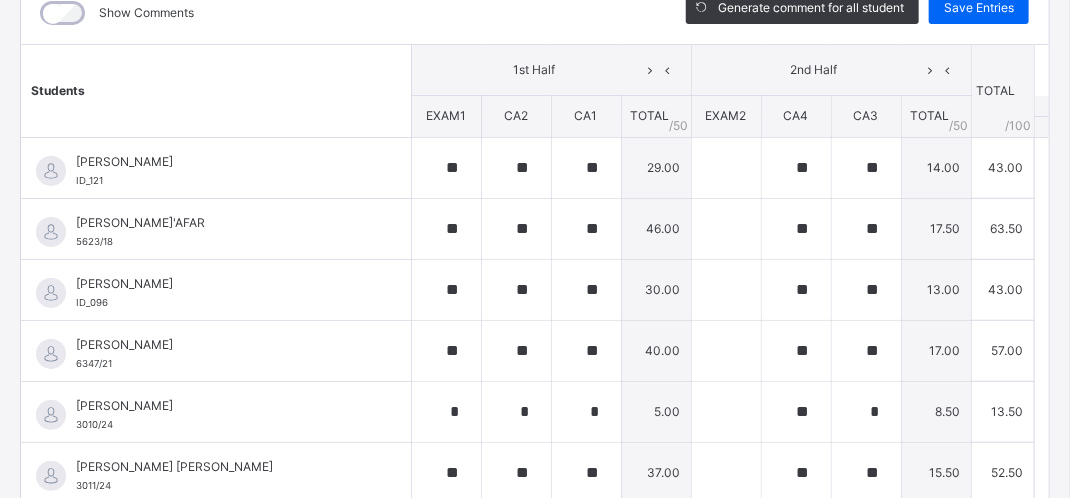 scroll, scrollTop: 412, scrollLeft: 0, axis: vertical 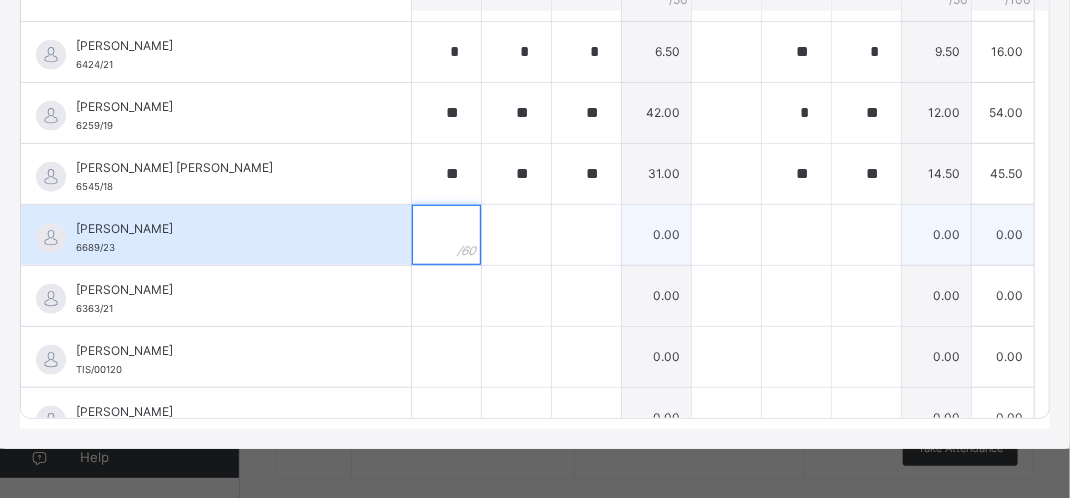 click at bounding box center [446, 235] 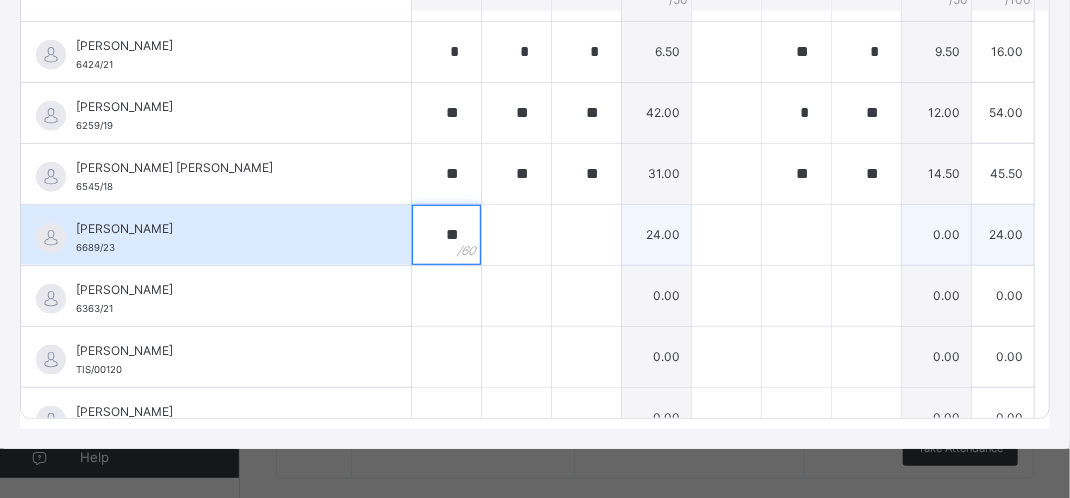 type on "**" 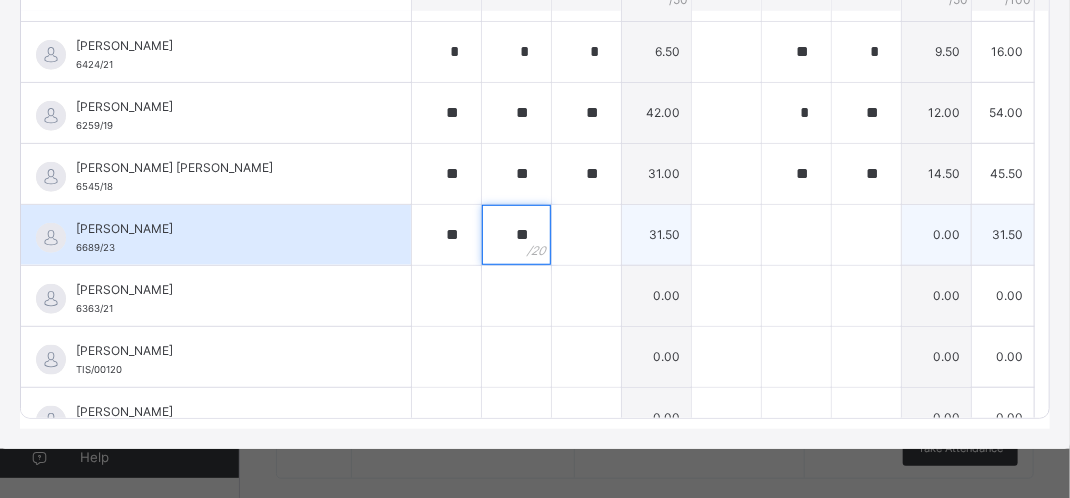 type on "**" 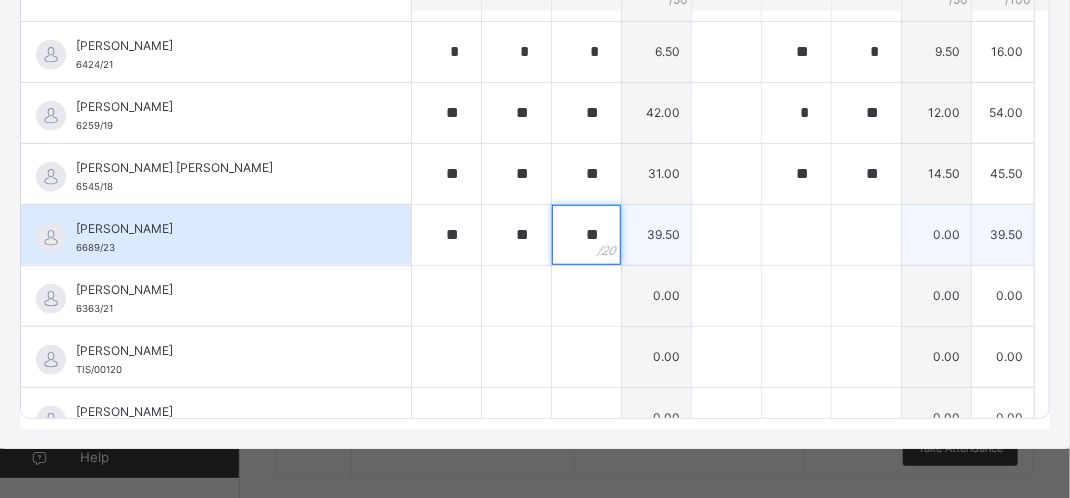 type on "**" 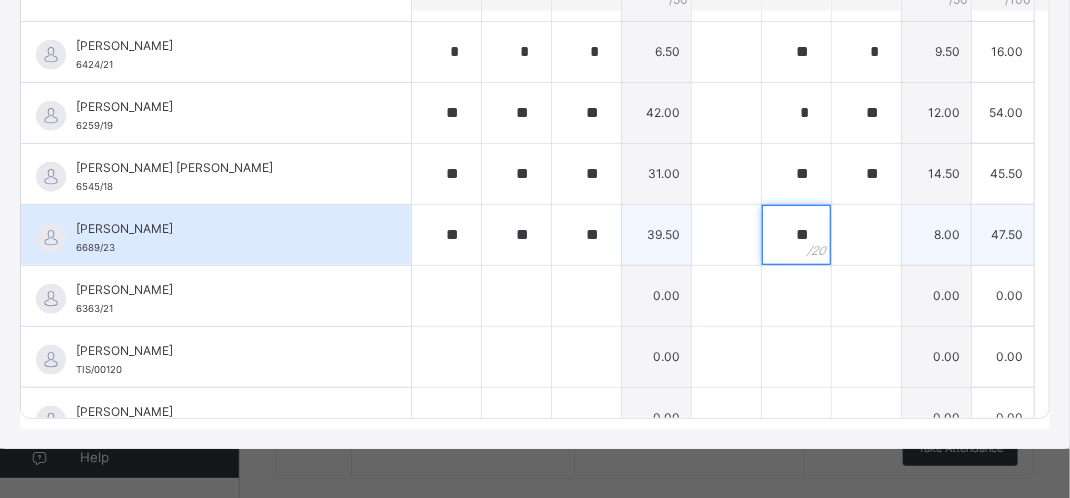 type on "**" 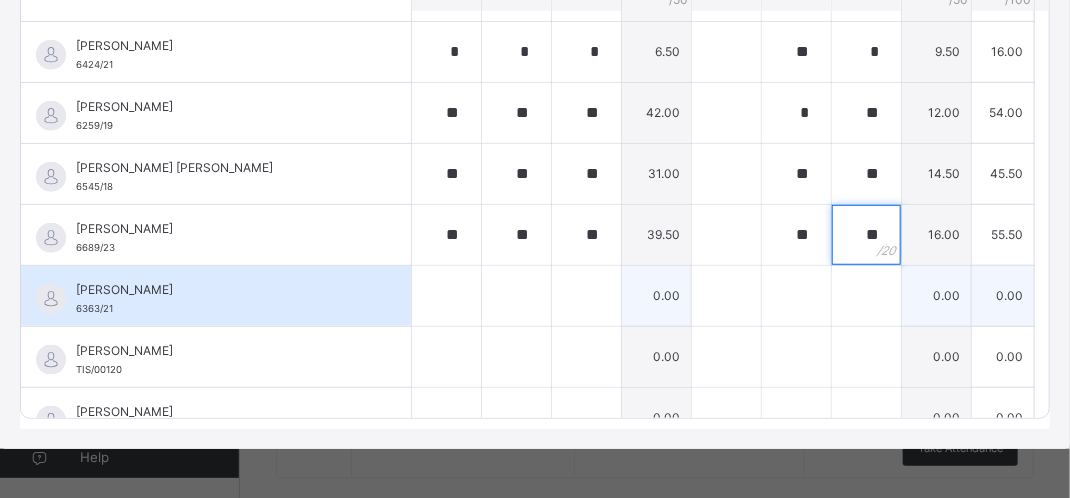 type on "**" 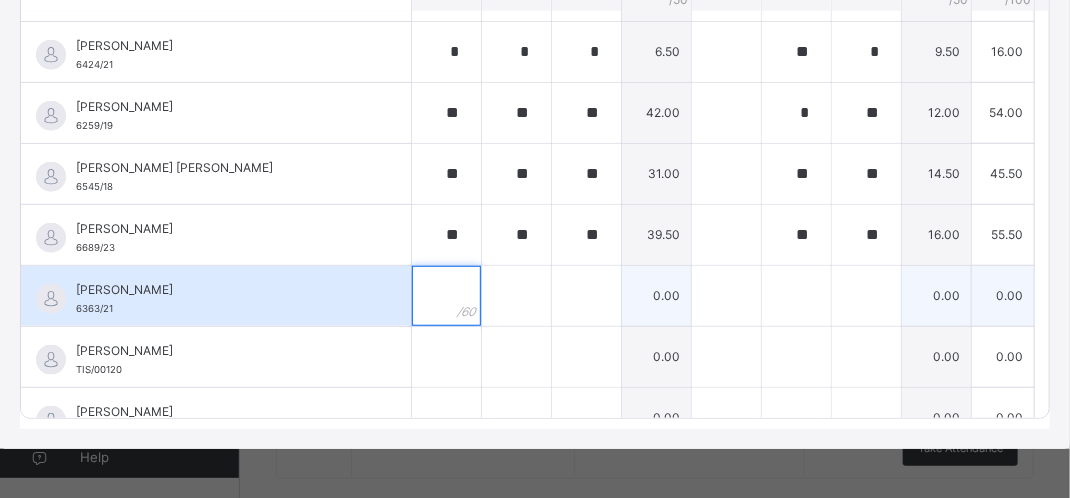 click at bounding box center [446, 296] 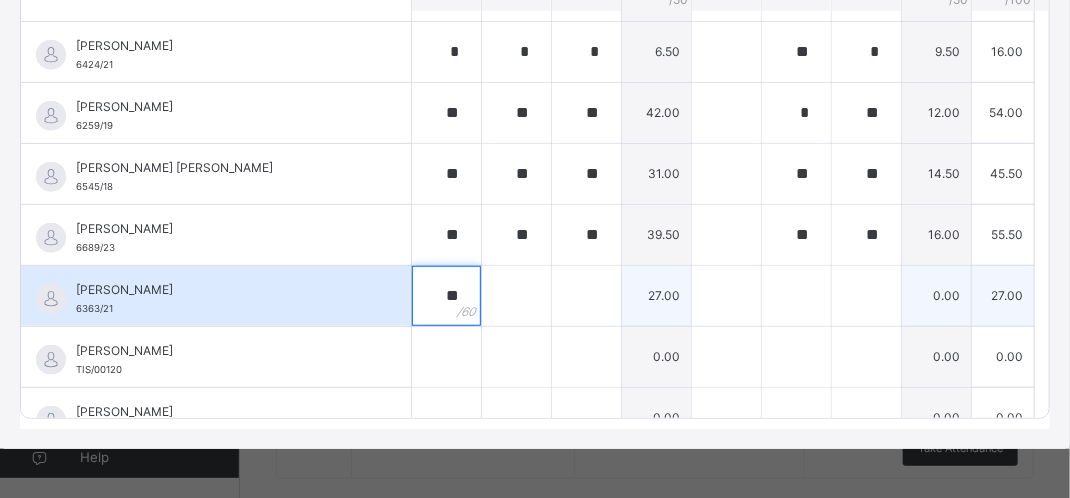type on "**" 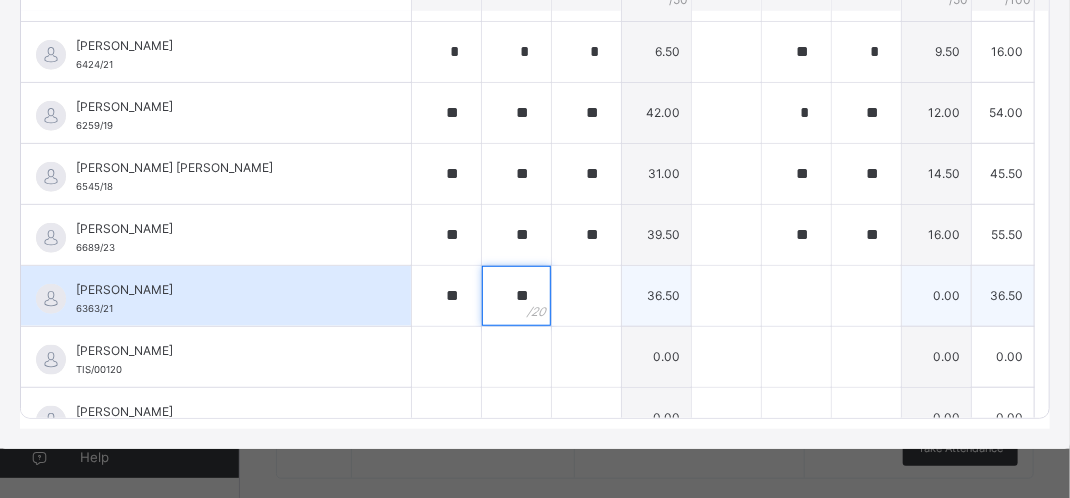 type on "**" 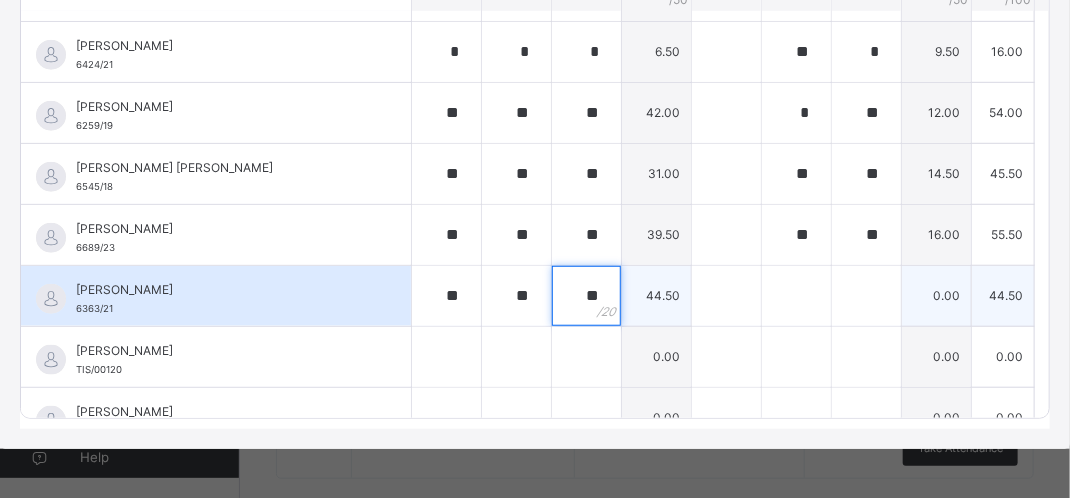 type on "**" 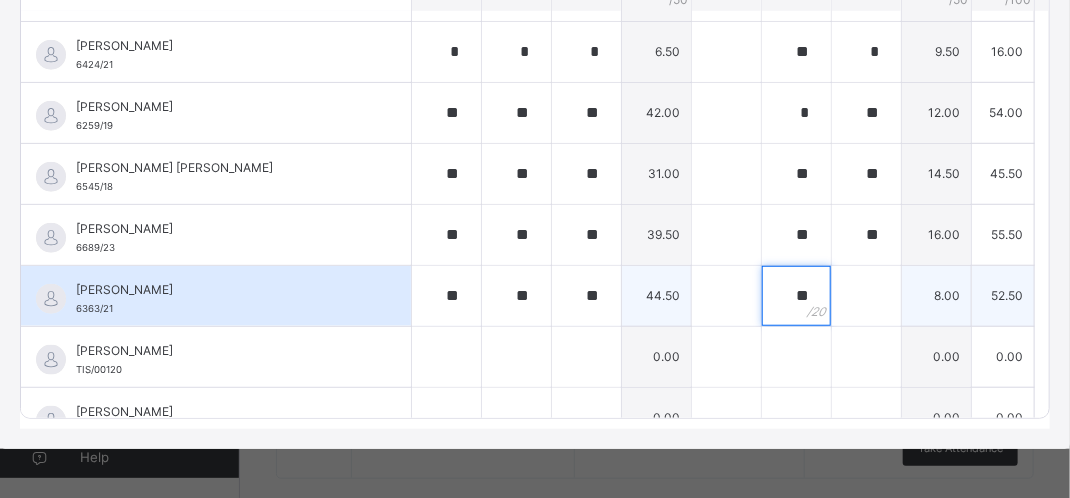 type on "**" 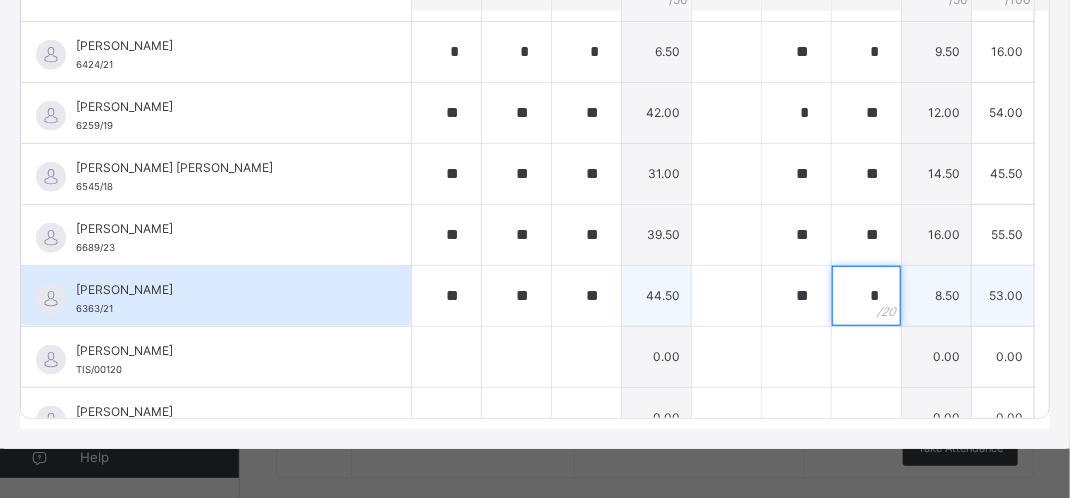 type on "**" 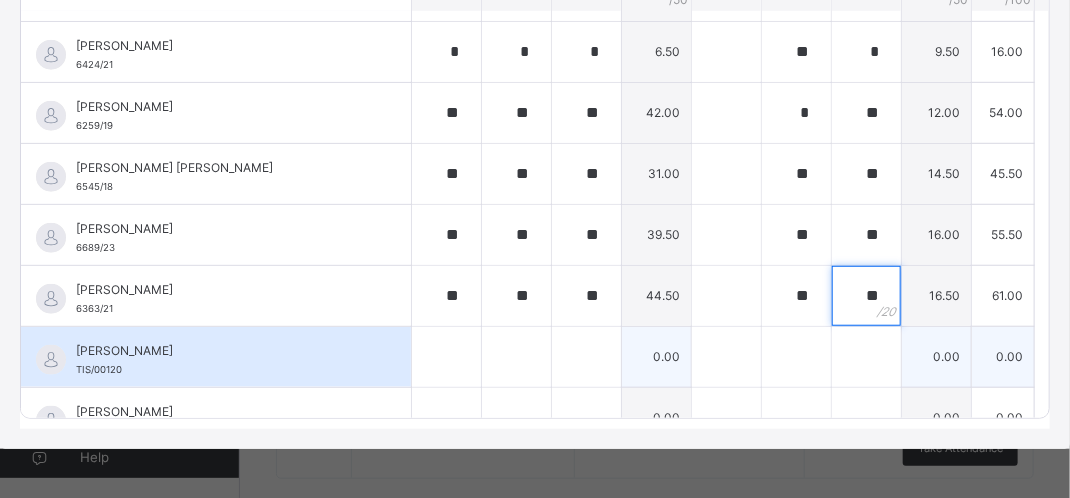 type on "**" 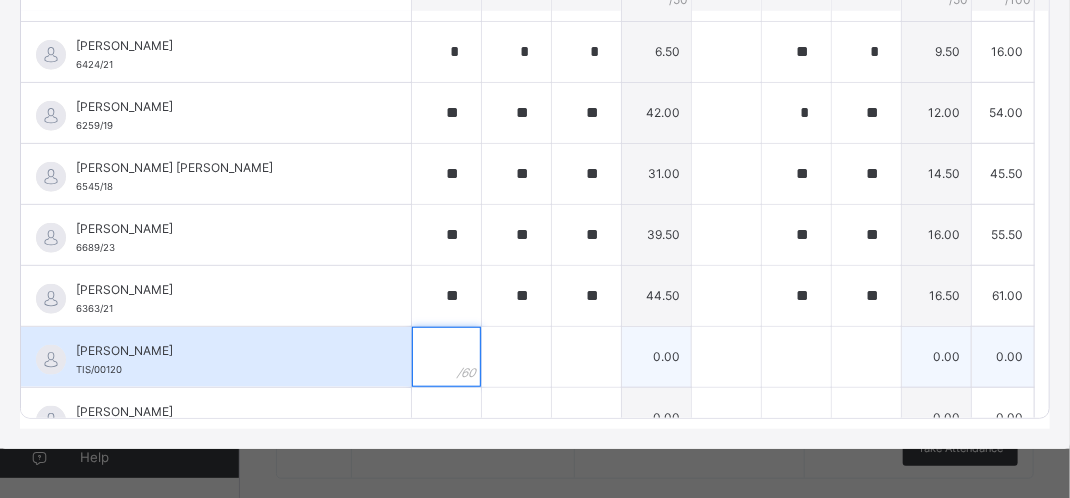 click at bounding box center [446, 357] 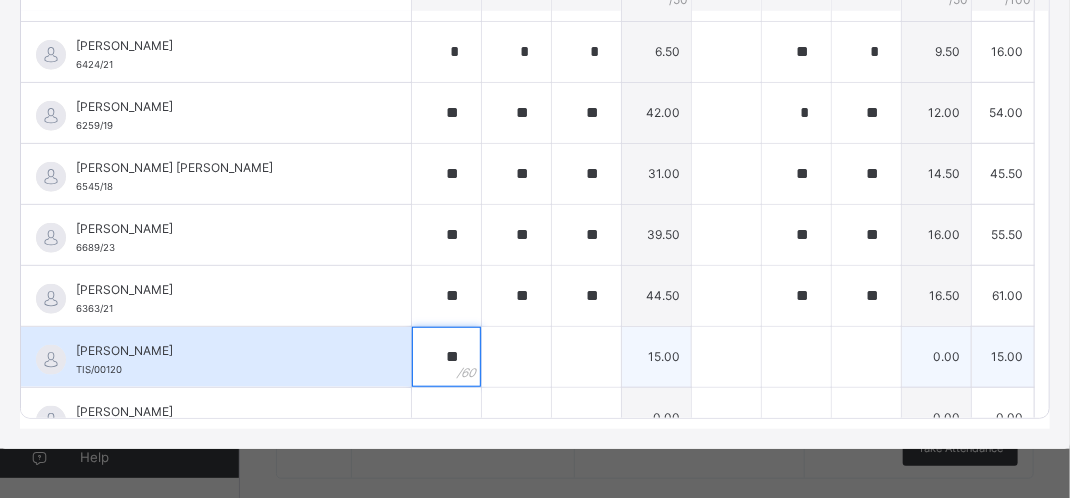 type on "**" 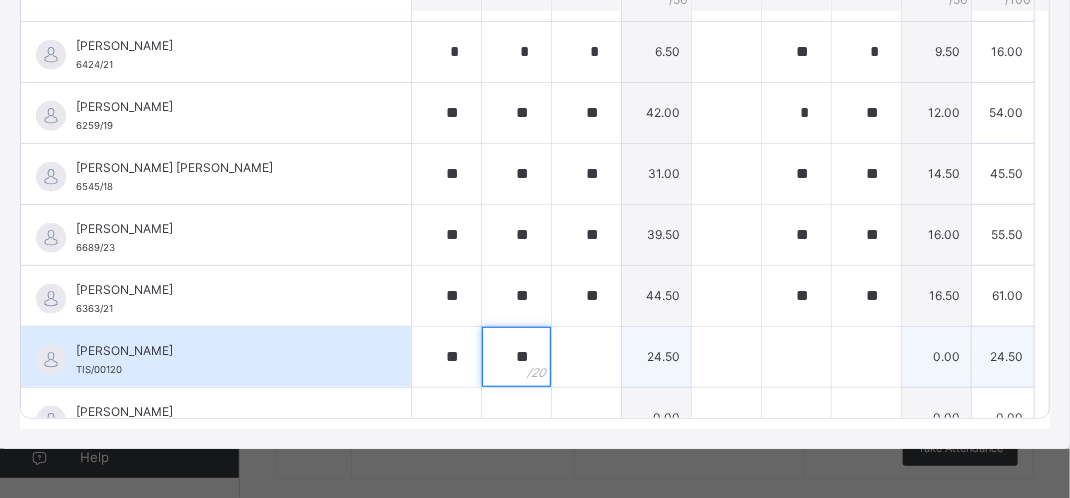 type on "**" 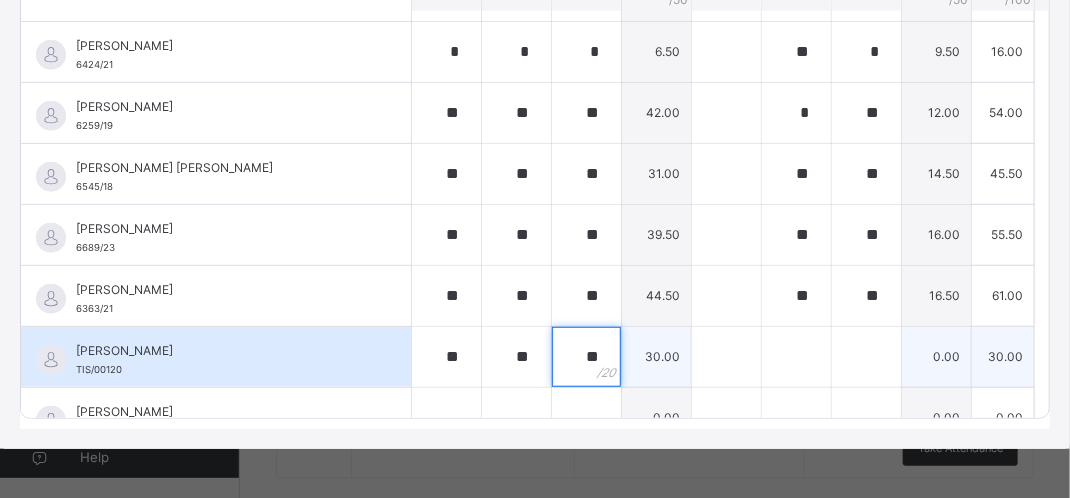 type on "**" 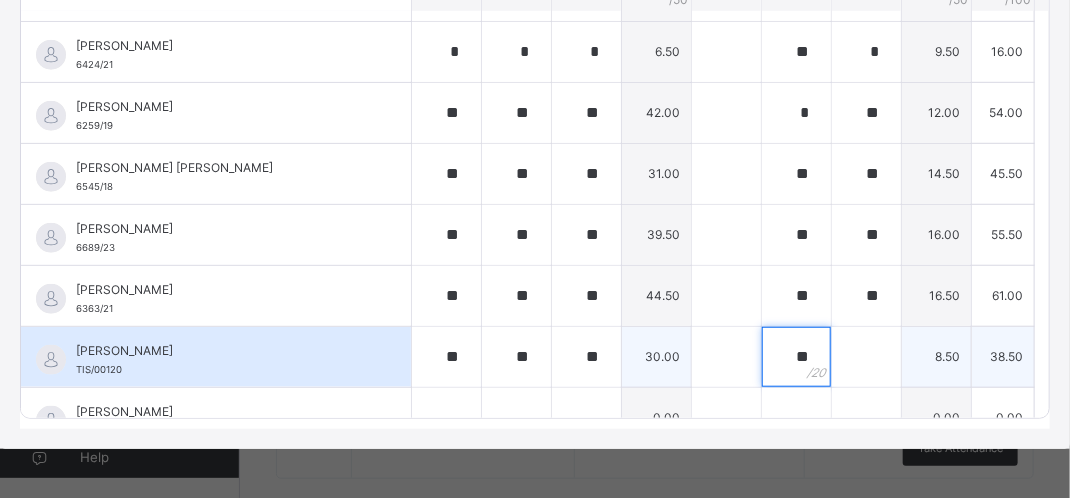 type on "**" 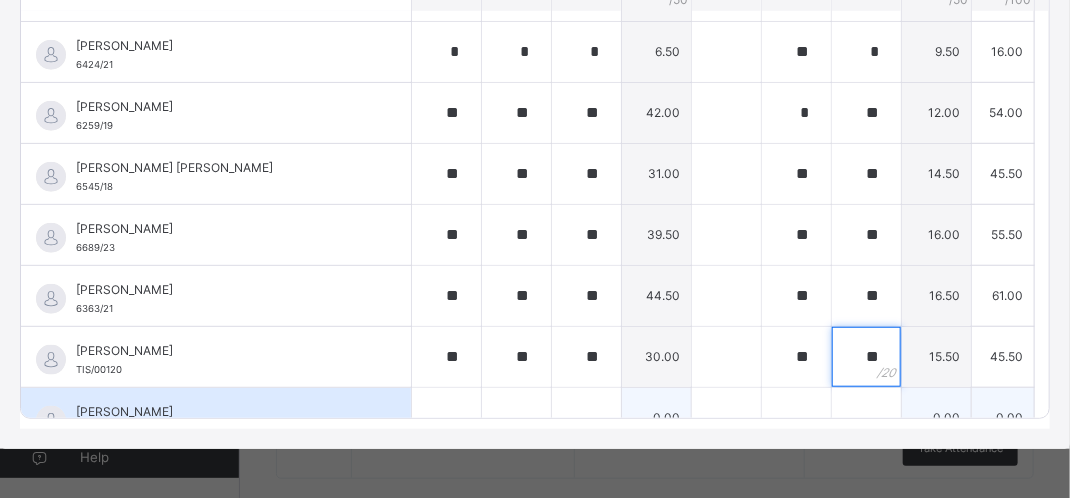 type on "**" 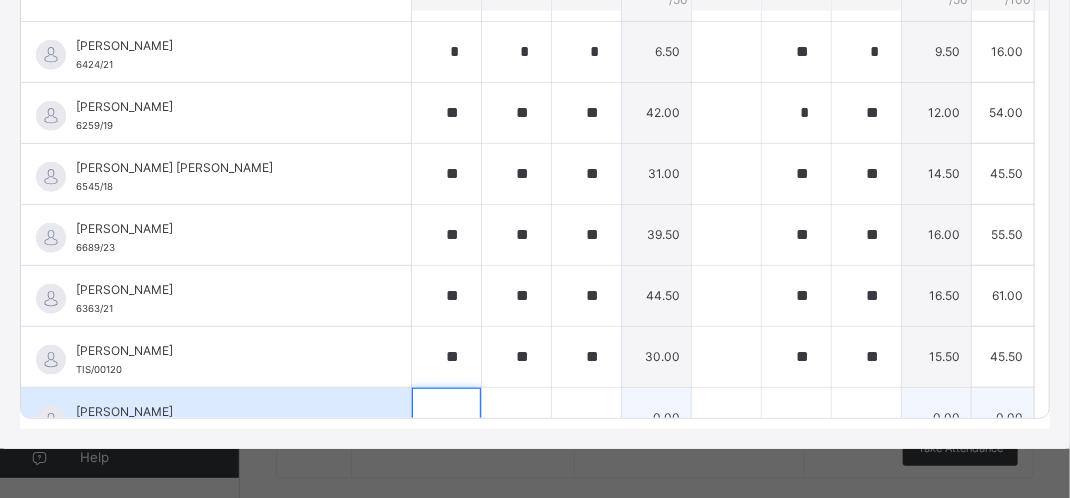 click at bounding box center [446, 418] 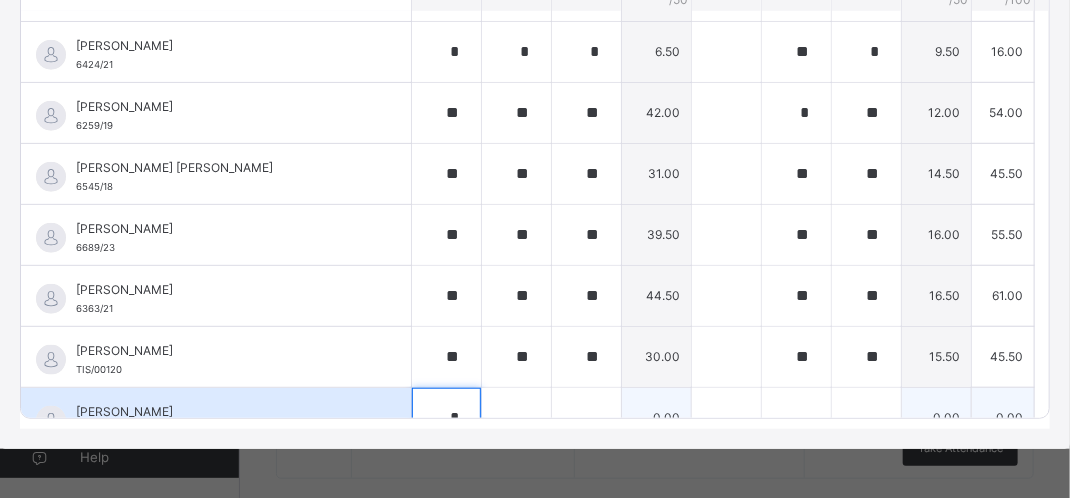 scroll, scrollTop: 605, scrollLeft: 0, axis: vertical 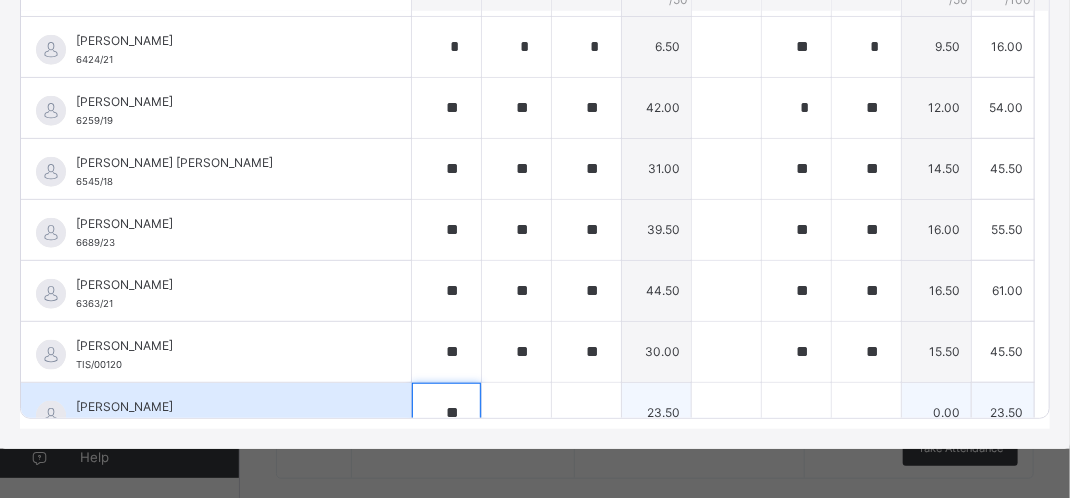type on "**" 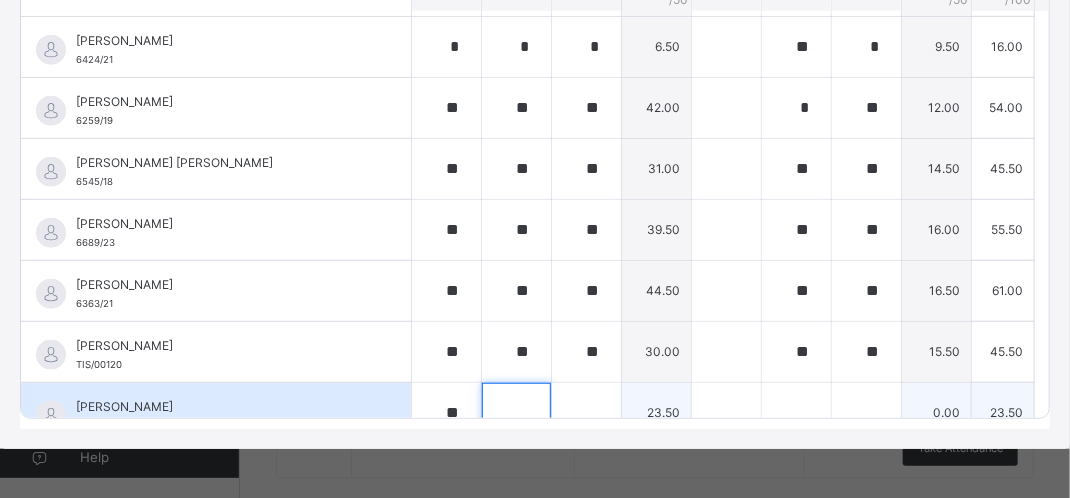 scroll, scrollTop: 625, scrollLeft: 0, axis: vertical 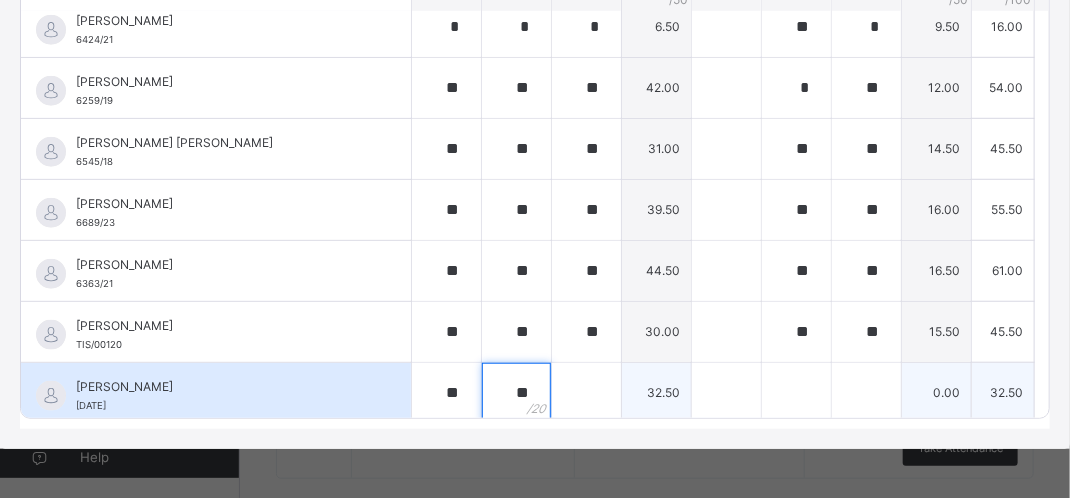 type on "**" 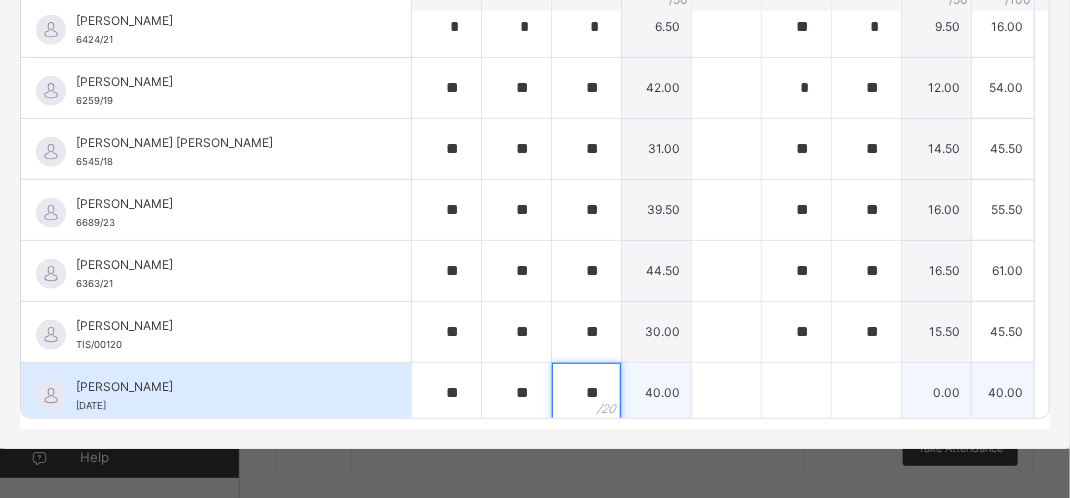 type on "**" 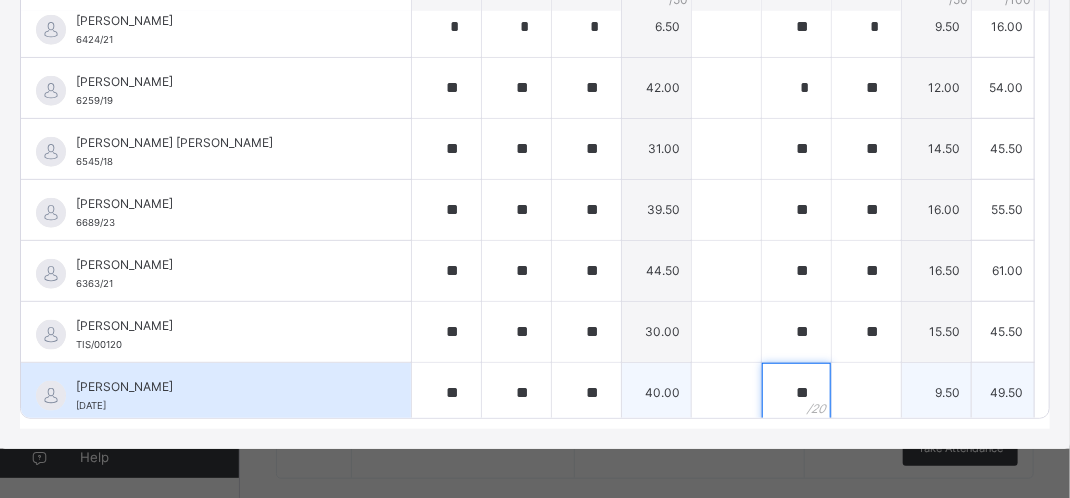 type on "**" 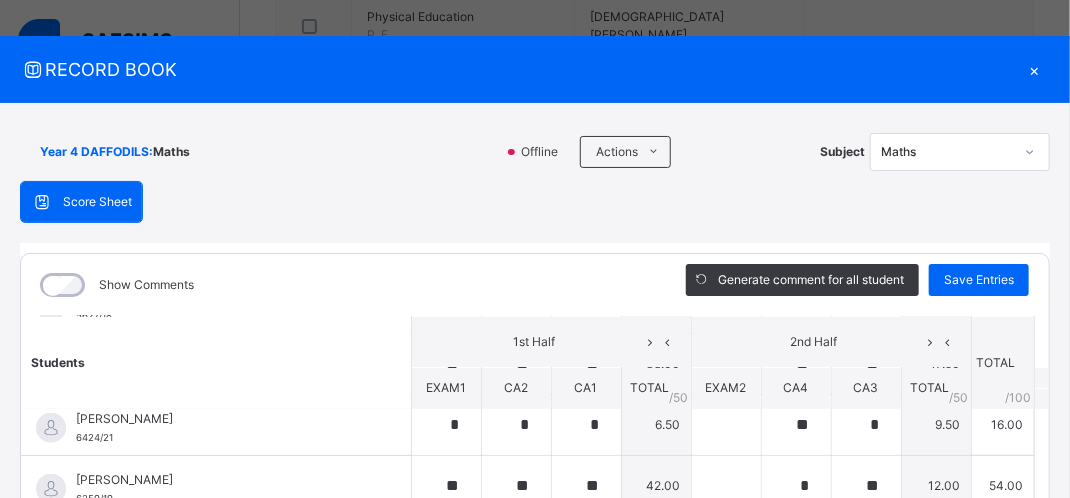 scroll, scrollTop: 12, scrollLeft: 0, axis: vertical 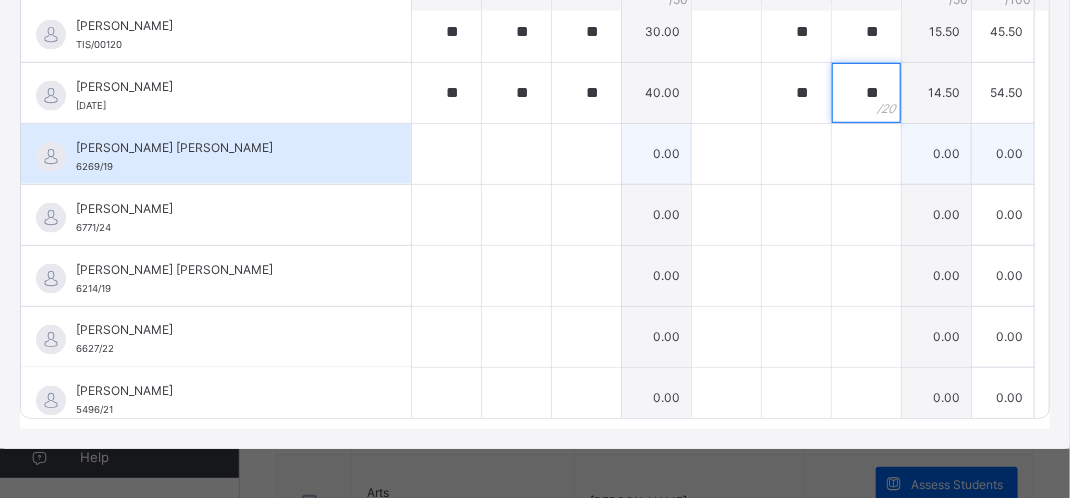 type on "**" 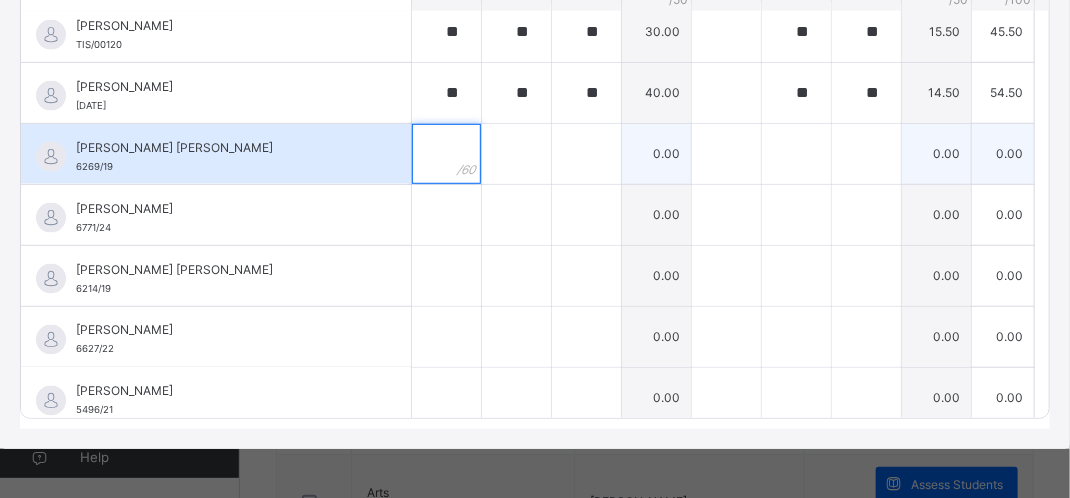click at bounding box center [446, 154] 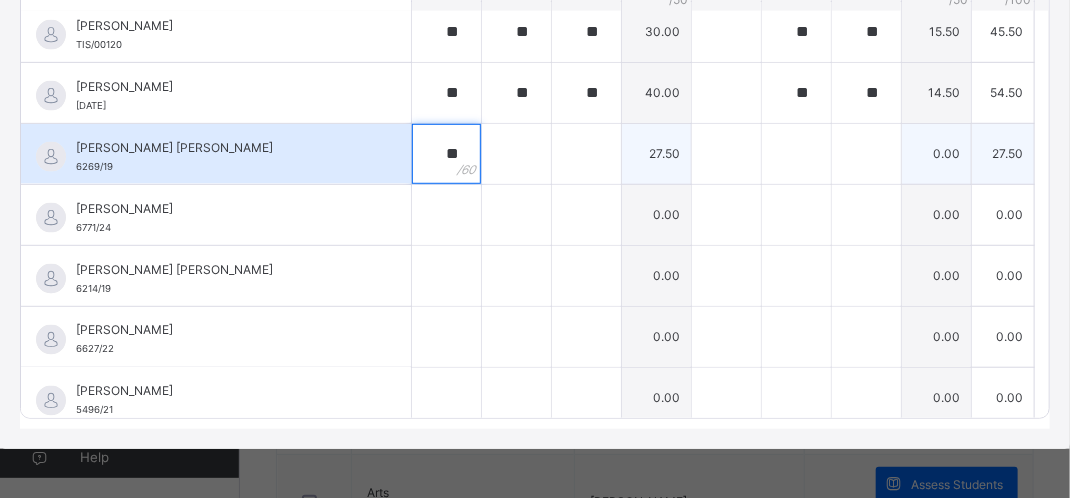 type on "**" 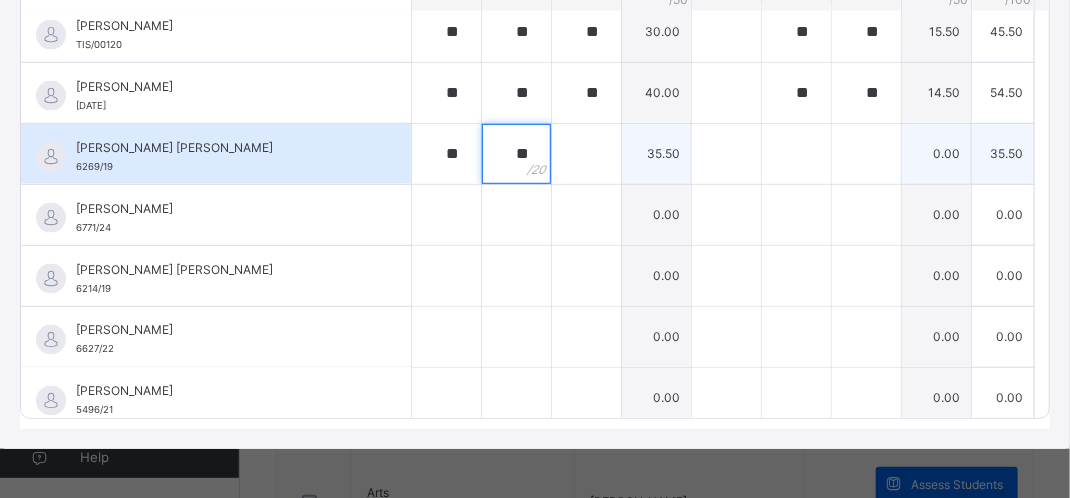 type on "**" 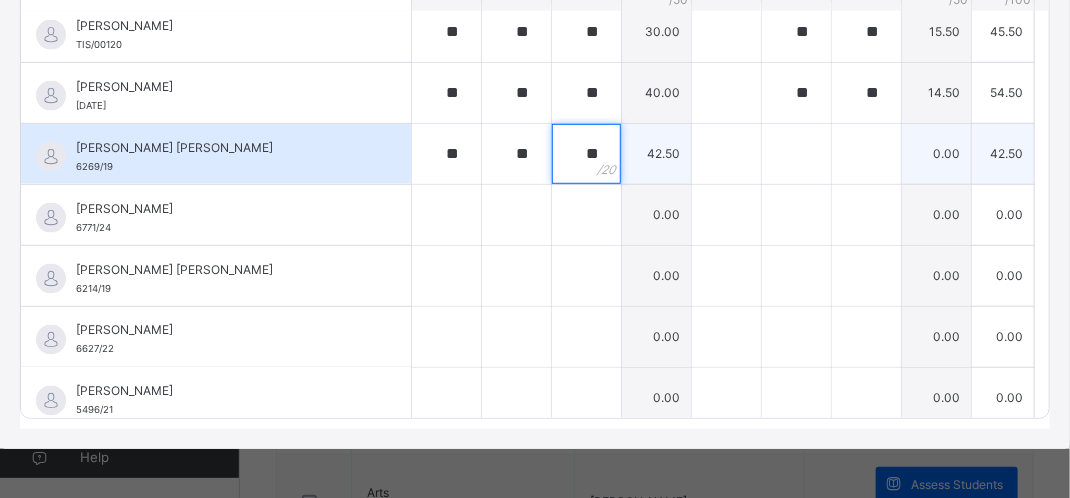 type on "**" 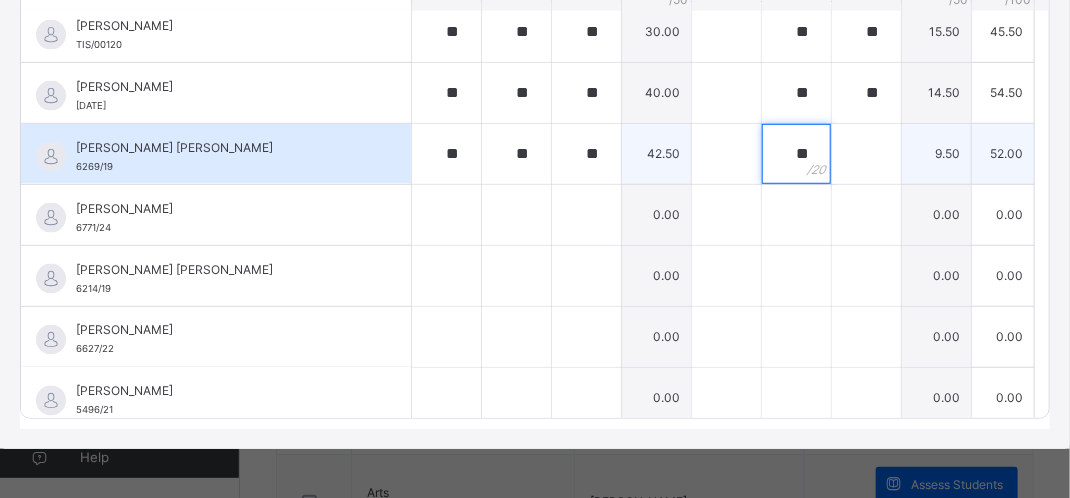 type on "**" 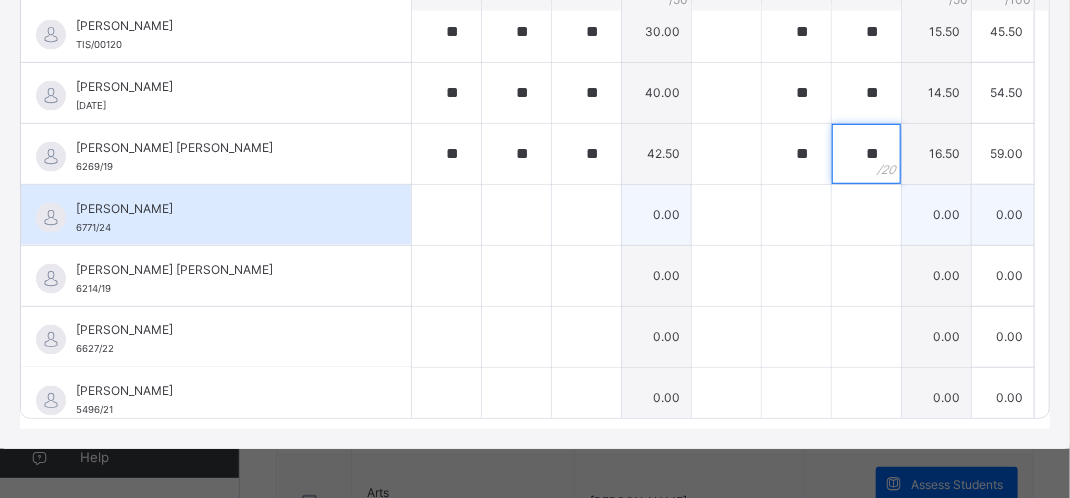 type on "**" 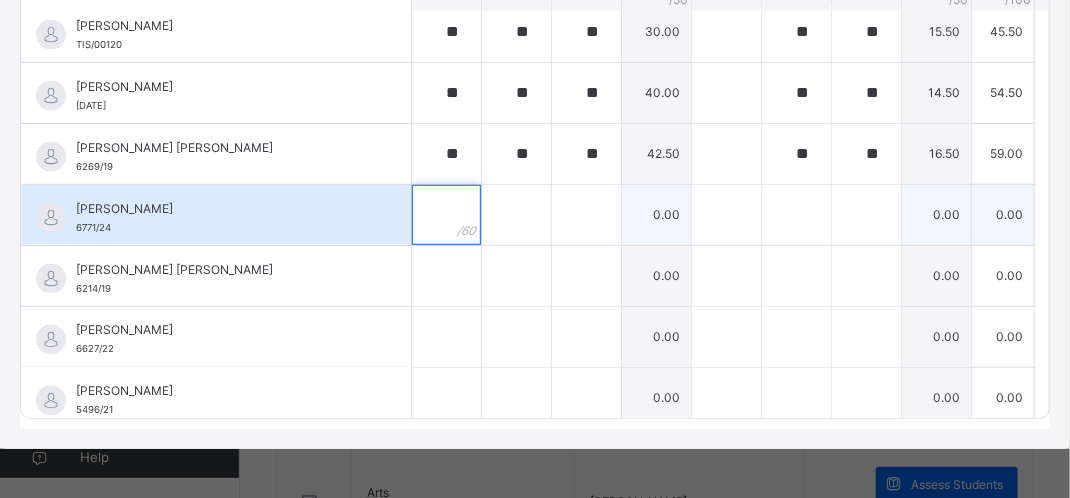 click at bounding box center (446, 215) 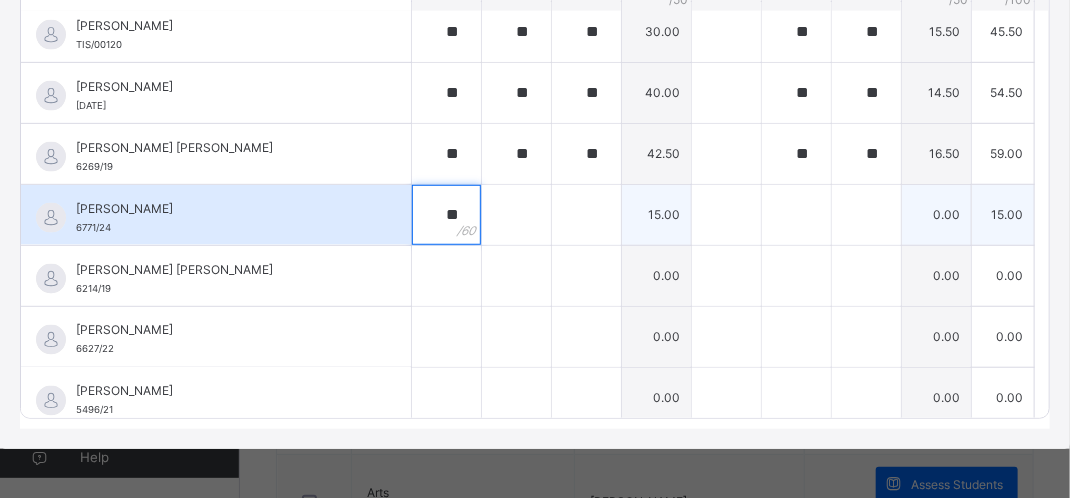 type on "**" 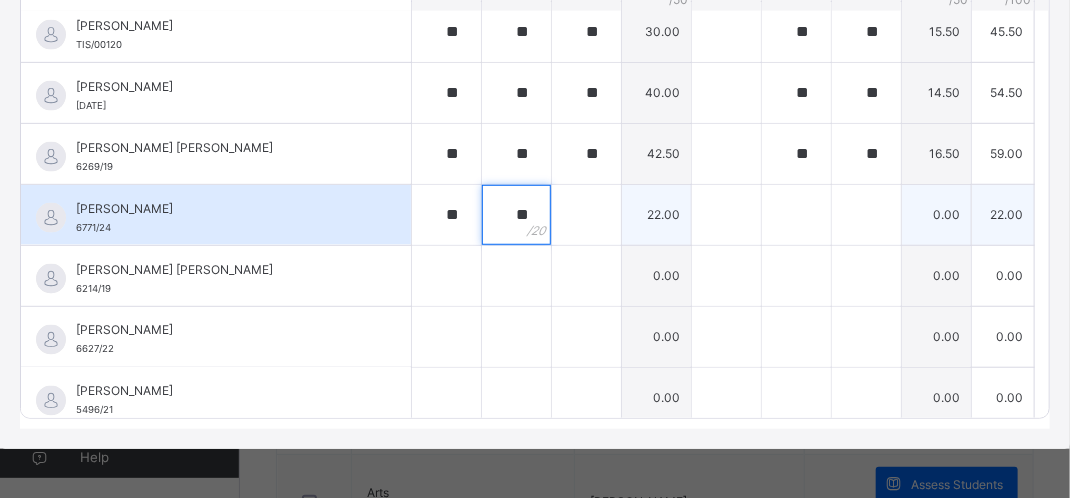 type on "**" 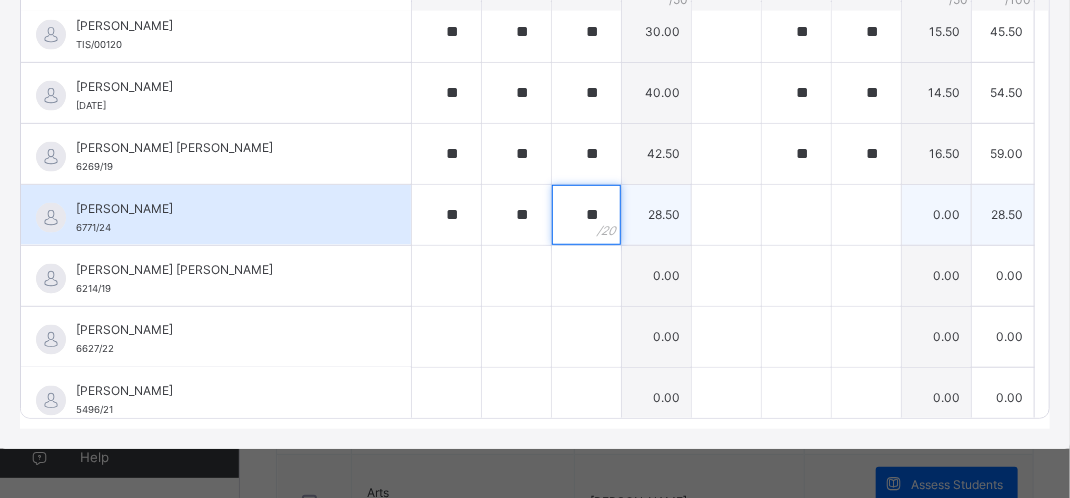 type on "**" 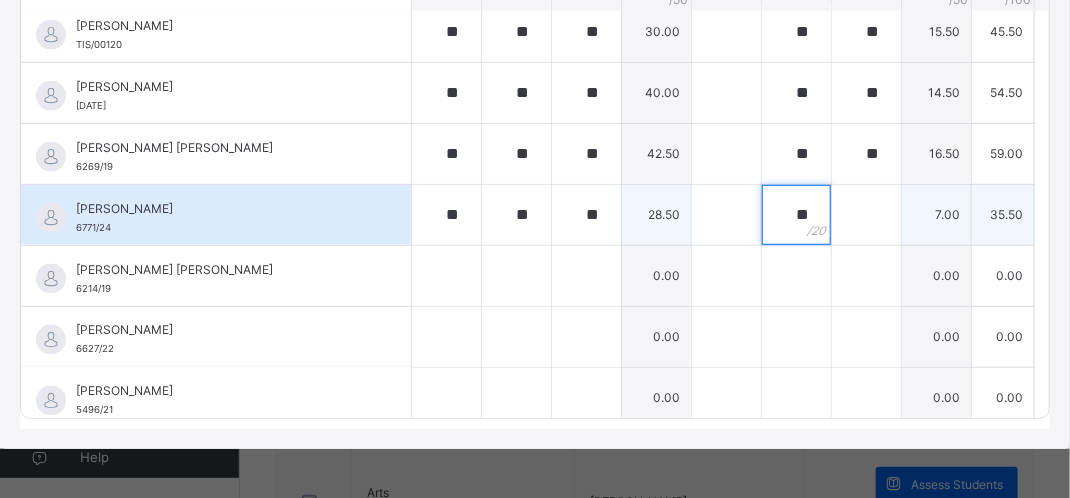 type on "**" 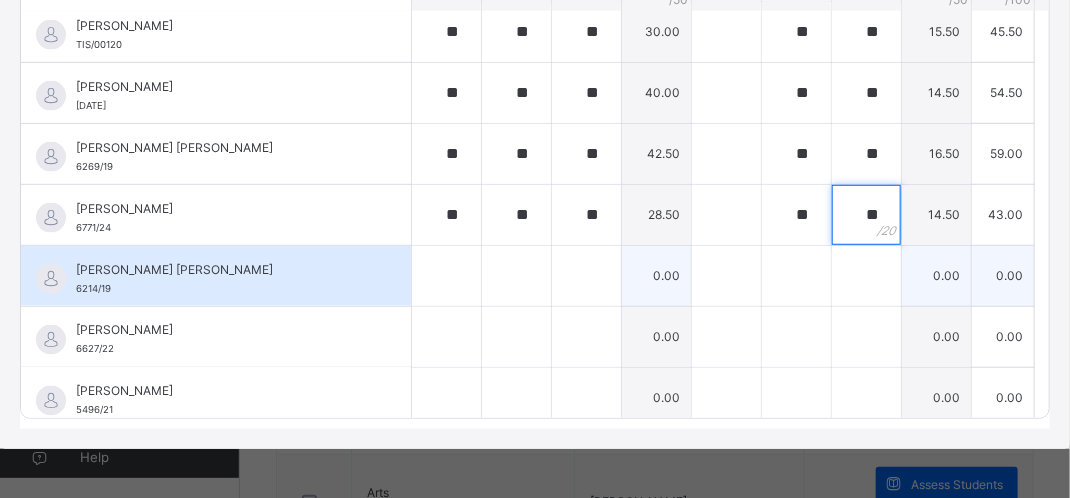 type on "**" 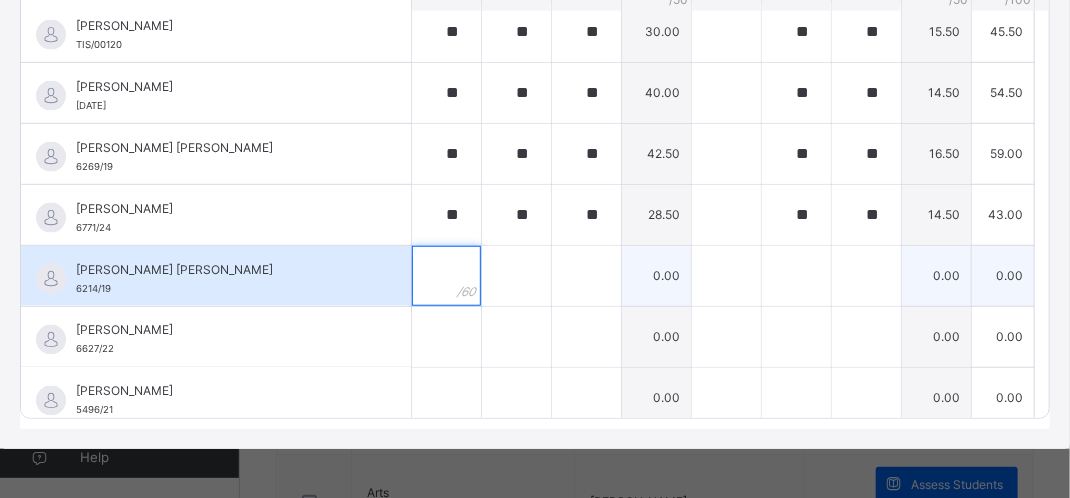 click at bounding box center (446, 276) 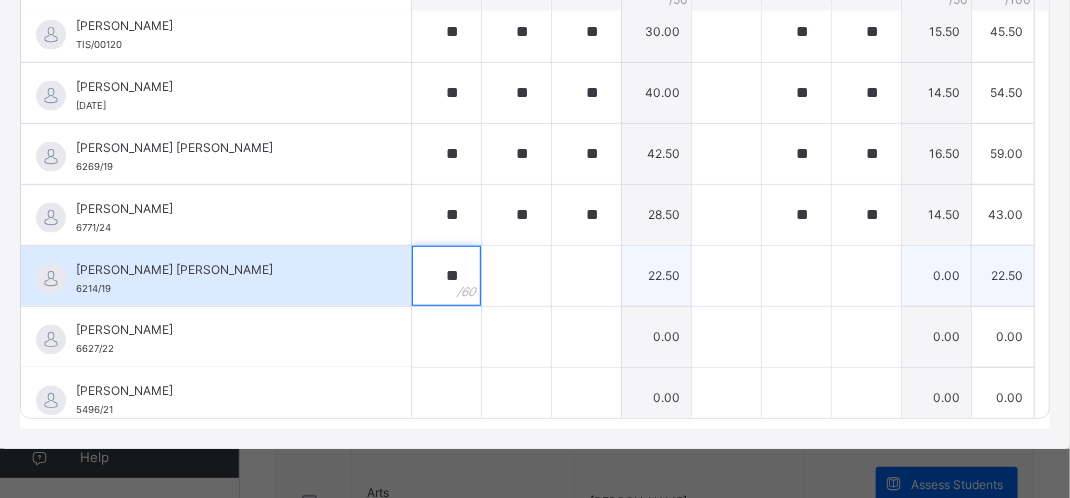 type on "**" 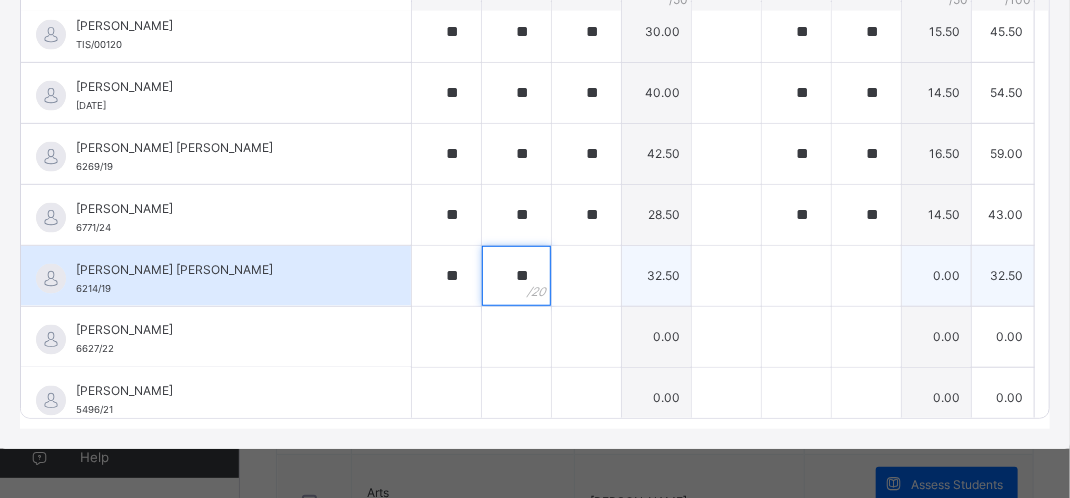 type on "**" 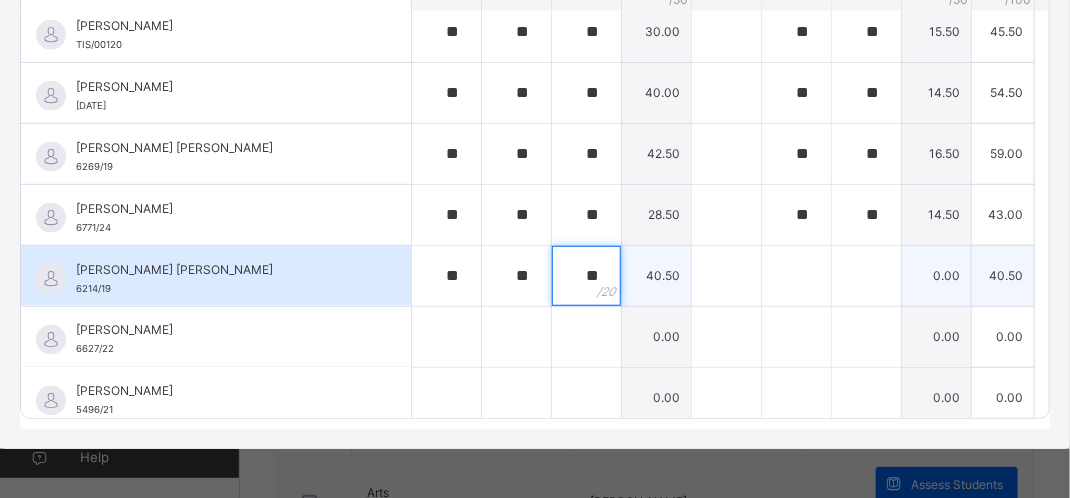 type on "**" 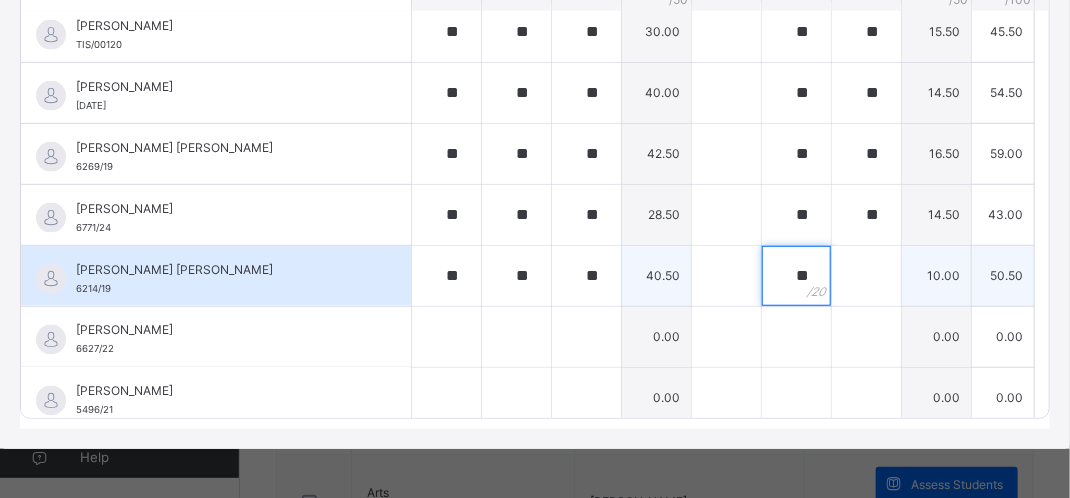 type on "**" 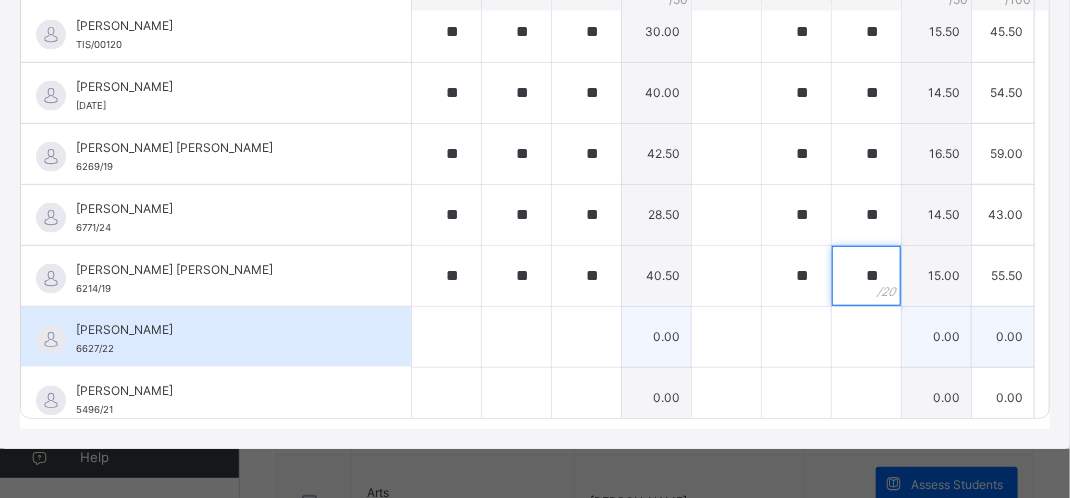 type on "**" 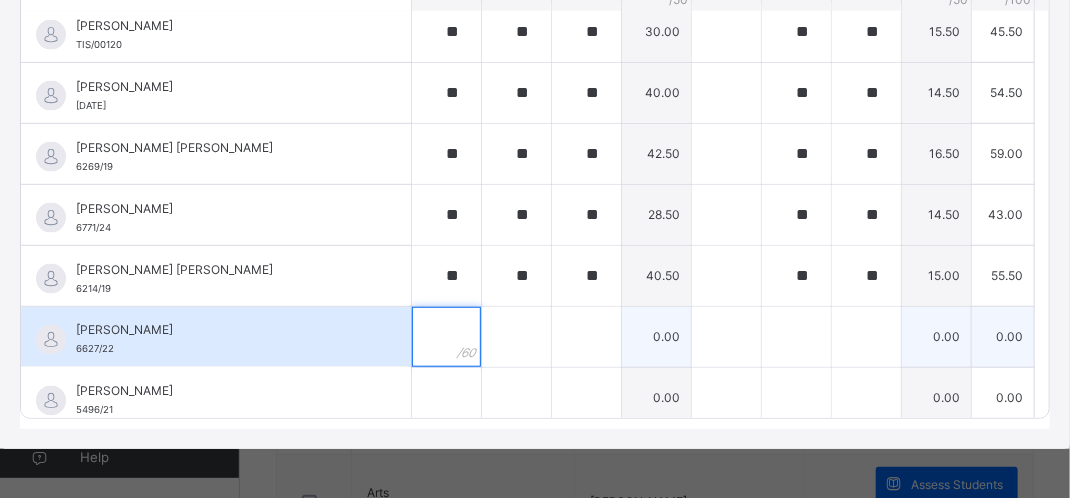 click at bounding box center (446, 337) 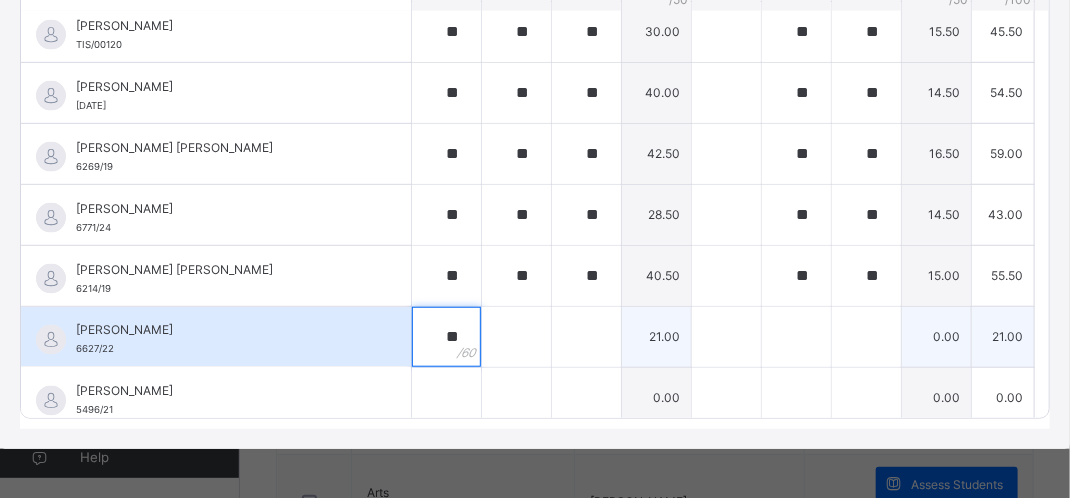 type on "**" 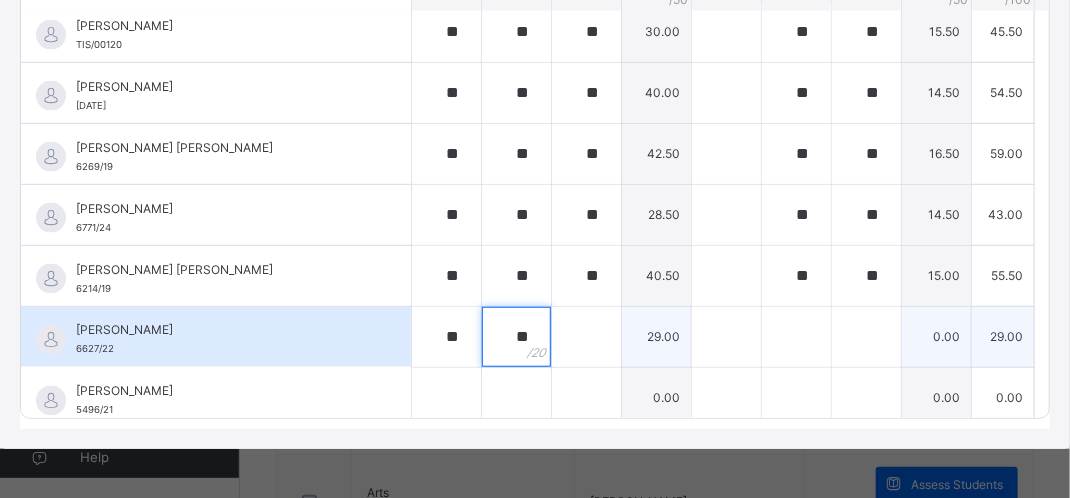 type on "**" 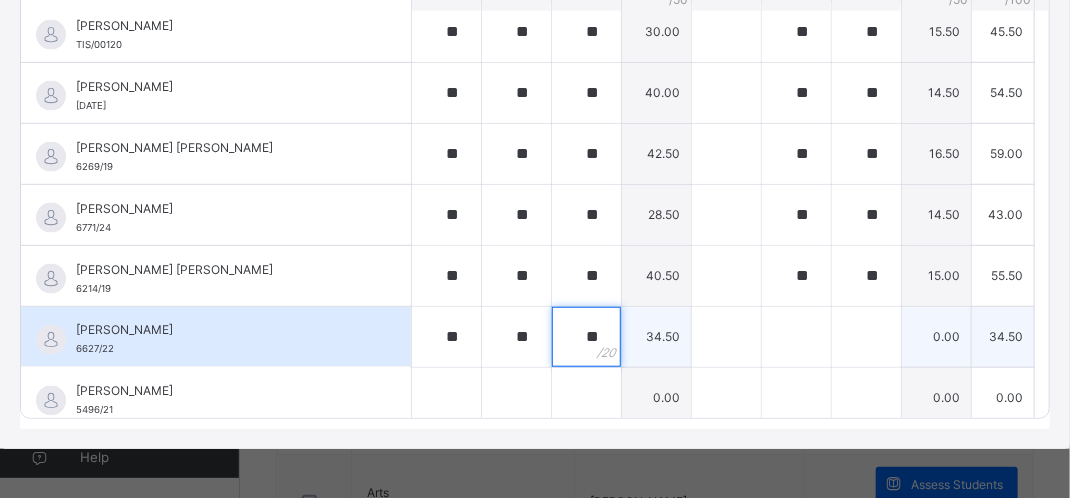 type on "**" 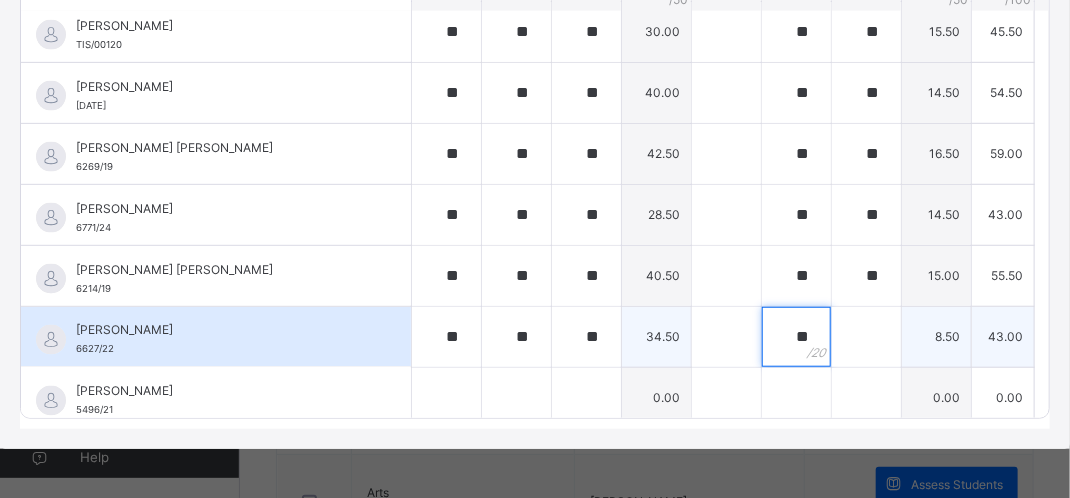 type on "**" 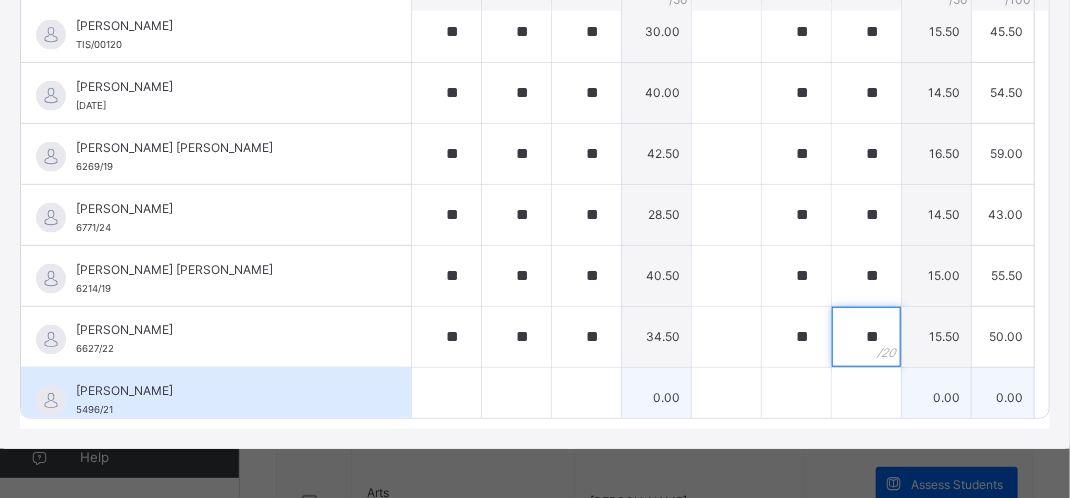 type on "**" 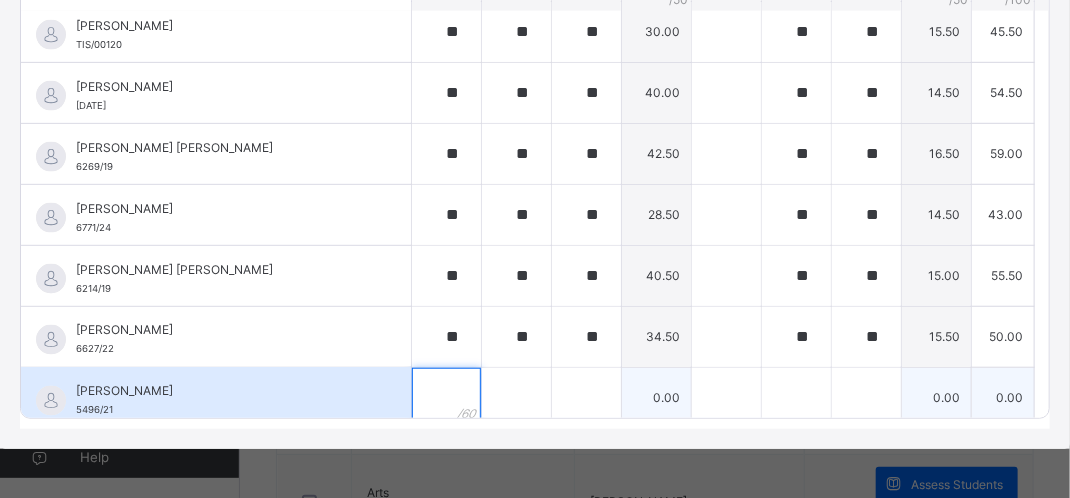 click at bounding box center [446, 398] 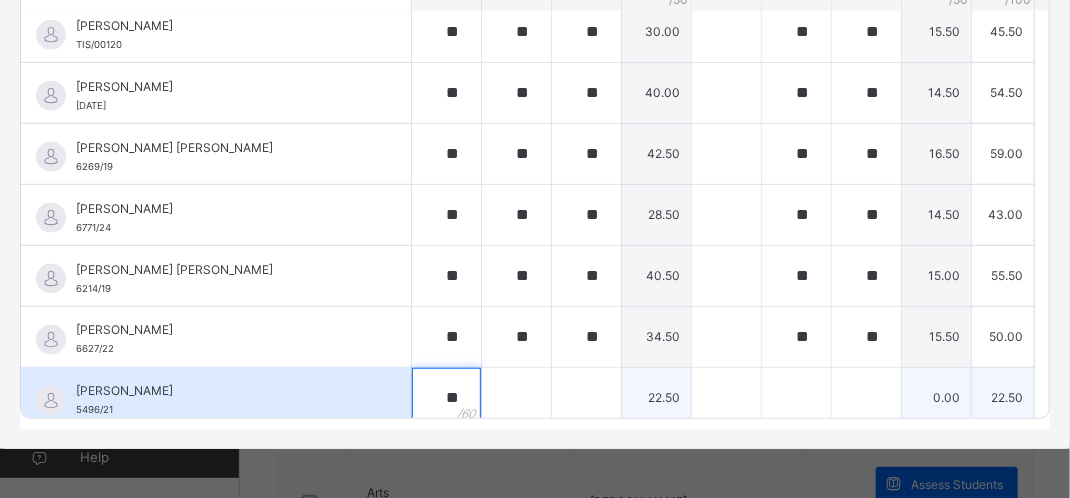 type on "**" 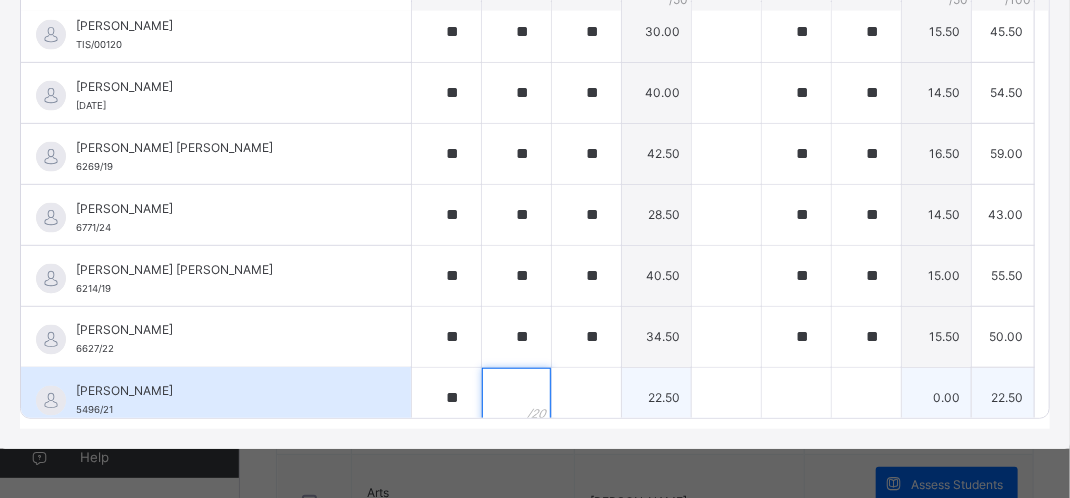 scroll, scrollTop: 929, scrollLeft: 0, axis: vertical 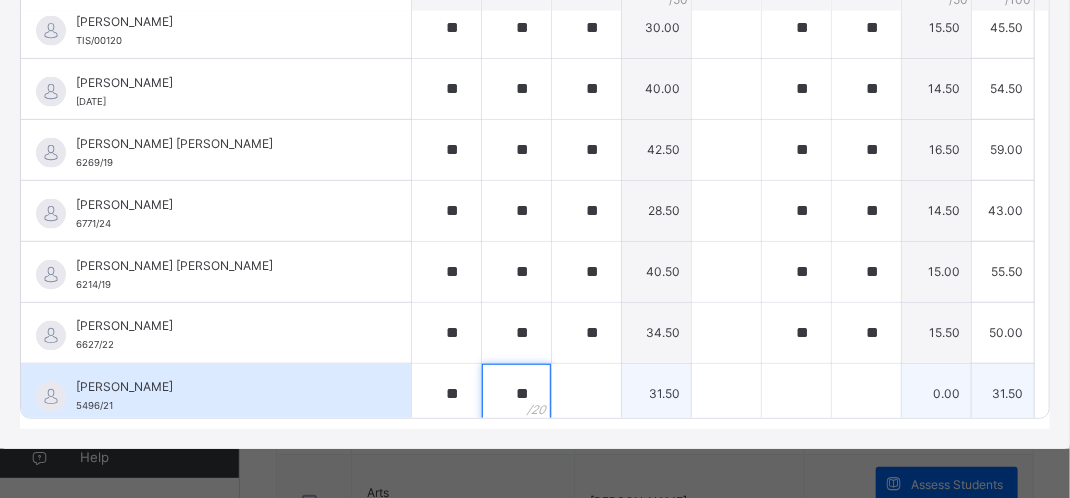 type on "**" 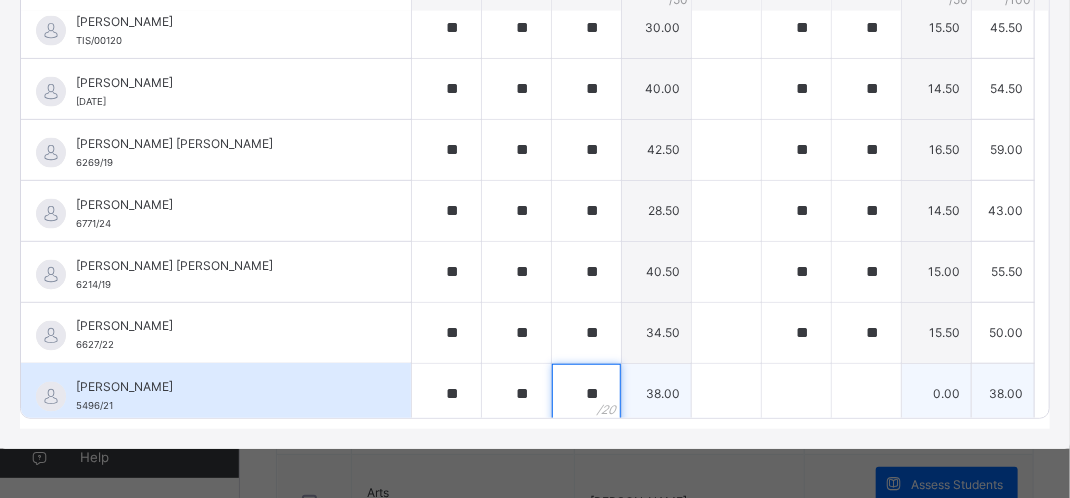 type on "**" 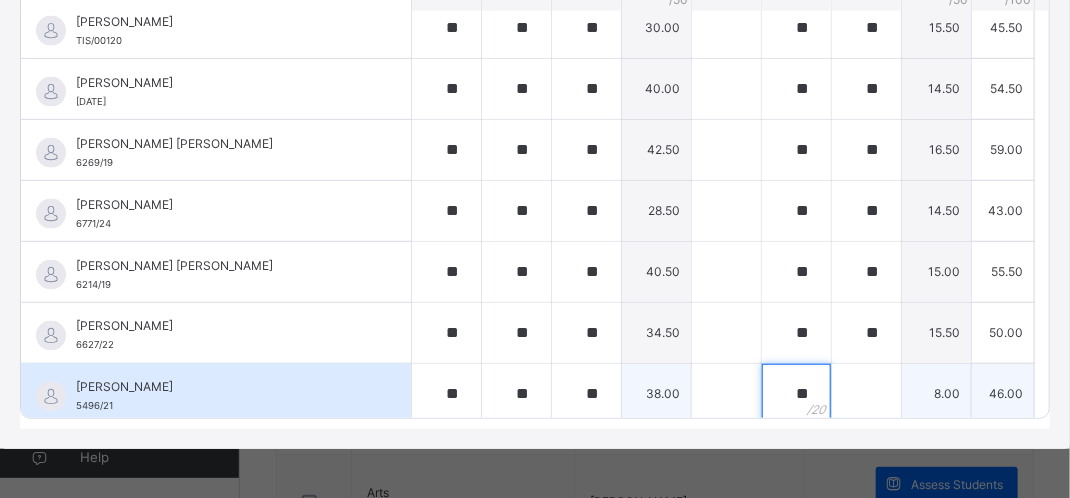 type on "**" 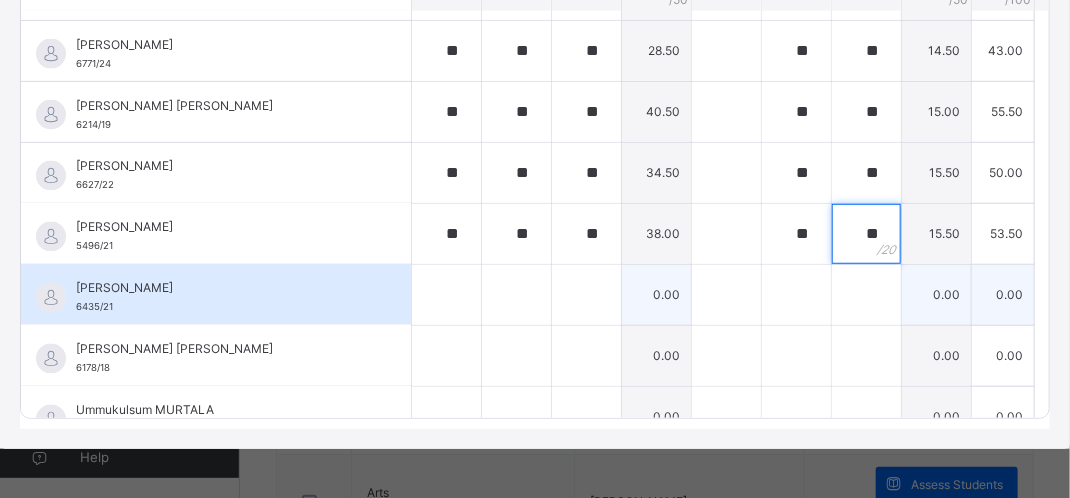 scroll, scrollTop: 1112, scrollLeft: 0, axis: vertical 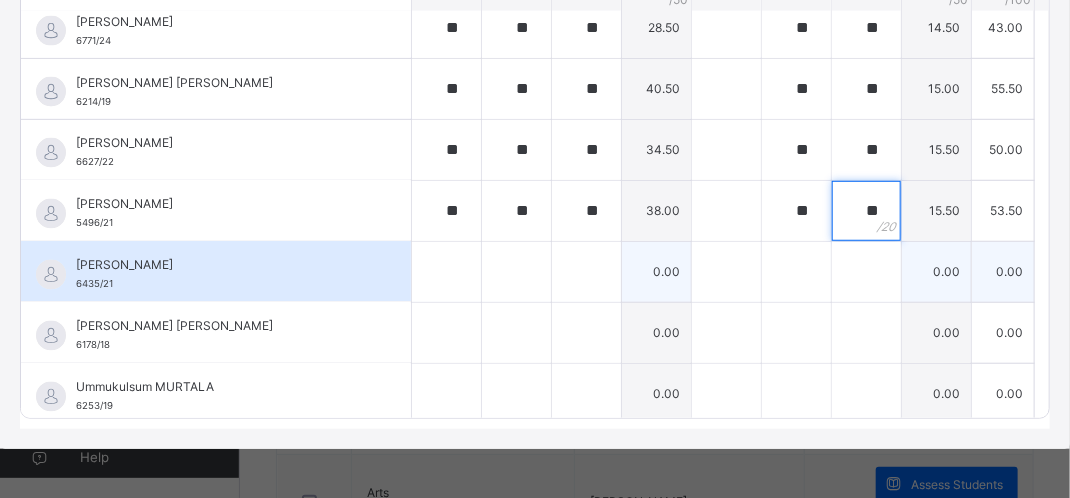 type on "**" 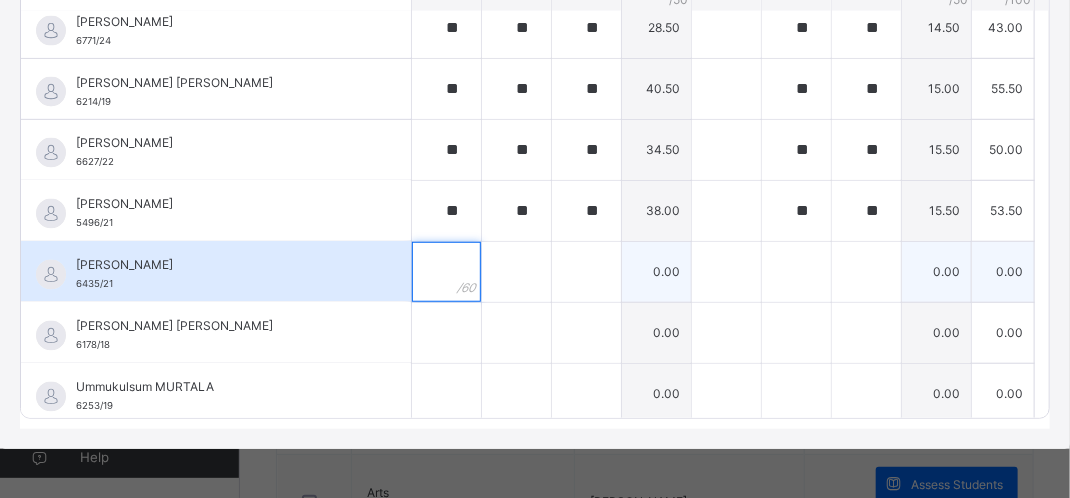 click at bounding box center (446, 272) 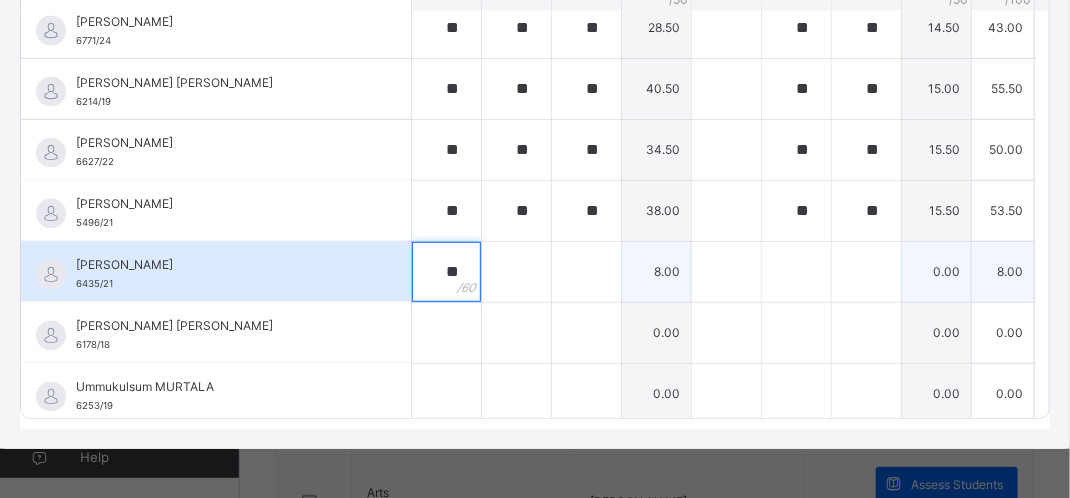 type on "**" 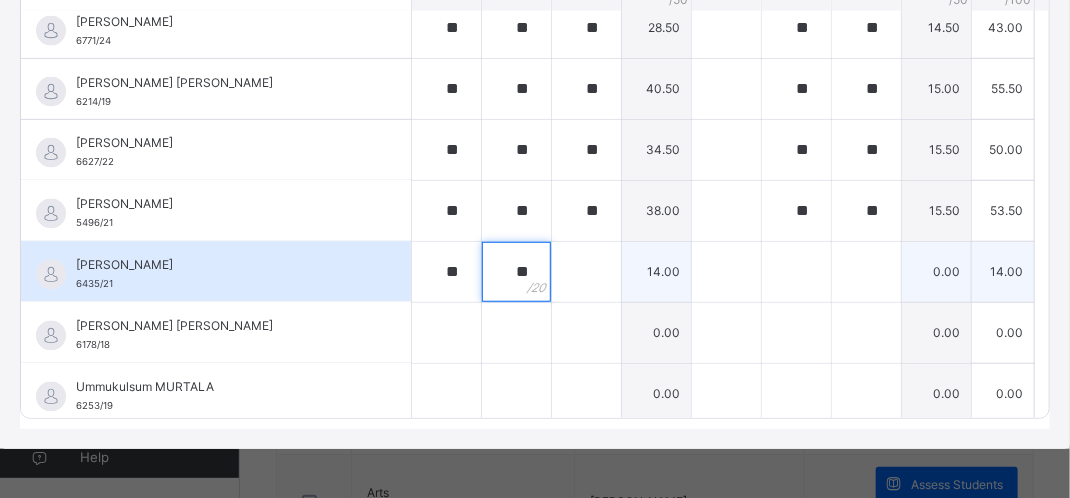 type on "**" 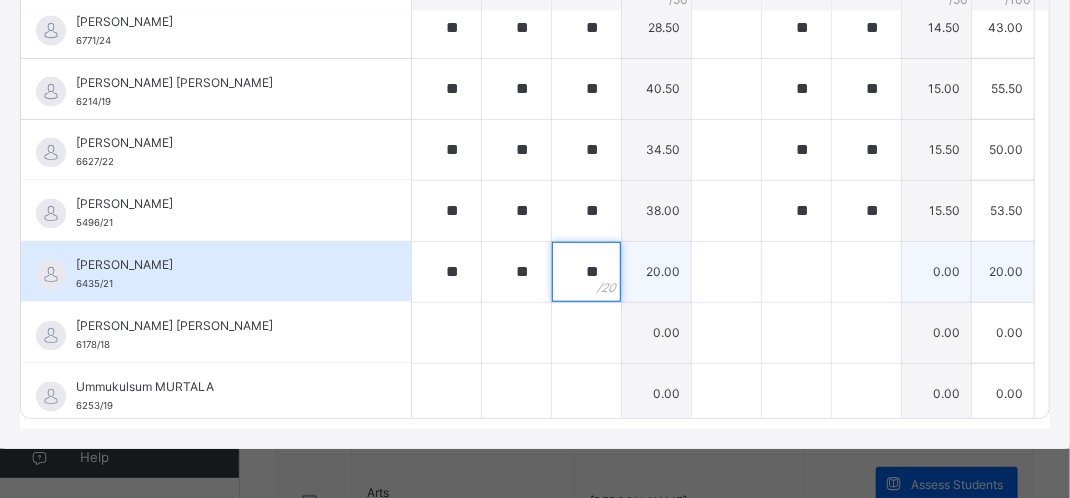 type on "**" 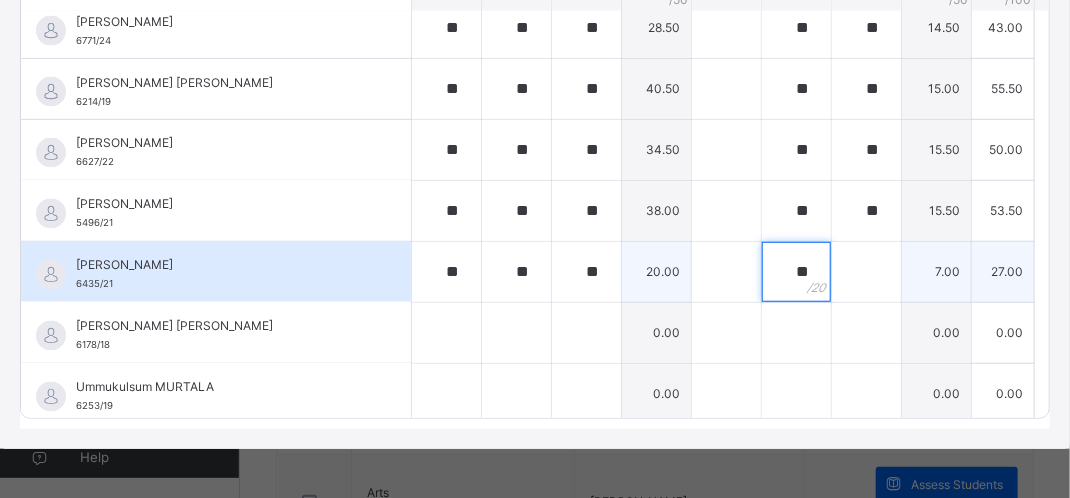type on "**" 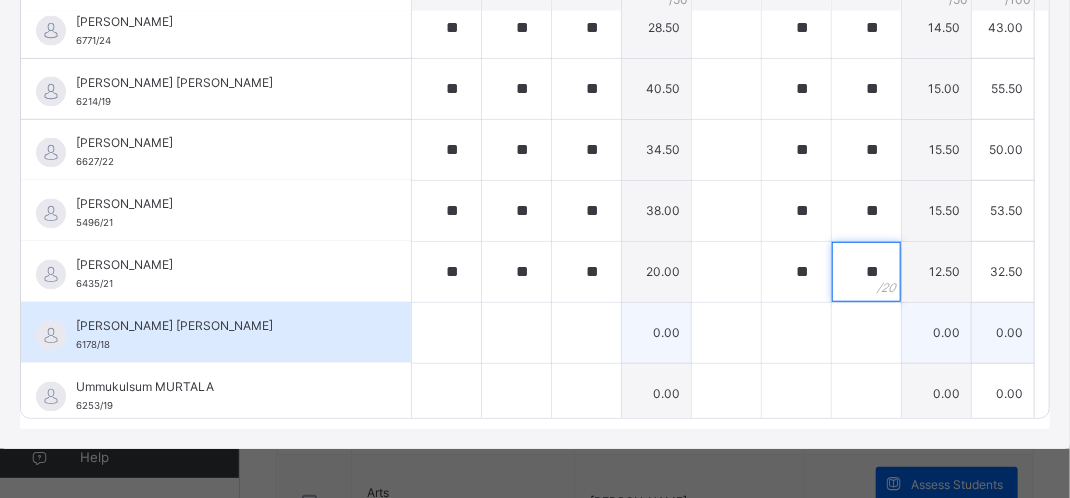 type on "**" 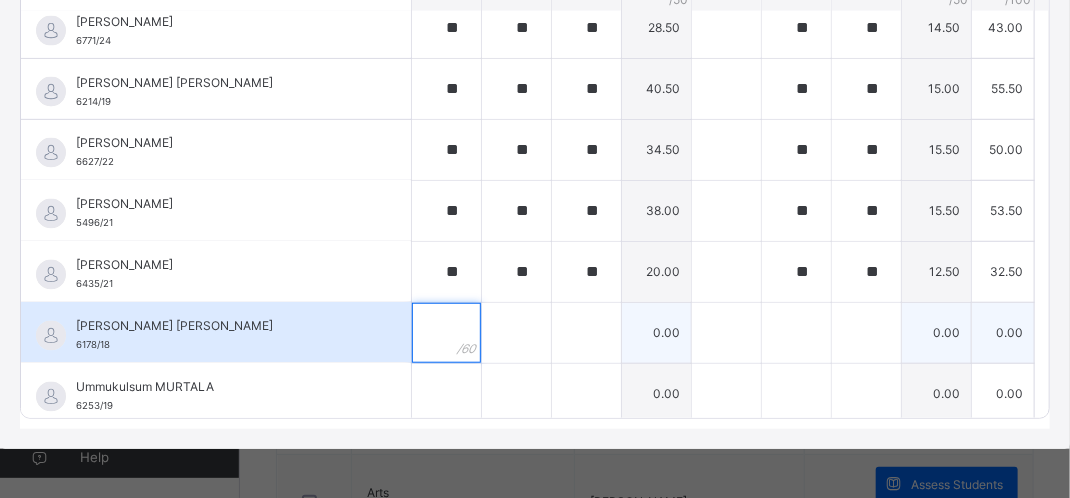 click at bounding box center [446, 333] 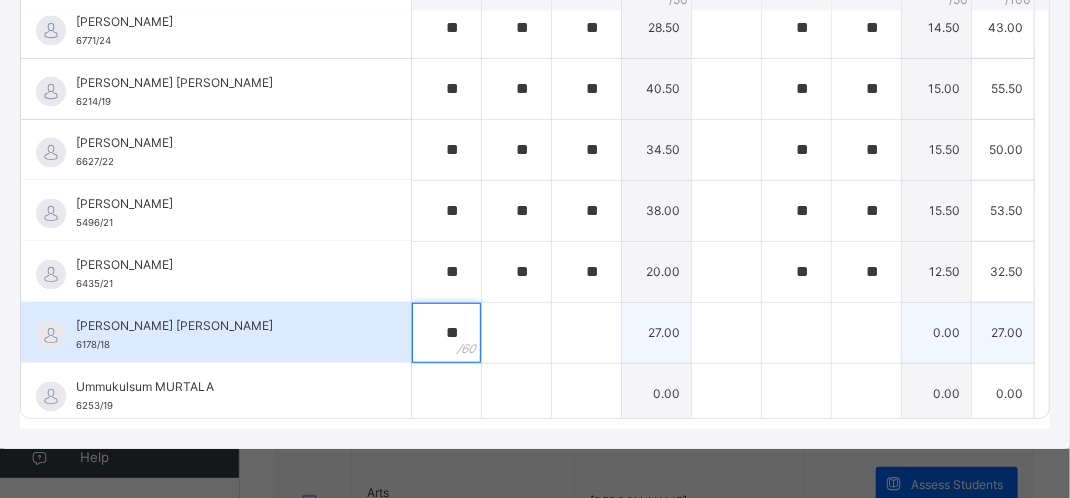 type on "**" 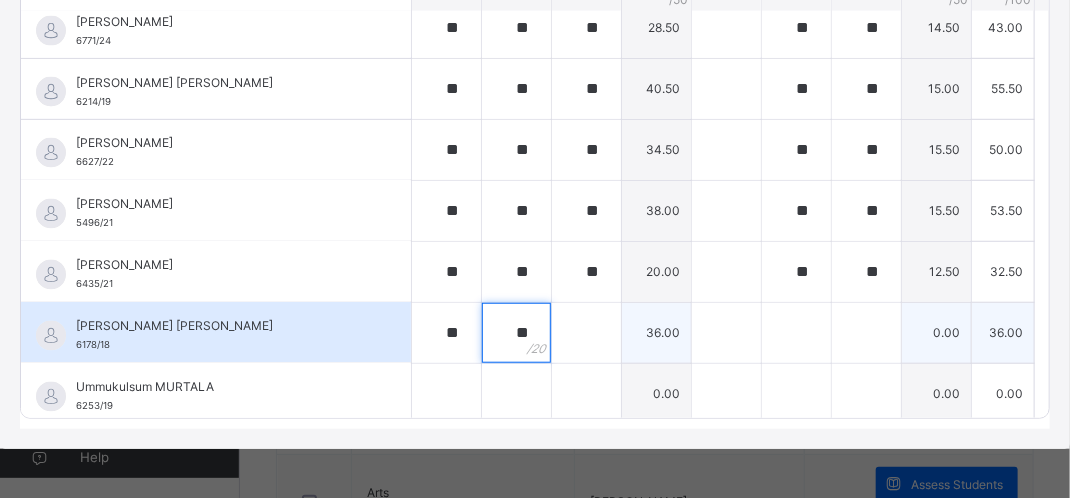 type on "**" 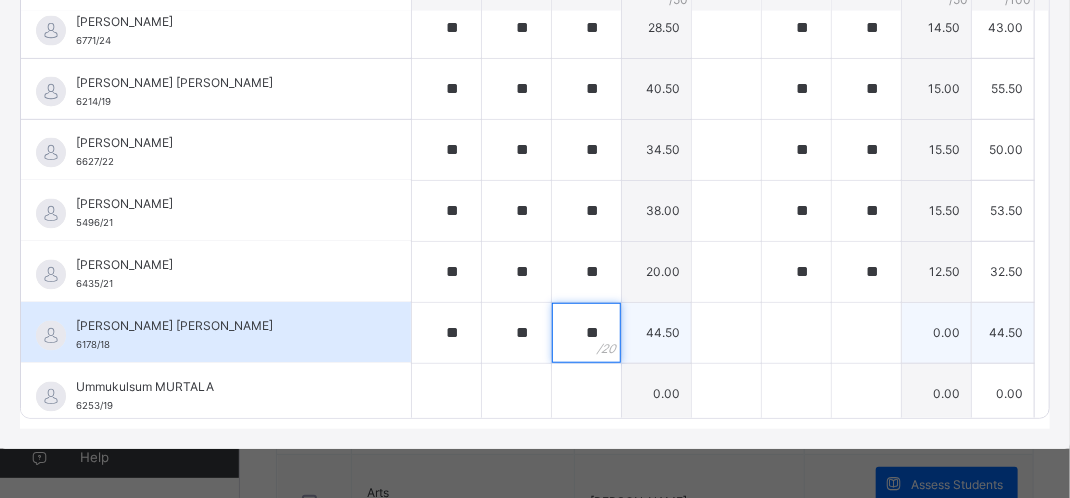 type on "**" 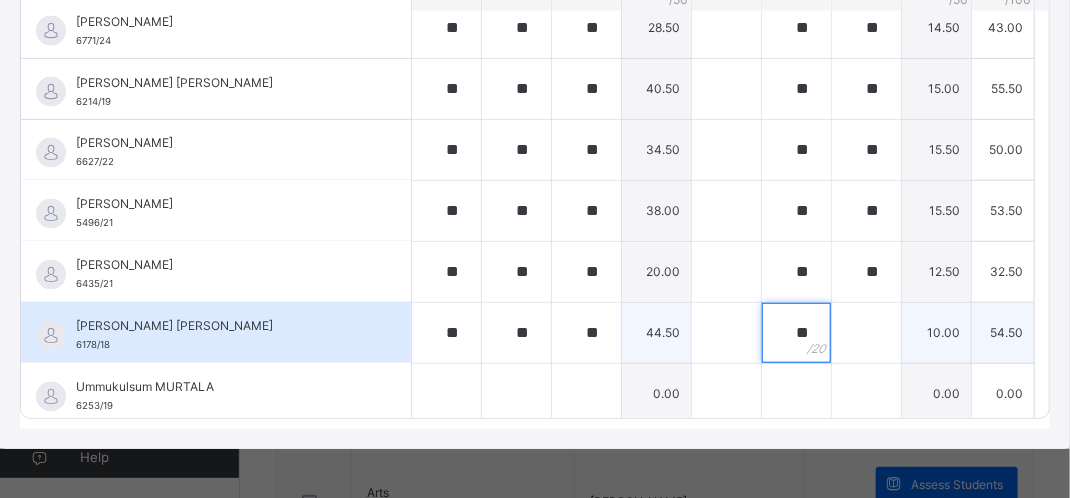 type on "**" 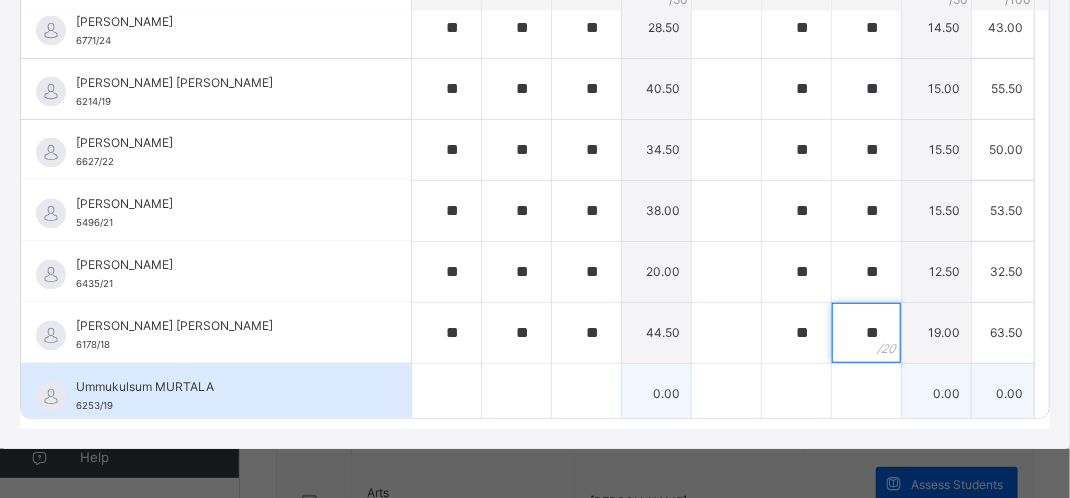 type on "**" 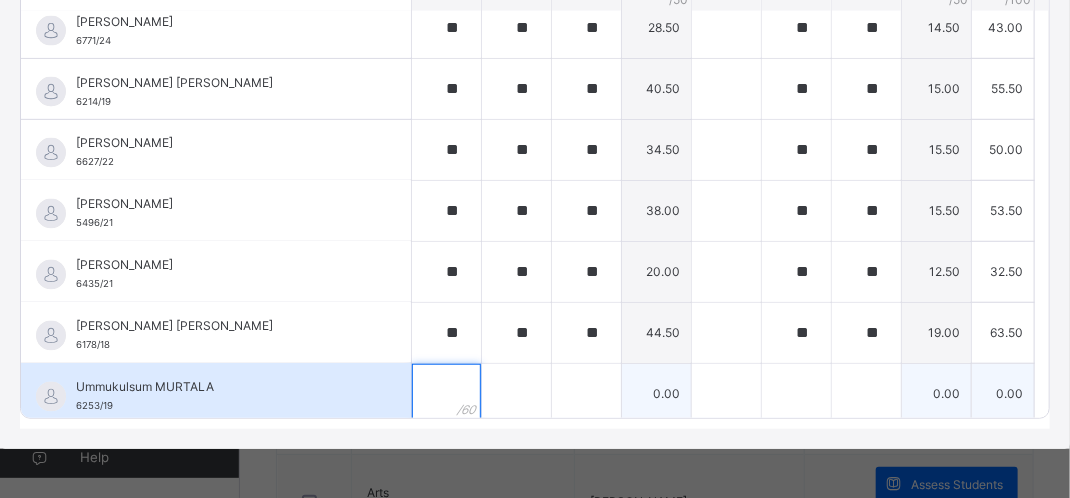 click at bounding box center (446, 394) 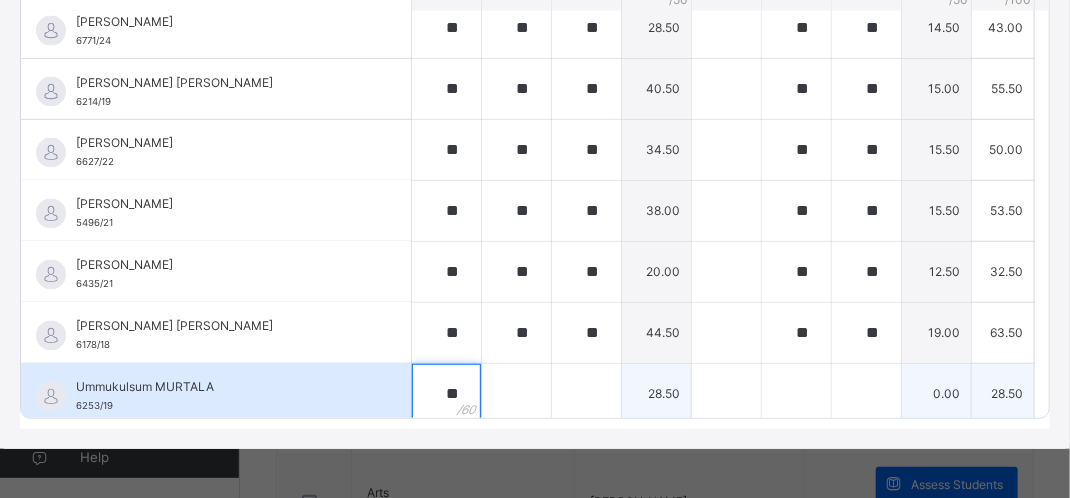 type on "**" 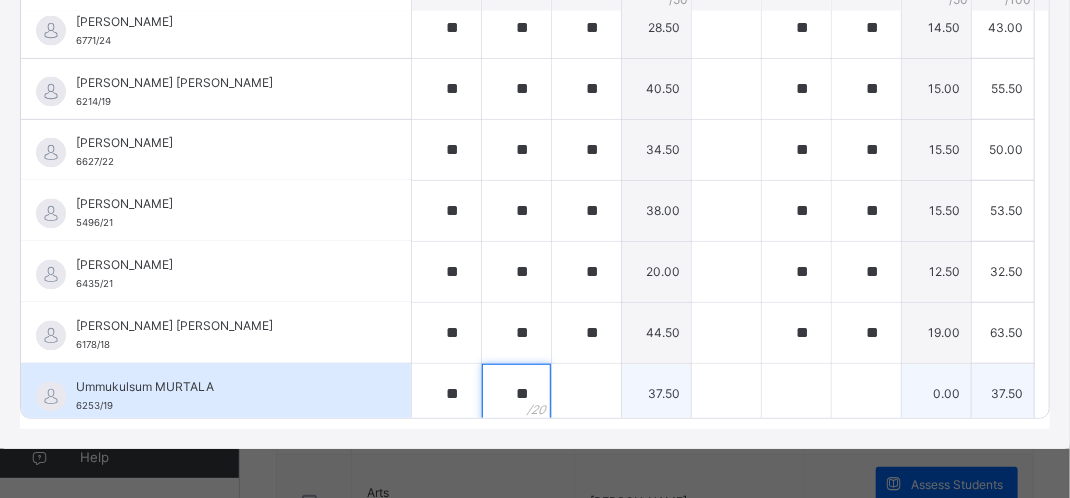type on "**" 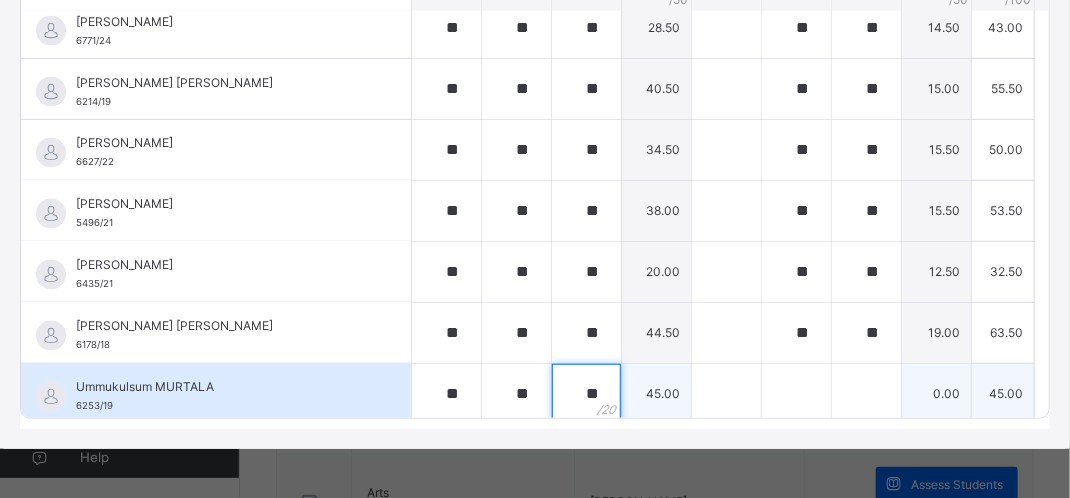 type on "**" 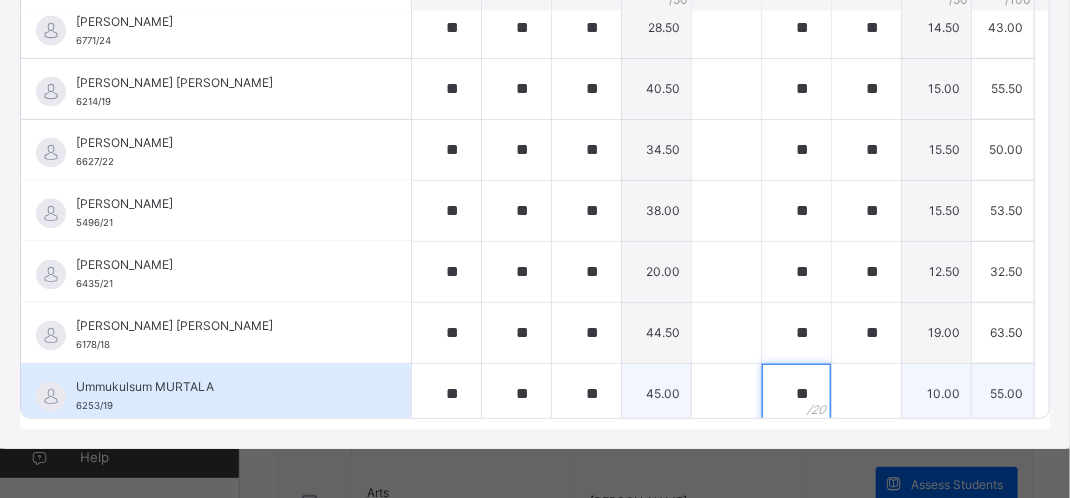 type on "**" 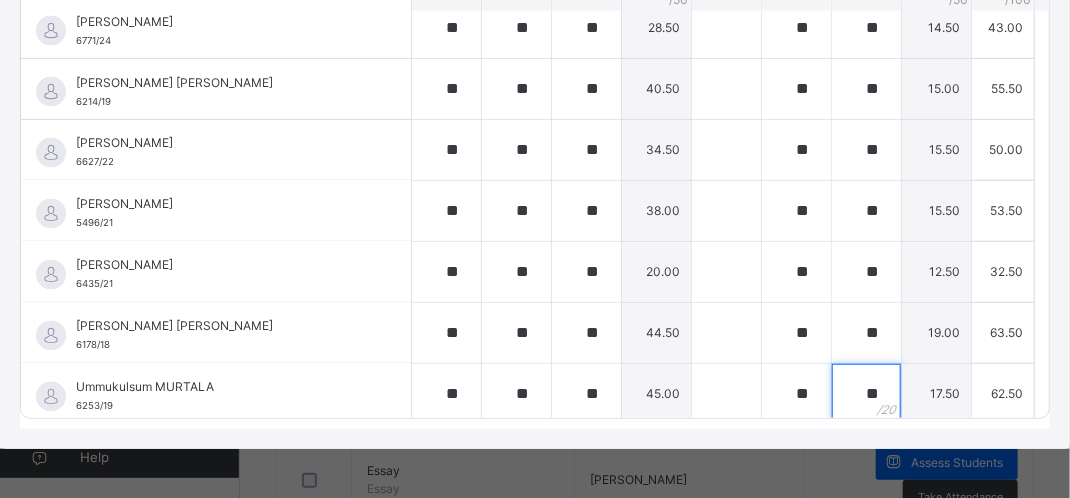 type on "**" 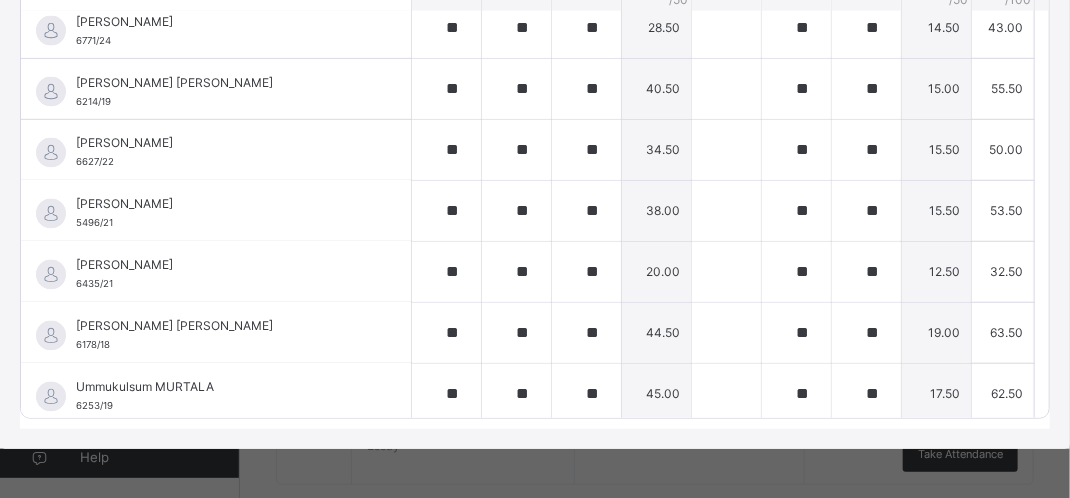 scroll, scrollTop: 2973, scrollLeft: 0, axis: vertical 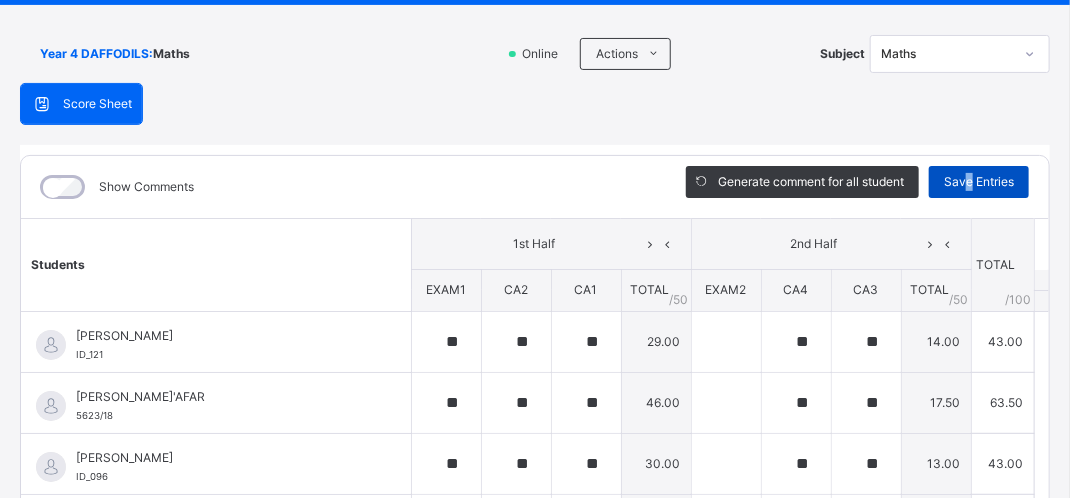click on "Save Entries" at bounding box center (979, 182) 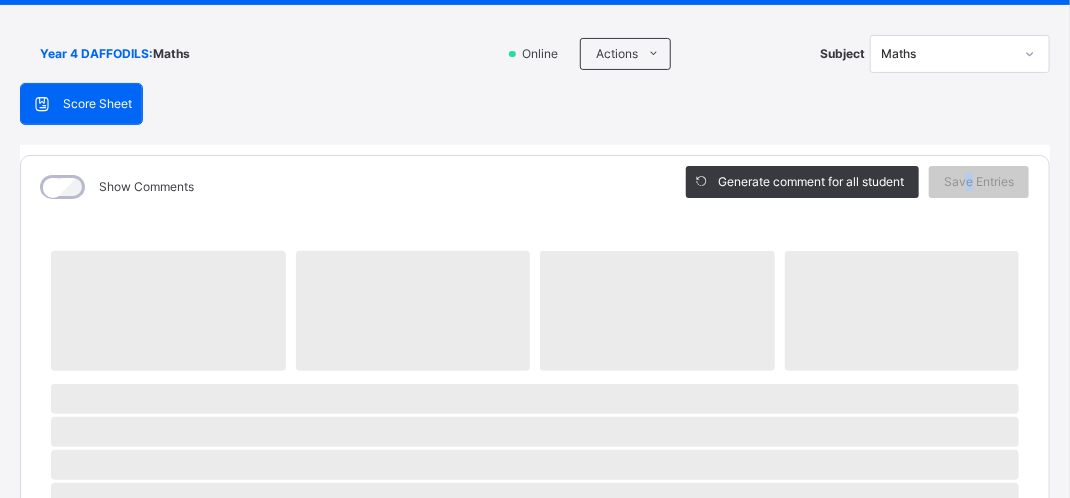 scroll, scrollTop: 2373, scrollLeft: 0, axis: vertical 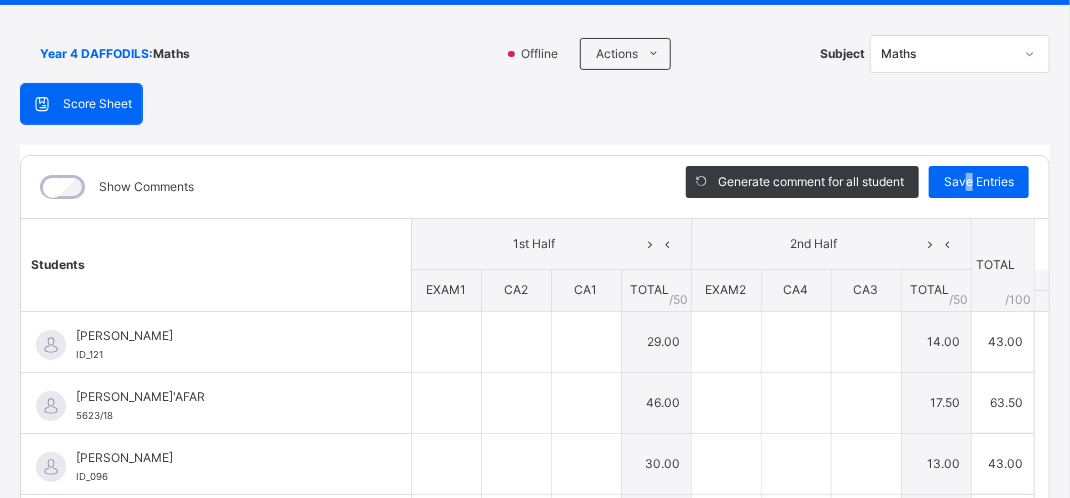 type on "**" 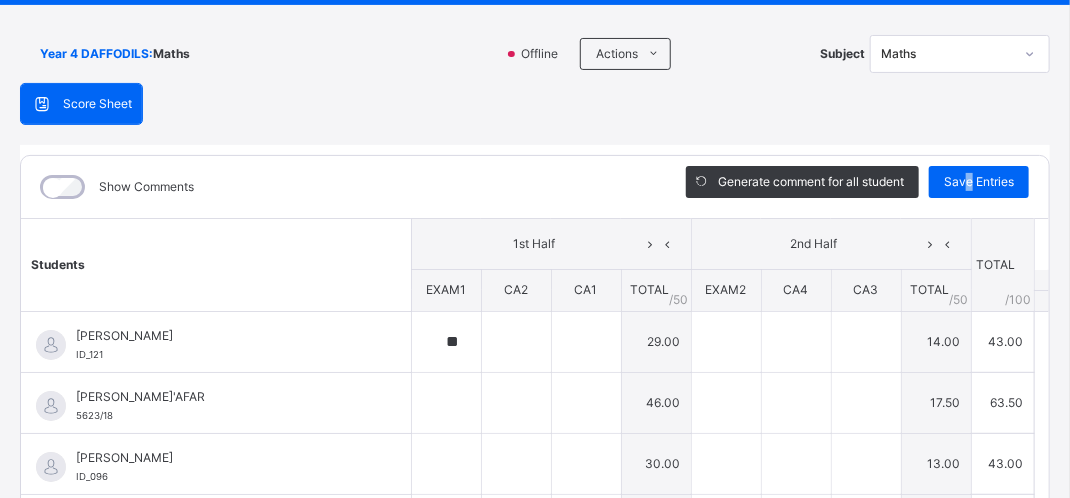 type on "**" 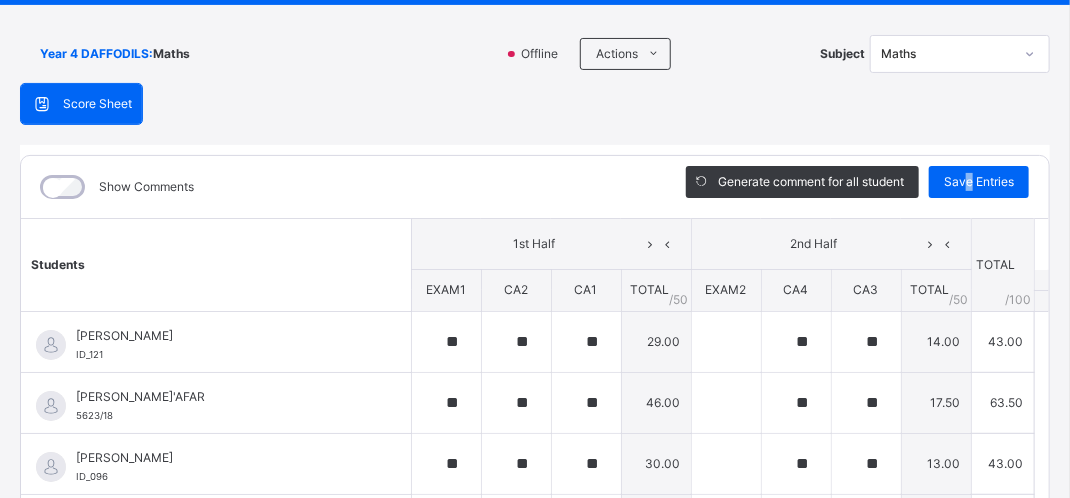 type on "**" 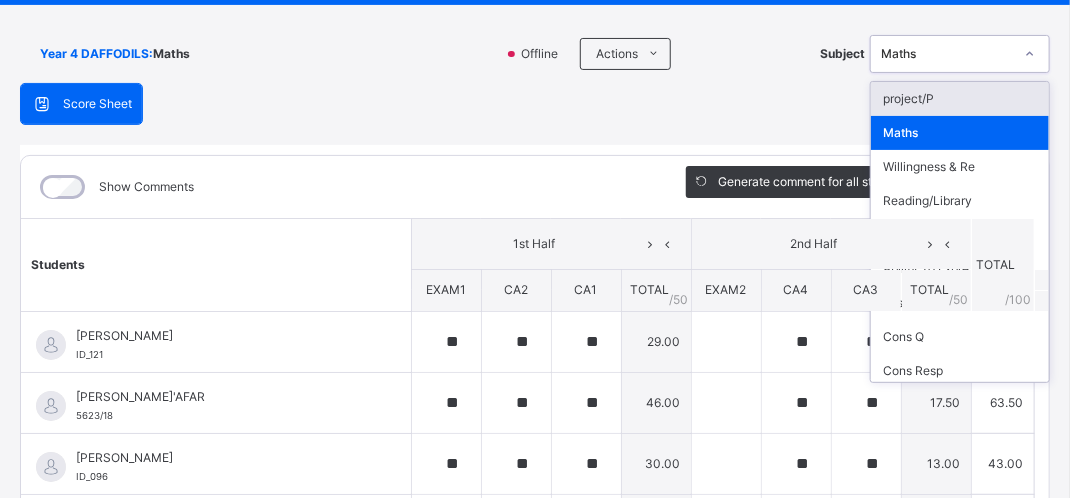 click 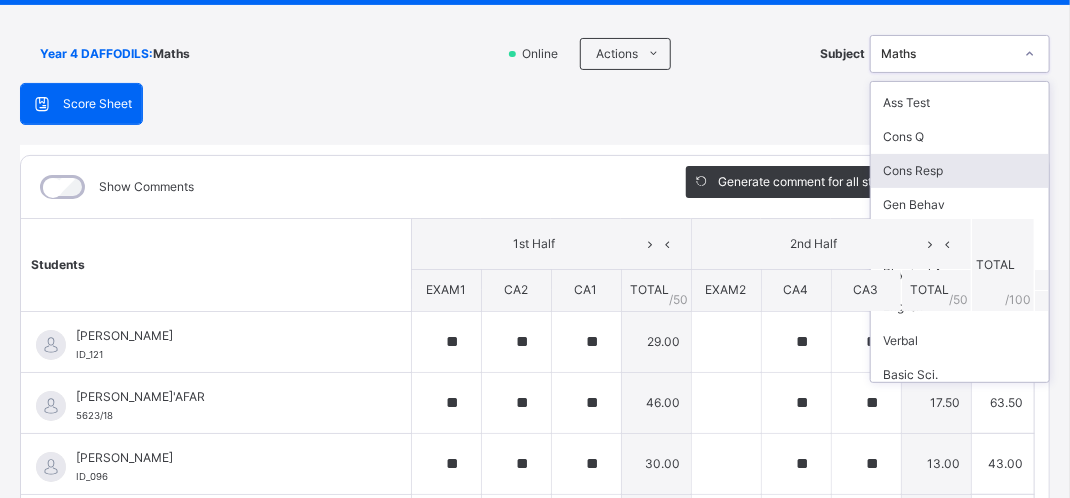 scroll, scrollTop: 240, scrollLeft: 0, axis: vertical 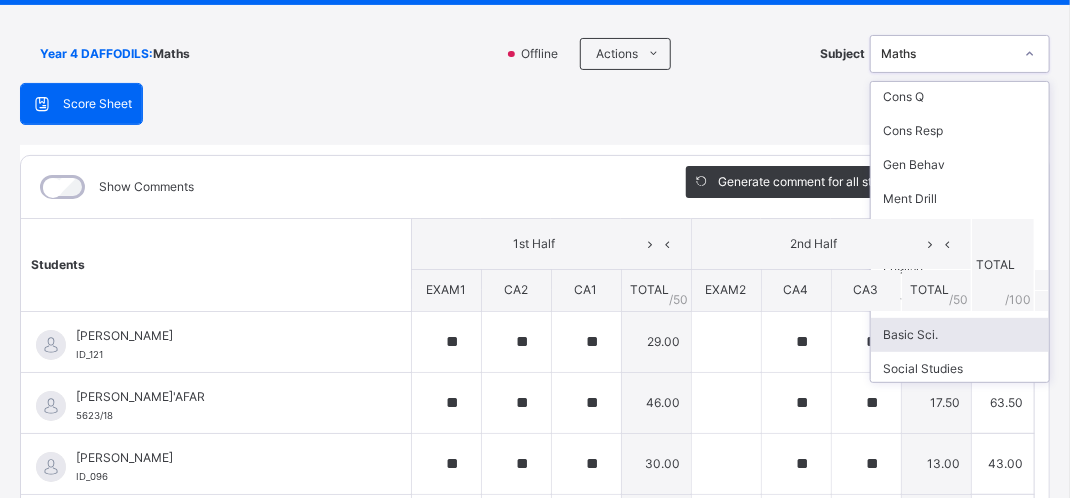 click on "Basic Sci." at bounding box center [960, 335] 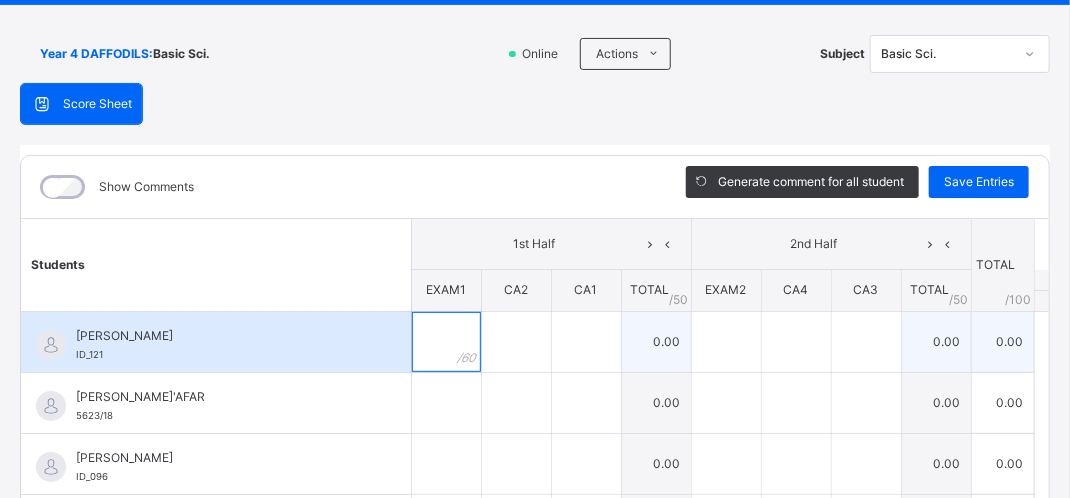 click at bounding box center [446, 342] 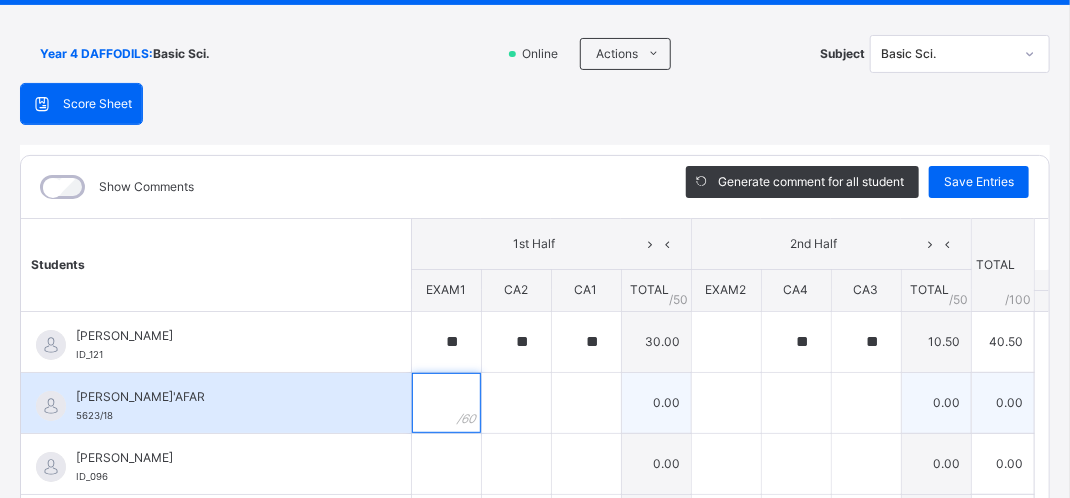 click at bounding box center (446, 403) 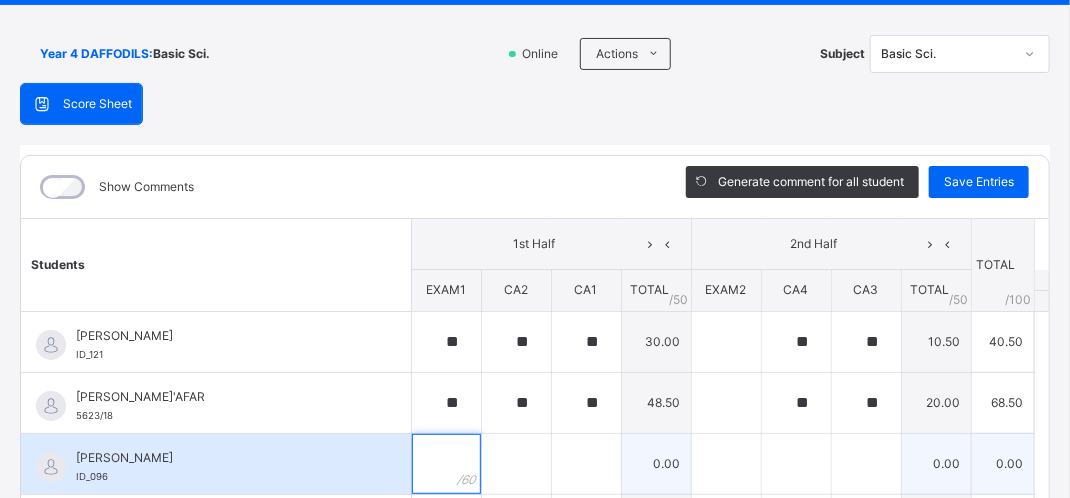 click at bounding box center (446, 464) 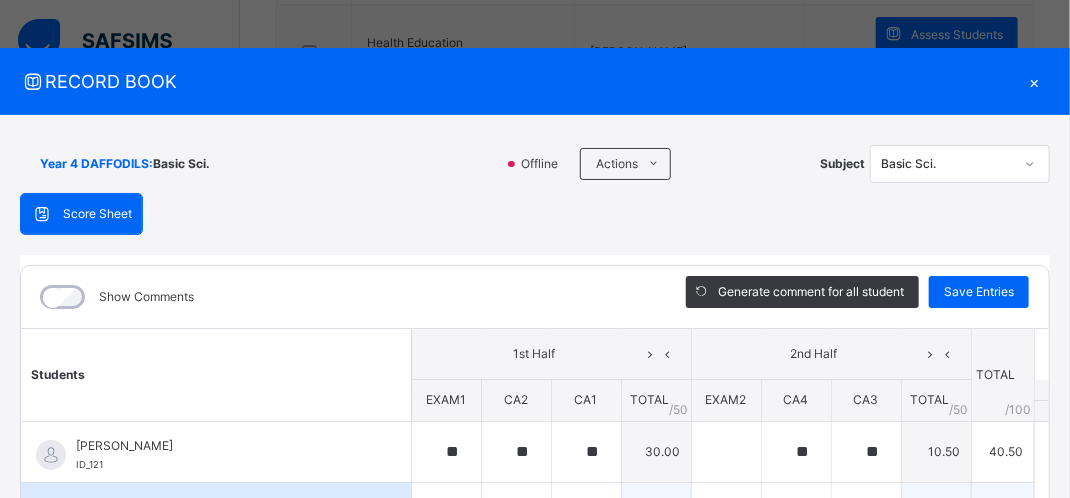scroll, scrollTop: 0, scrollLeft: 0, axis: both 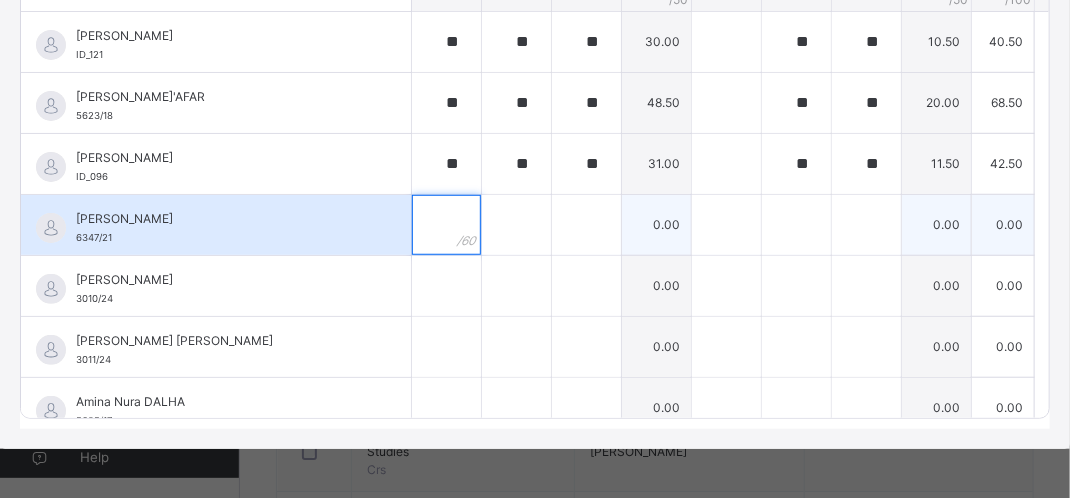 click at bounding box center [446, 225] 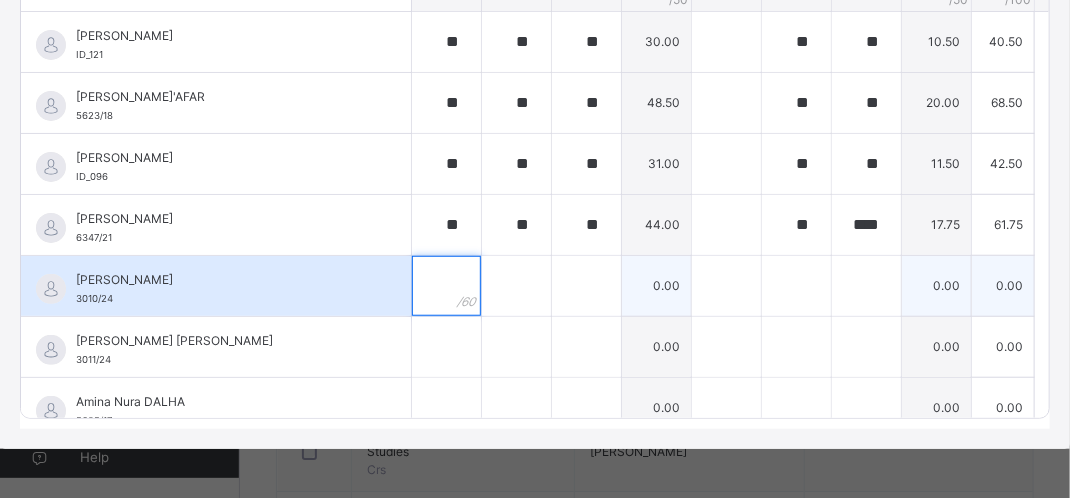 click at bounding box center [446, 286] 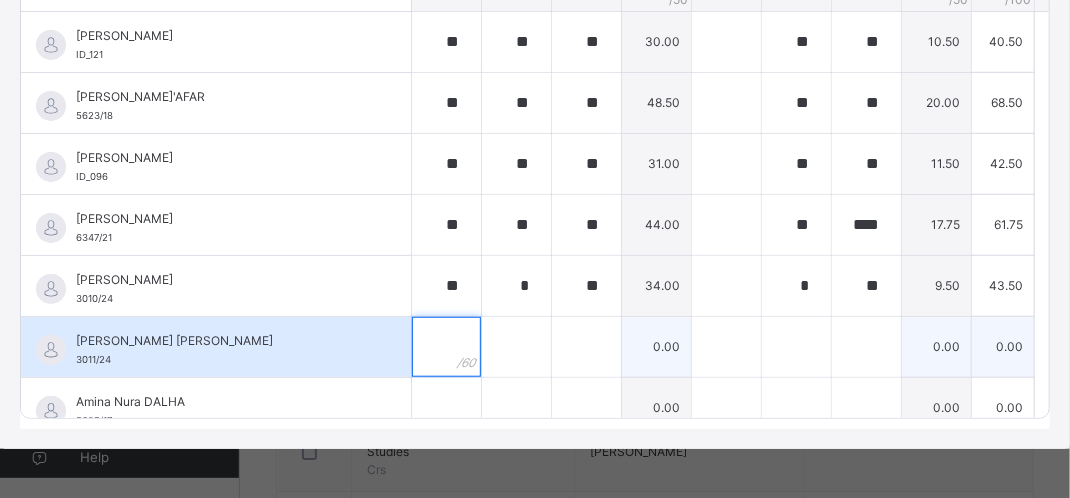 click at bounding box center [446, 347] 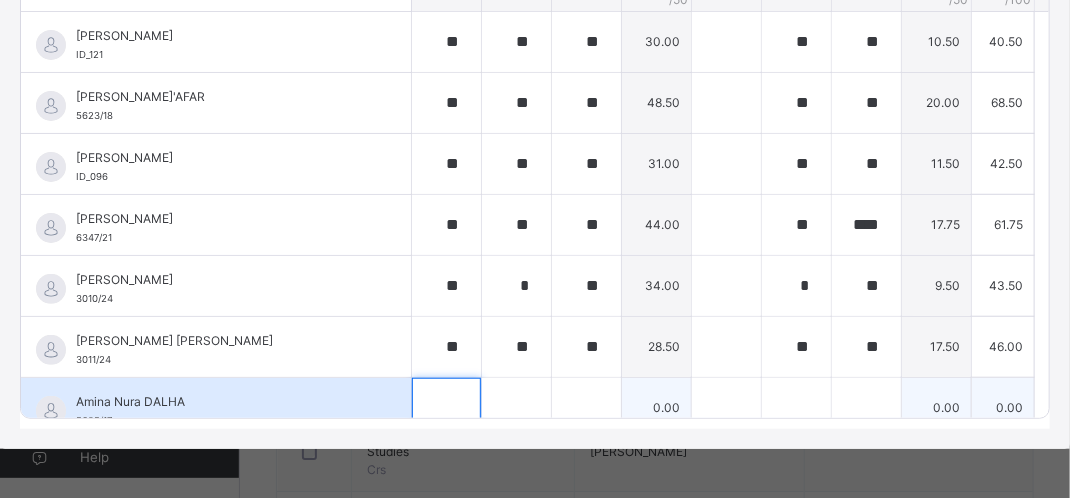 click at bounding box center [446, 408] 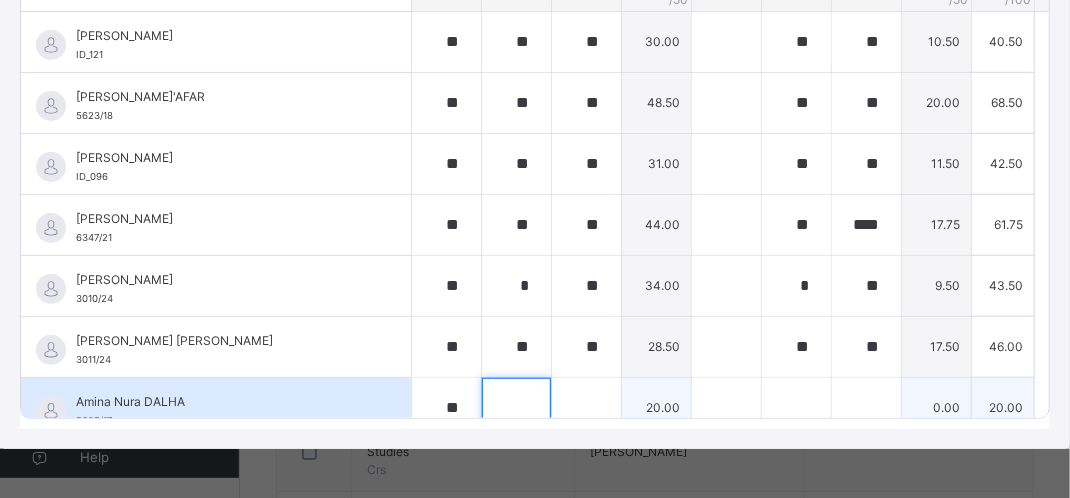 scroll, scrollTop: 17, scrollLeft: 0, axis: vertical 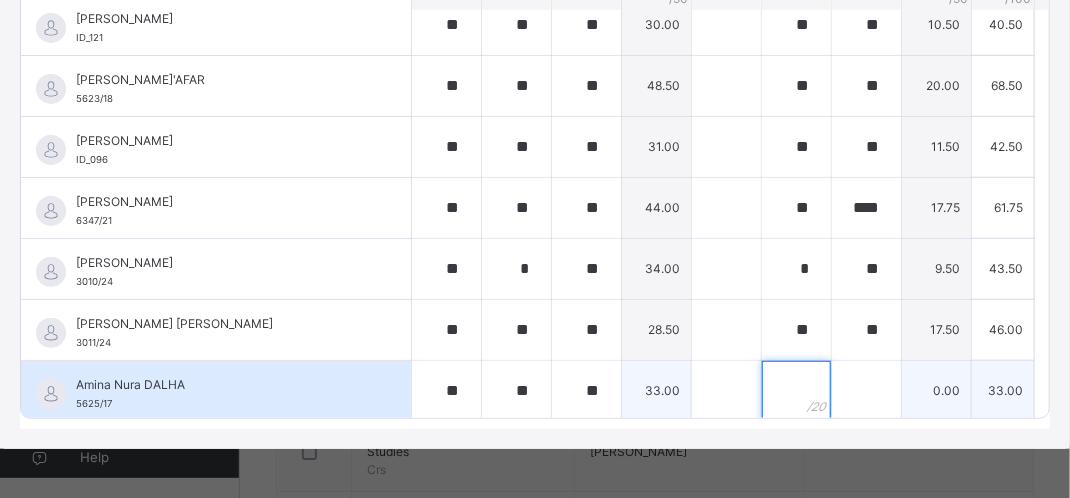 click at bounding box center [796, 391] 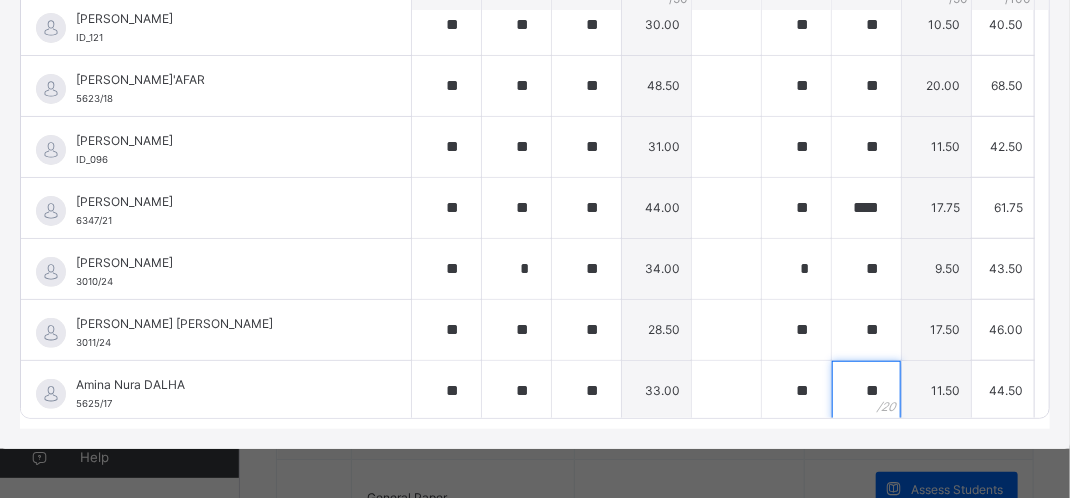 scroll, scrollTop: 2673, scrollLeft: 0, axis: vertical 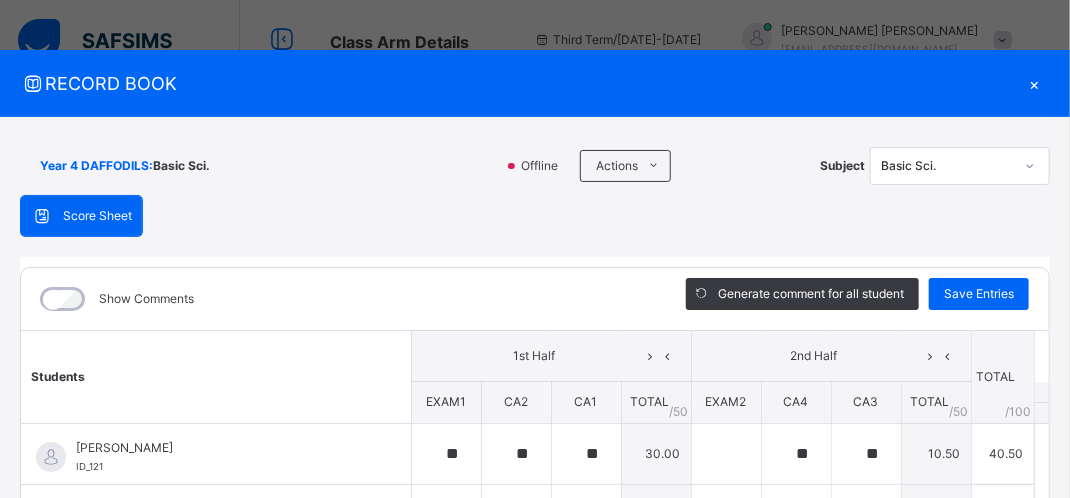 click on "Score Sheet Score Sheet Show Comments   Generate comment for all student   Save Entries Class Level:  Year 4   DAFFODILS Subject:  Basic Sci. Session:  2024/2025 Session Session:  Third Term Students 1st Half 2nd Half TOTAL /100 Comment EXAM1 CA2 CA1 TOTAL / 50 EXAM2 CA4 CA3 TOTAL / 50 [PERSON_NAME] ID_121 [PERSON_NAME] ID_121 ** ** ** 30.00 ** ** 10.50 40.50 Generate comment 0 / 250   ×   Subject Teacher’s Comment Generate and see in full the comment developed by the AI with an option to regenerate the comment [PERSON_NAME]  [PERSON_NAME]   ID_121   Total 40.50  / 100.00 [PERSON_NAME] Bot   Regenerate     Use this comment   [PERSON_NAME]'AFAR 5623/18 [PERSON_NAME]'AFAR 5623/18 ** ** ** 48.50 ** ** 20.00 68.50 Generate comment 0 / 250   ×   Subject Teacher’s Comment Generate and see in full the comment developed by the AI with an option to regenerate the comment [PERSON_NAME] [PERSON_NAME]'AFAR   5623/18   Total 68.50  / 100.00 [PERSON_NAME] Bot   Regenerate     Use this comment   ID_096 ID_096 ** 0" at bounding box center [535, 518] 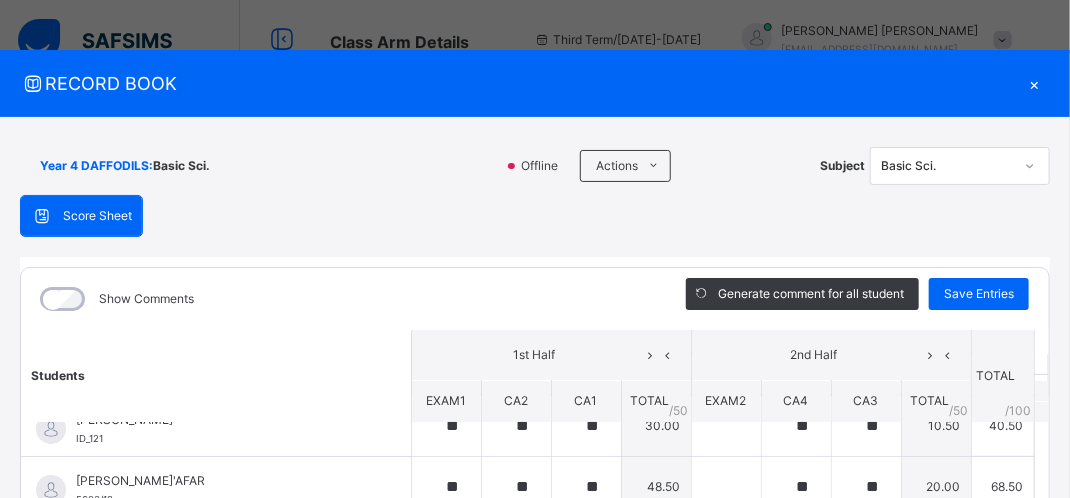 scroll, scrollTop: 0, scrollLeft: 0, axis: both 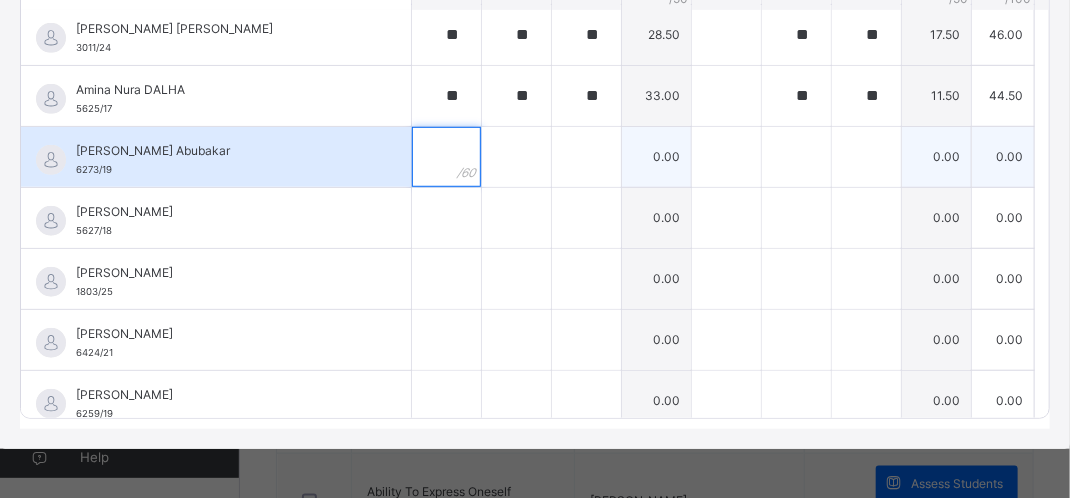 click at bounding box center [446, 157] 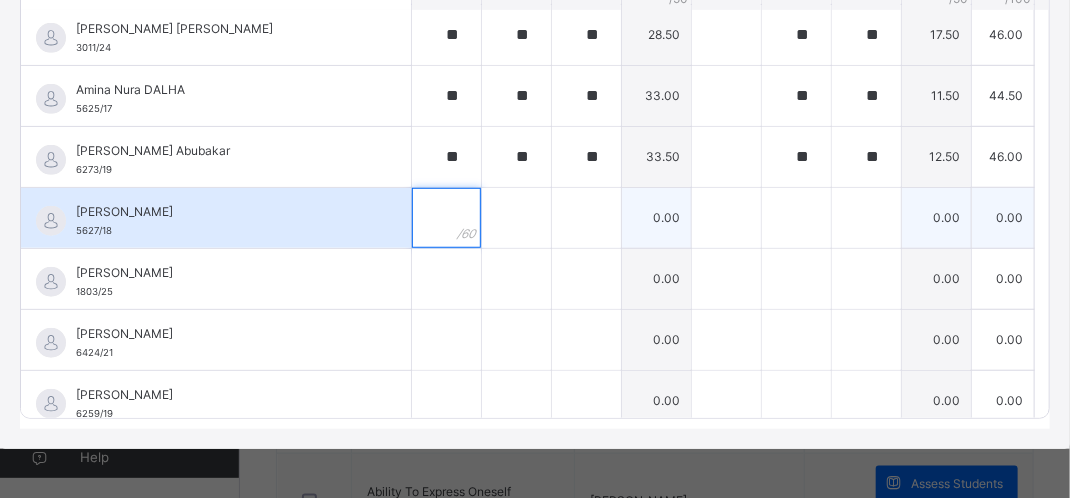 click at bounding box center [446, 218] 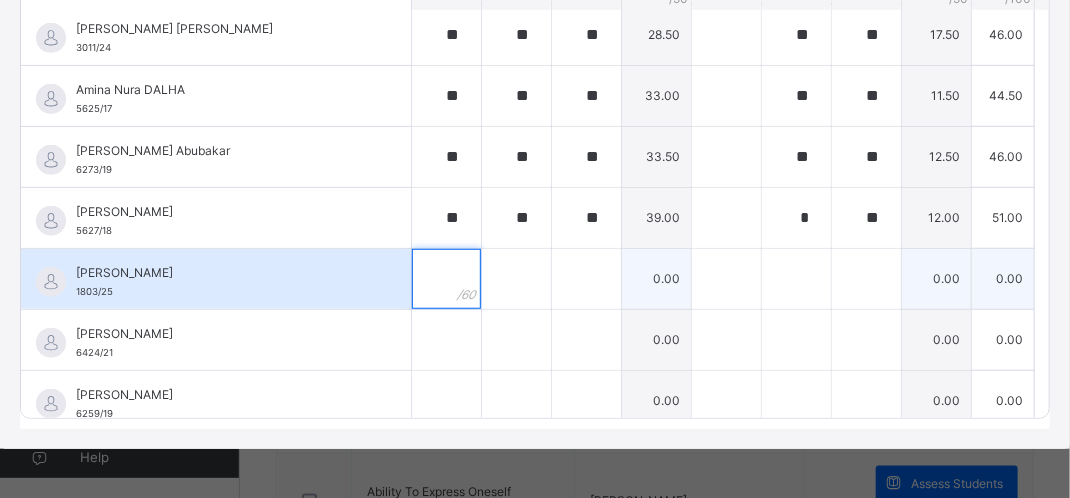 click at bounding box center (446, 279) 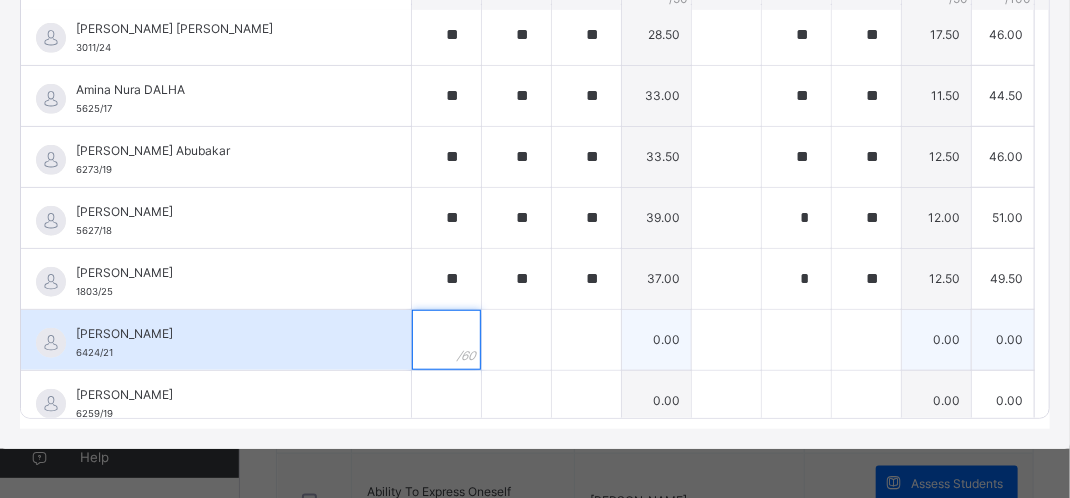 click at bounding box center (446, 340) 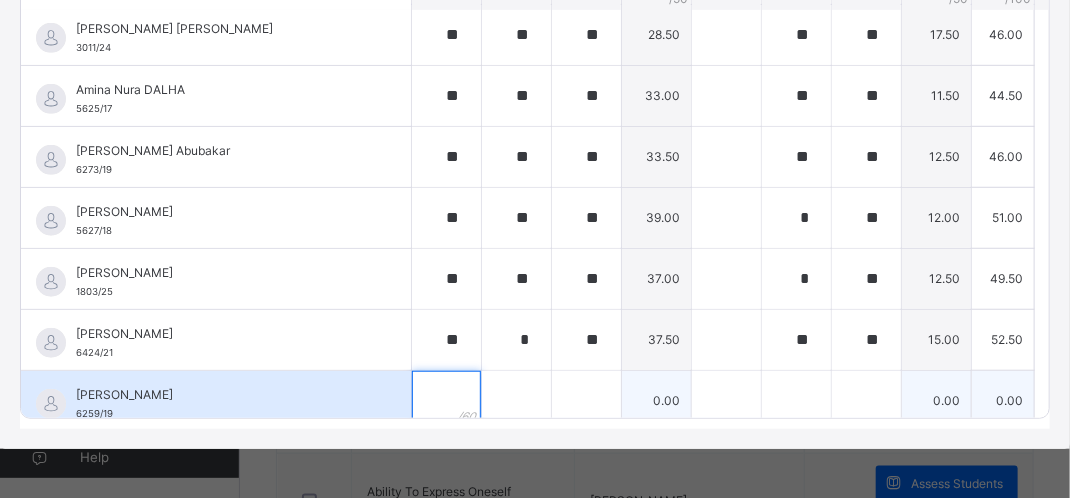 click at bounding box center [446, 401] 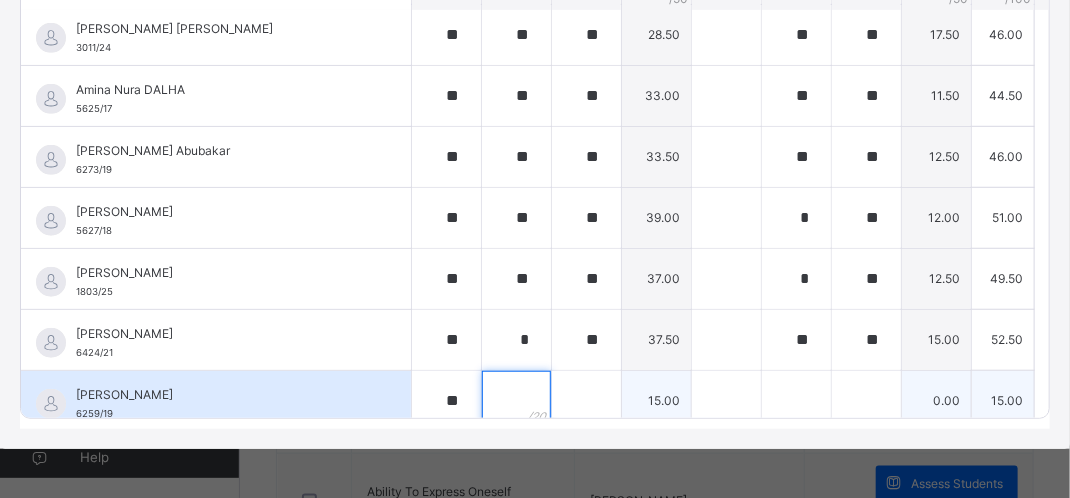 scroll, scrollTop: 321, scrollLeft: 0, axis: vertical 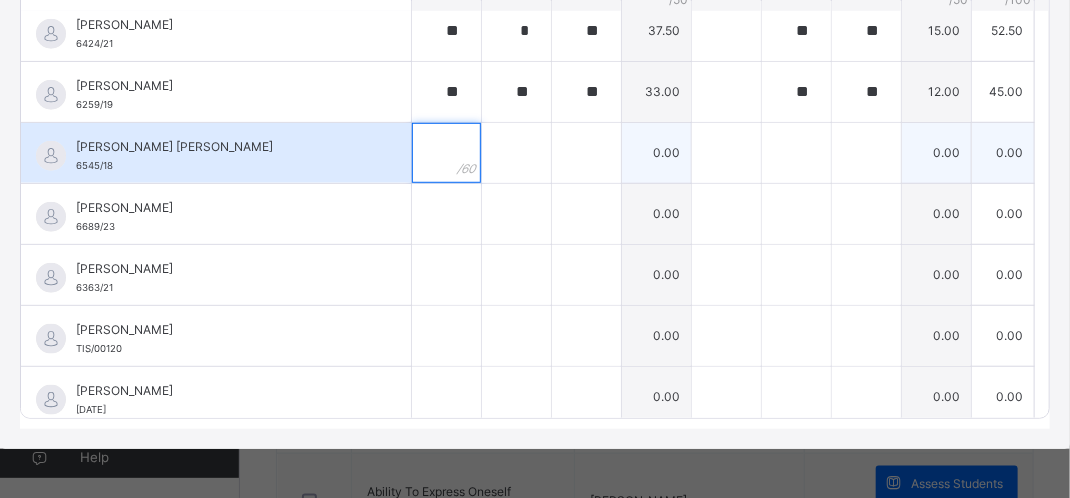 click at bounding box center (446, 153) 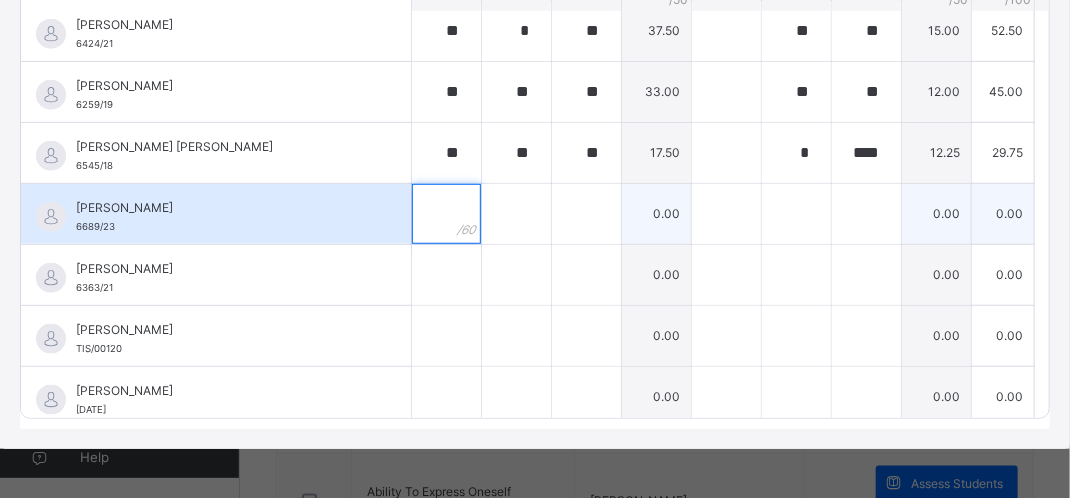 click at bounding box center (446, 214) 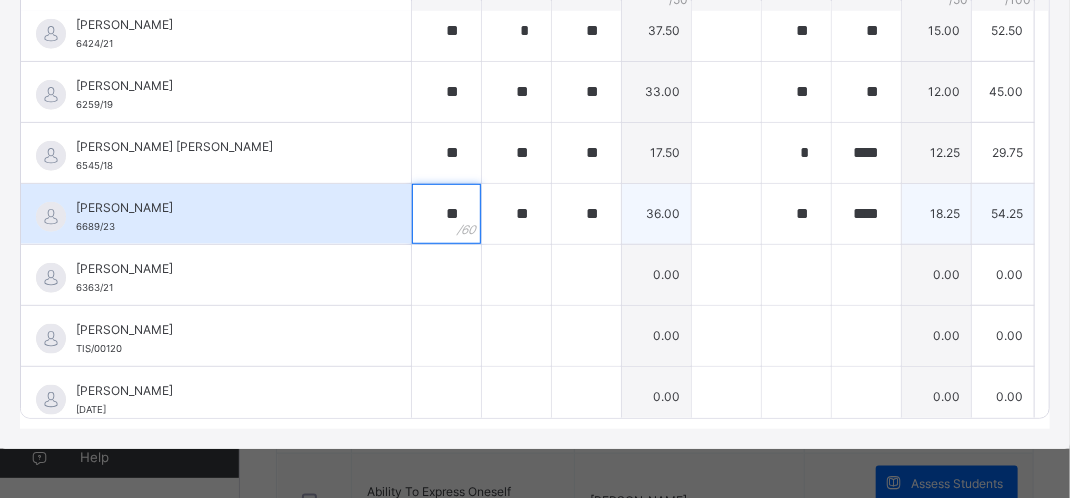 click on "**" at bounding box center (446, 214) 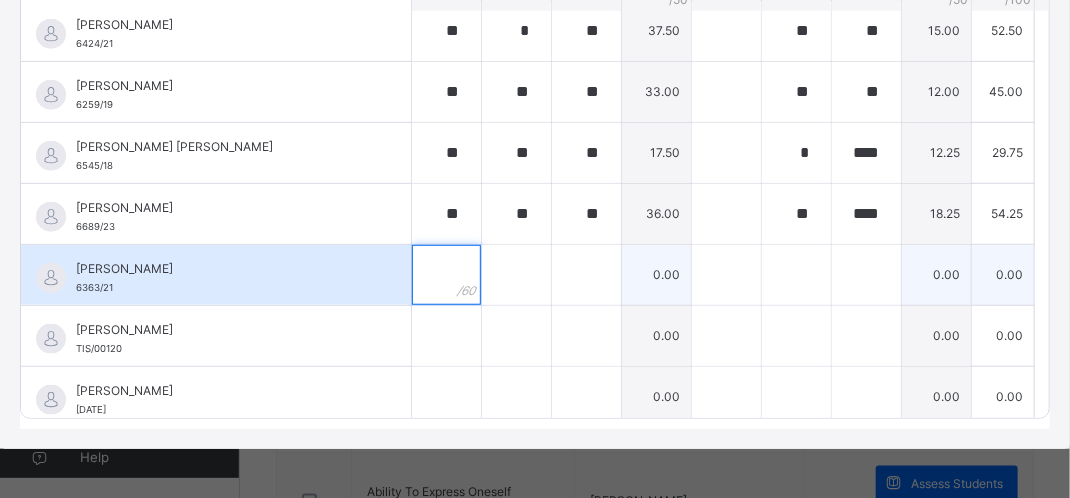 click at bounding box center (446, 275) 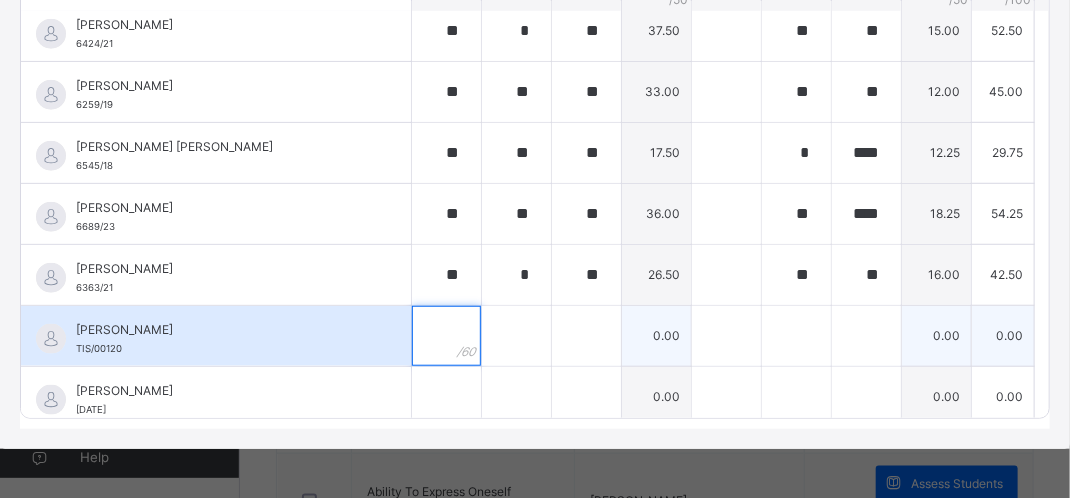 click at bounding box center [446, 336] 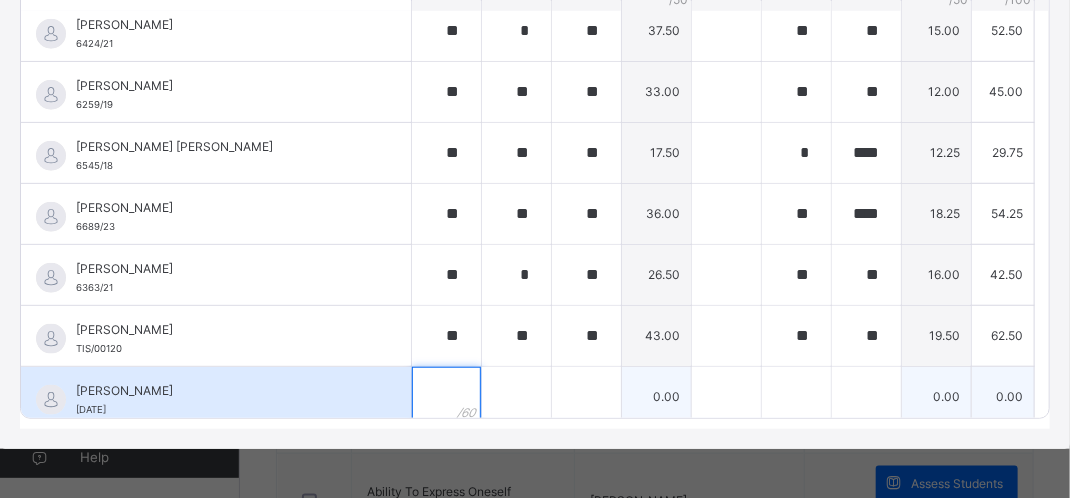 click at bounding box center [446, 397] 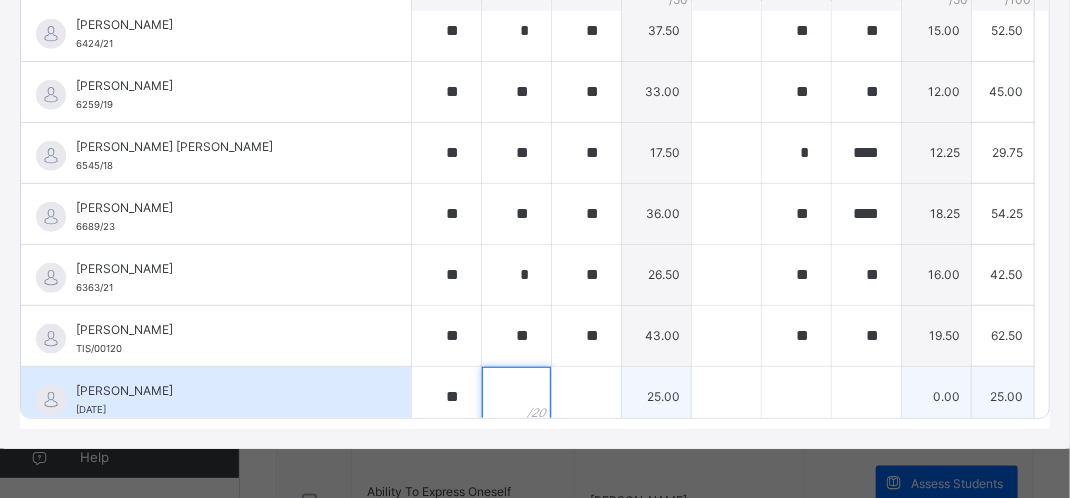 scroll, scrollTop: 625, scrollLeft: 0, axis: vertical 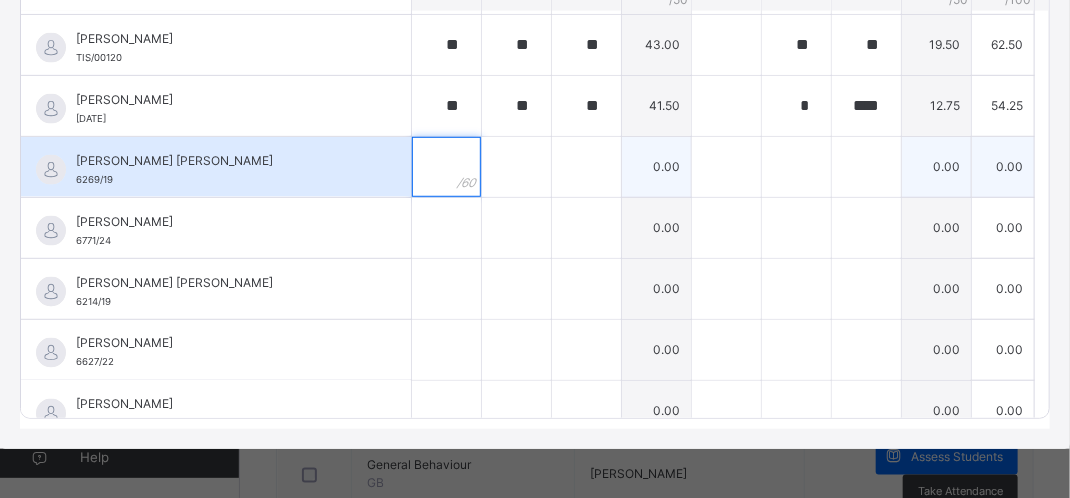 click at bounding box center [446, 167] 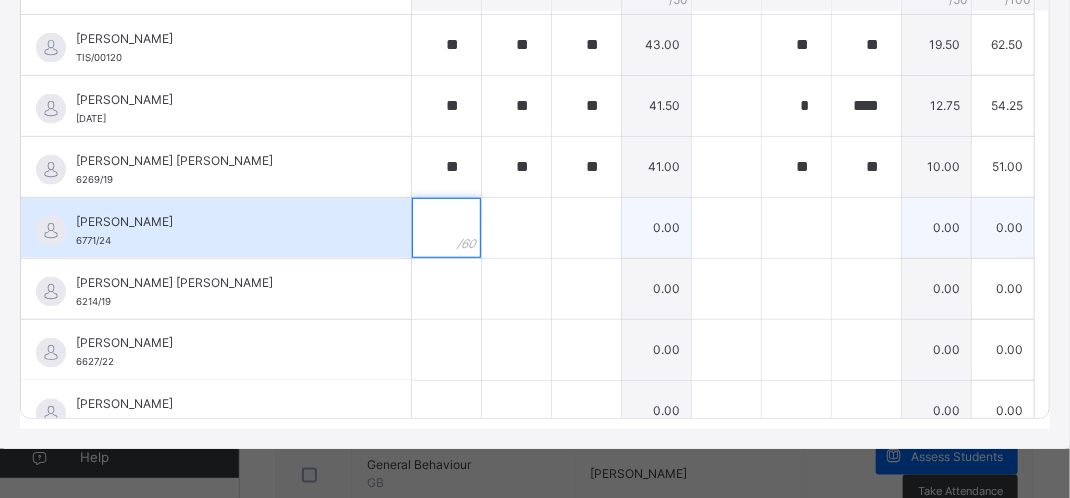 click at bounding box center (446, 228) 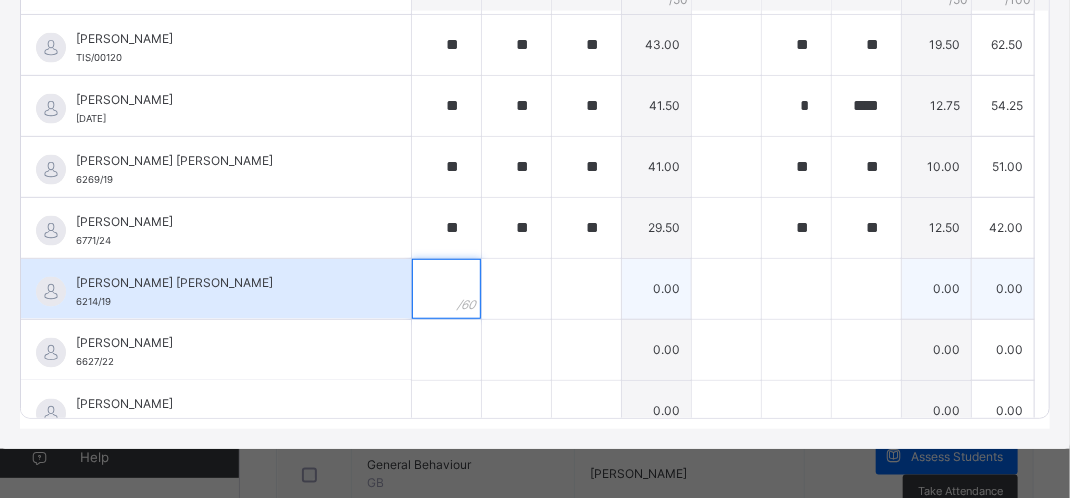 click at bounding box center (446, 289) 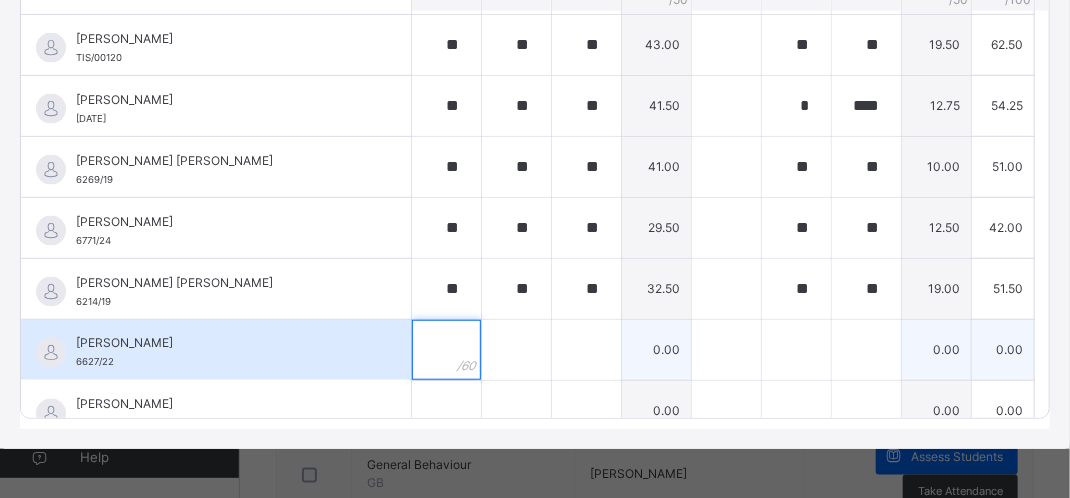 click at bounding box center (446, 350) 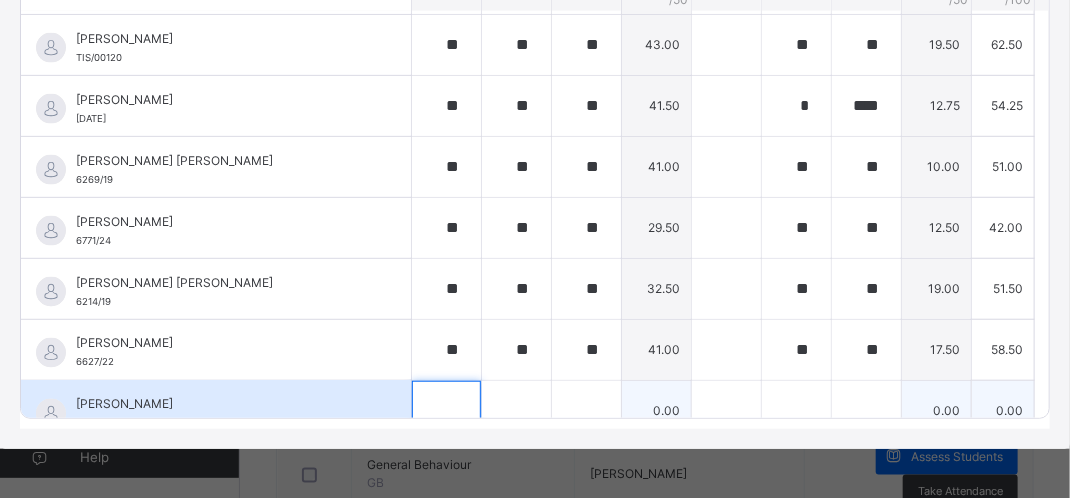 click at bounding box center (446, 411) 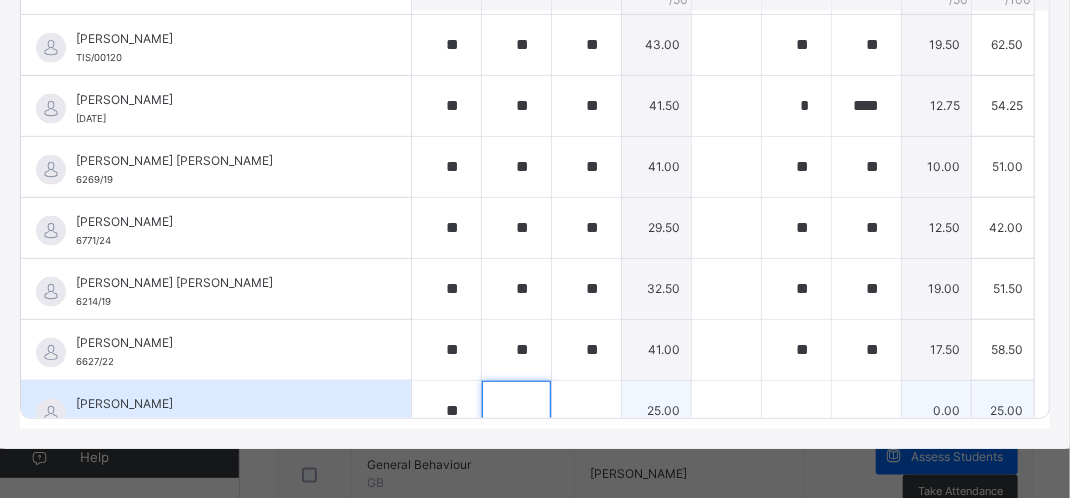 scroll, scrollTop: 929, scrollLeft: 0, axis: vertical 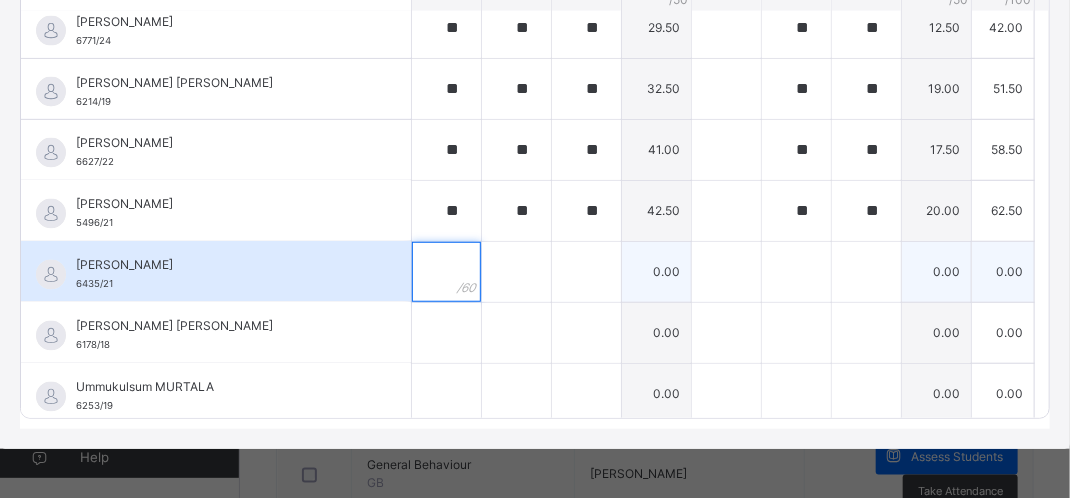 click at bounding box center [446, 272] 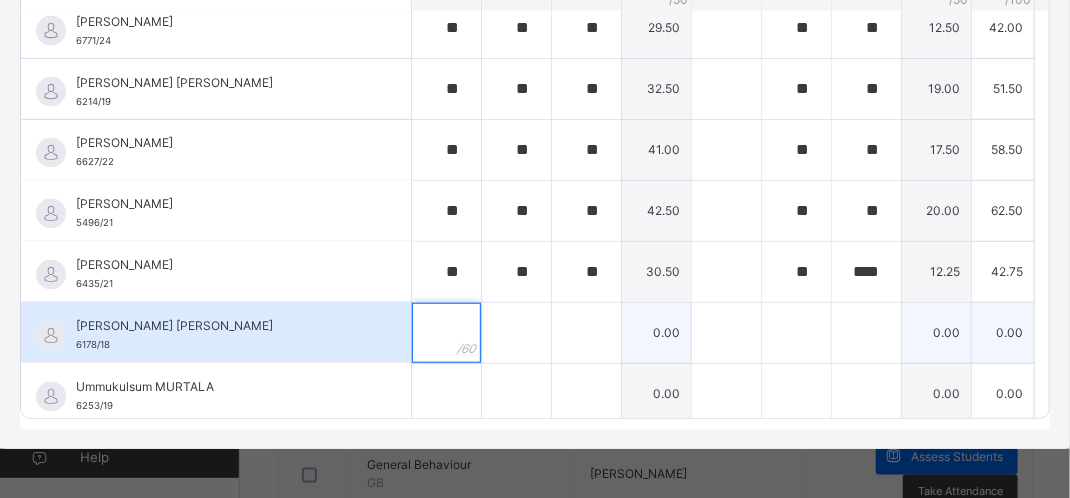 click at bounding box center (446, 333) 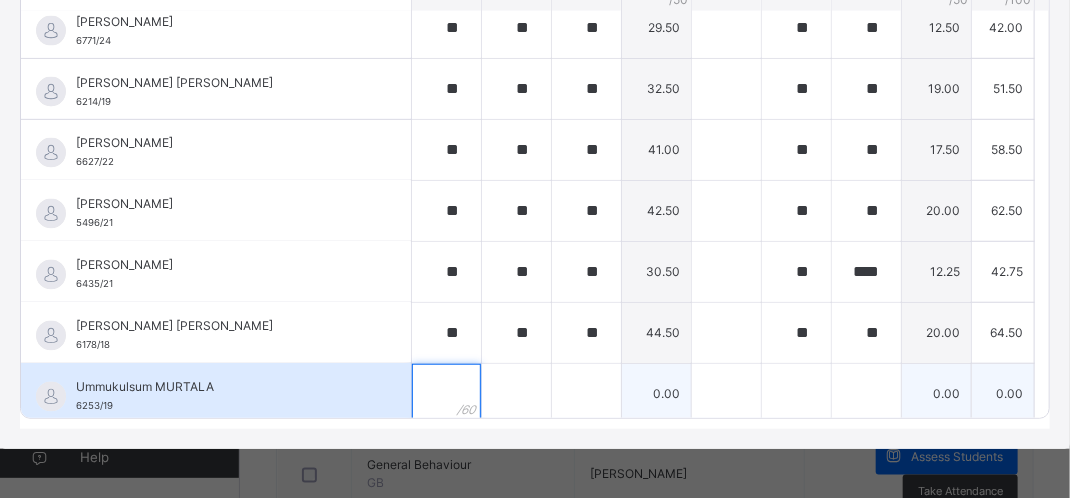 click at bounding box center (446, 394) 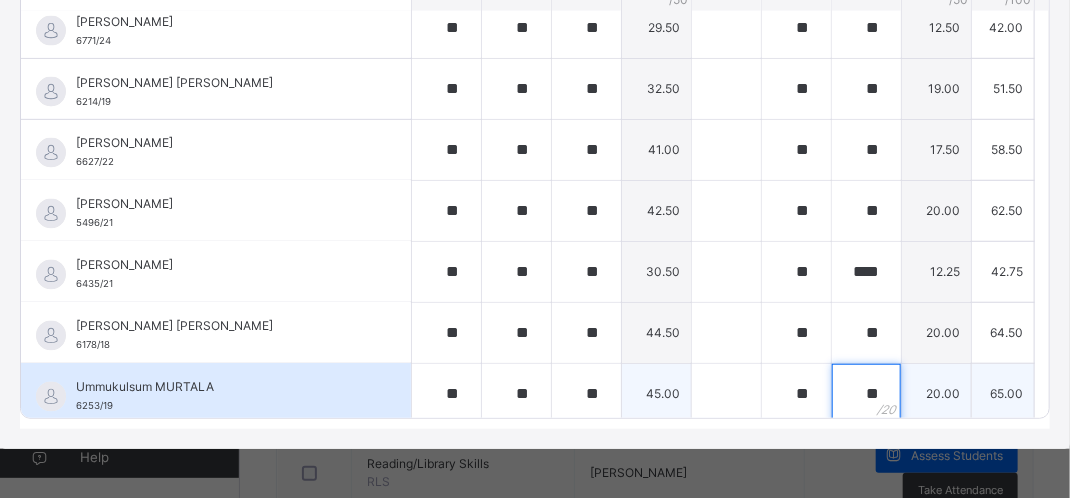 scroll, scrollTop: 400, scrollLeft: 0, axis: vertical 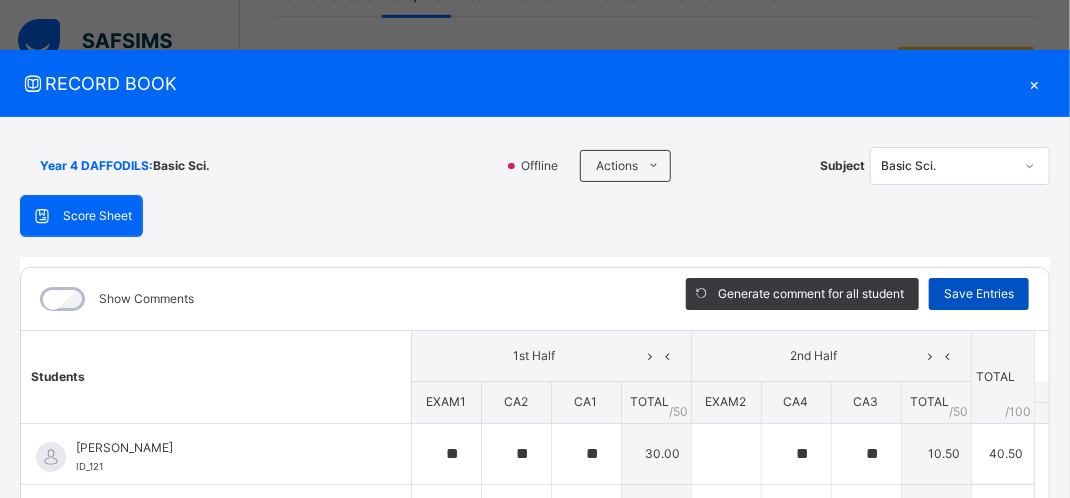 drag, startPoint x: 940, startPoint y: 295, endPoint x: 928, endPoint y: 298, distance: 12.369317 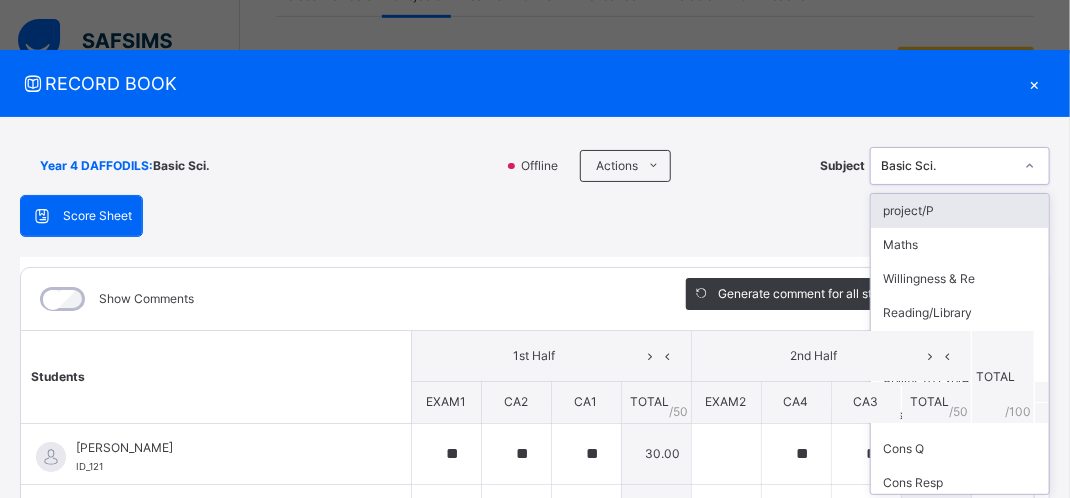 click 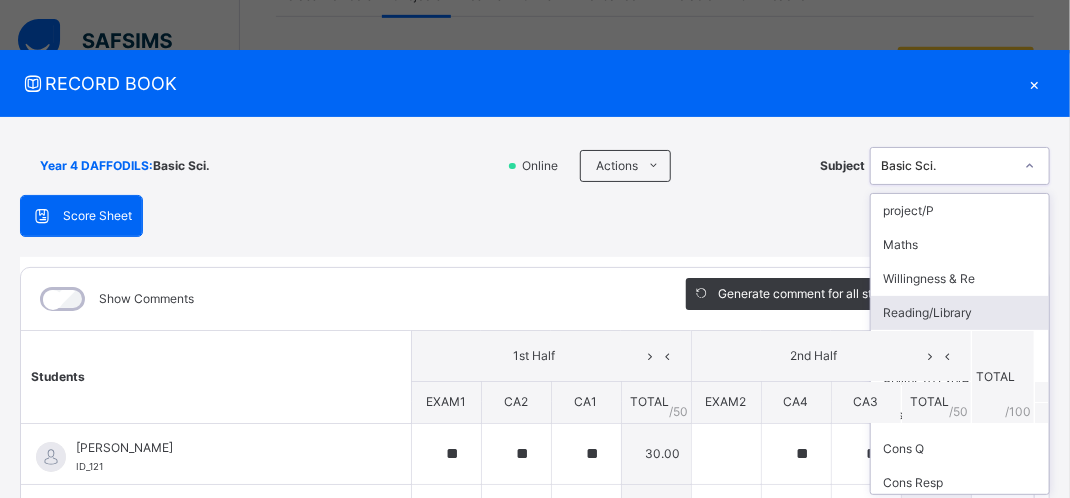 scroll, scrollTop: 262, scrollLeft: 0, axis: vertical 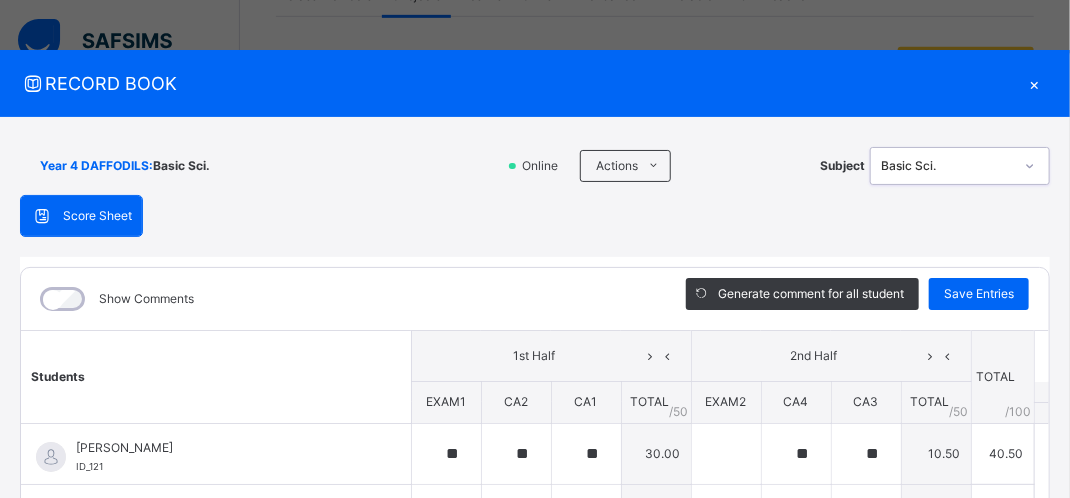 click 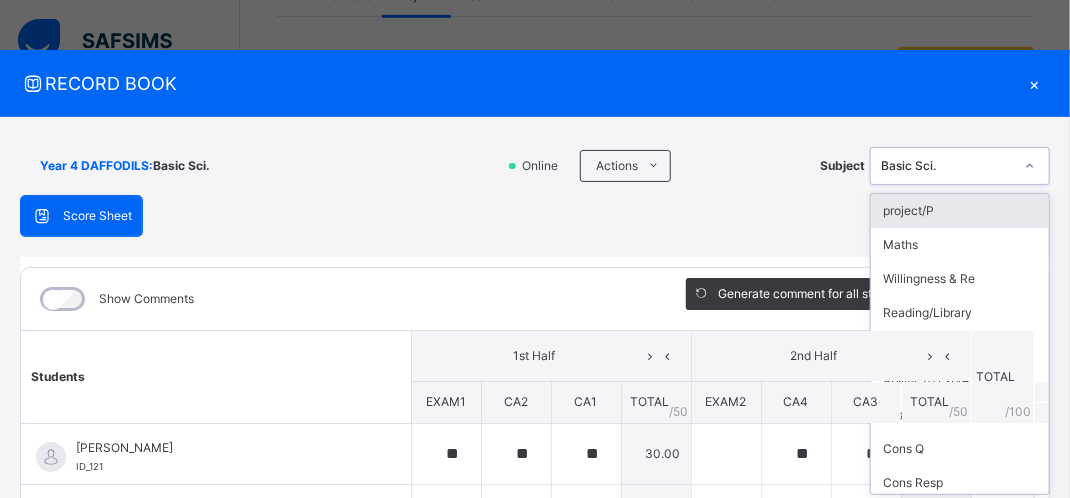 click 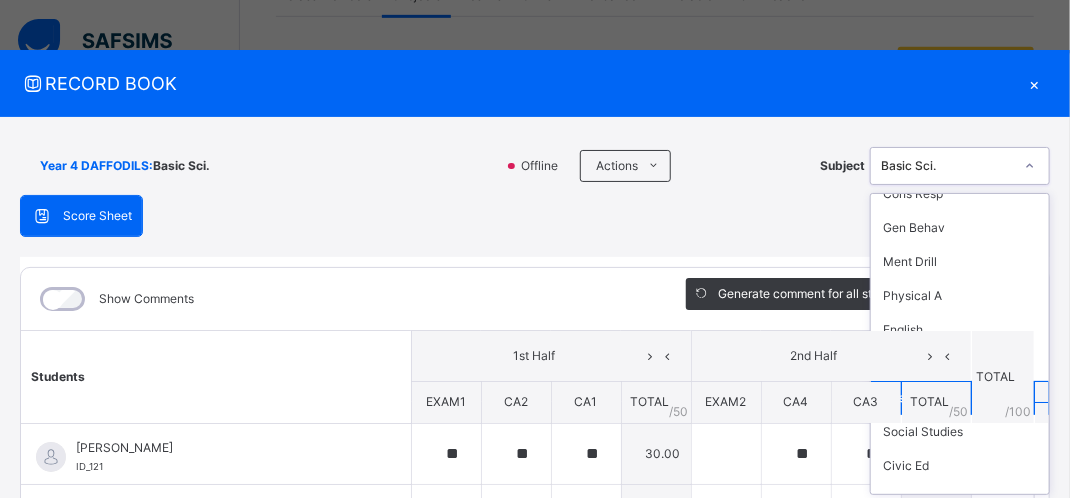 scroll, scrollTop: 300, scrollLeft: 0, axis: vertical 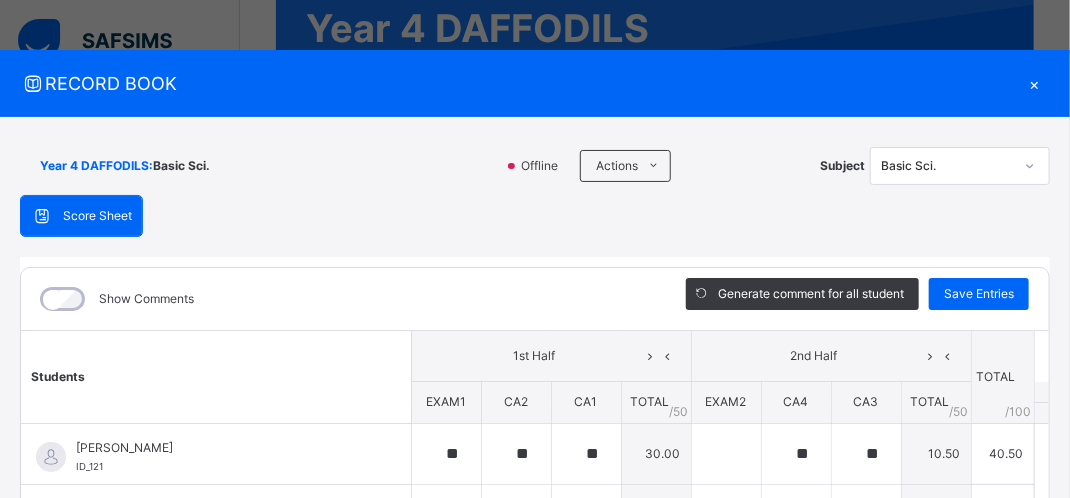 click at bounding box center (1030, 166) 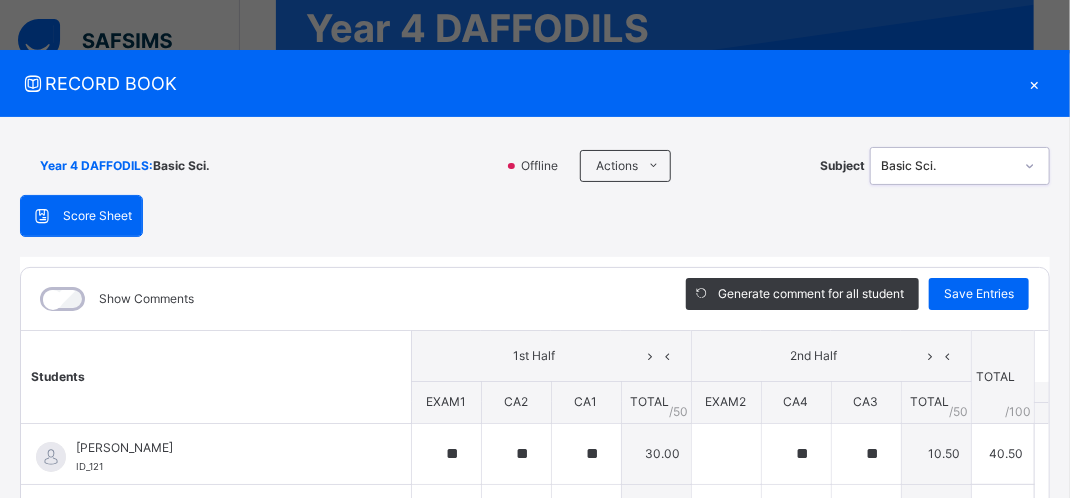 drag, startPoint x: 1027, startPoint y: 178, endPoint x: 1029, endPoint y: 189, distance: 11.18034 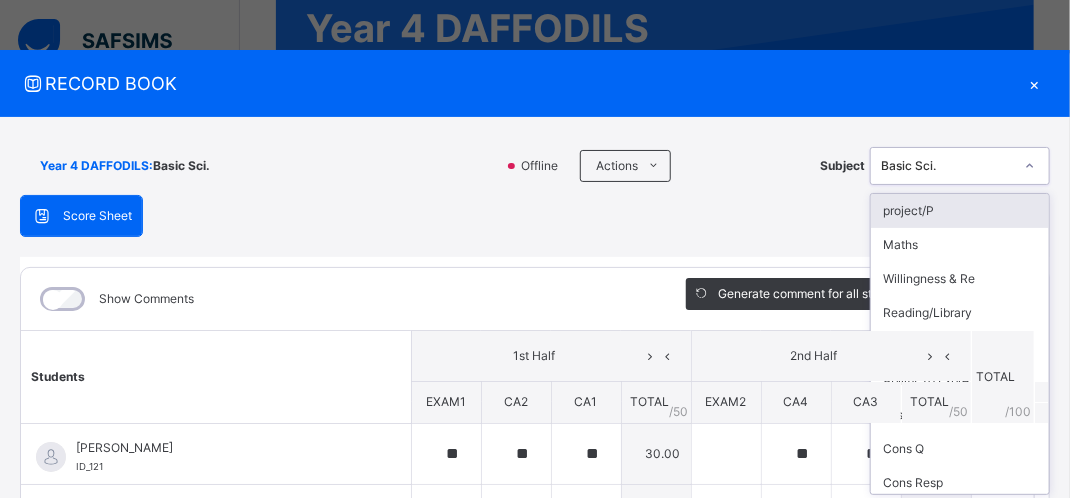 click 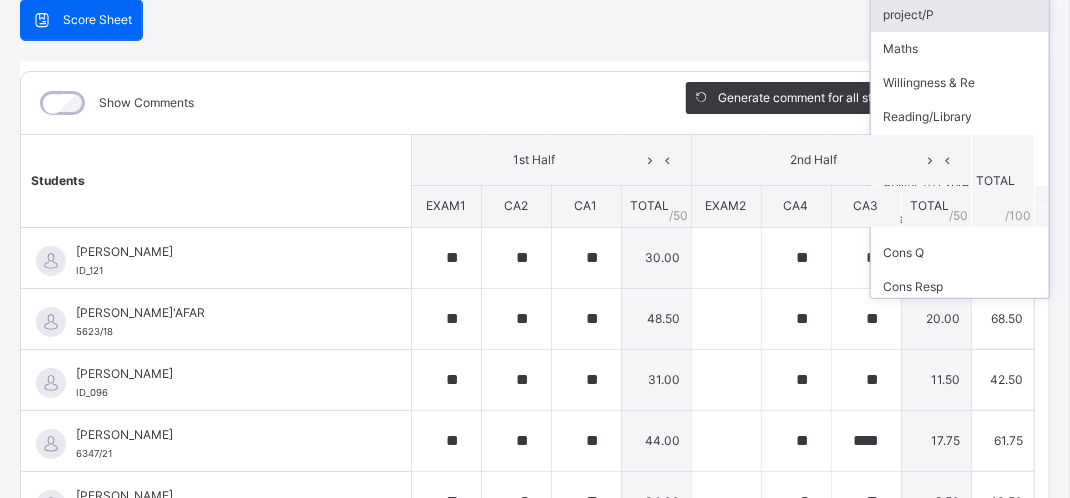 scroll, scrollTop: 200, scrollLeft: 0, axis: vertical 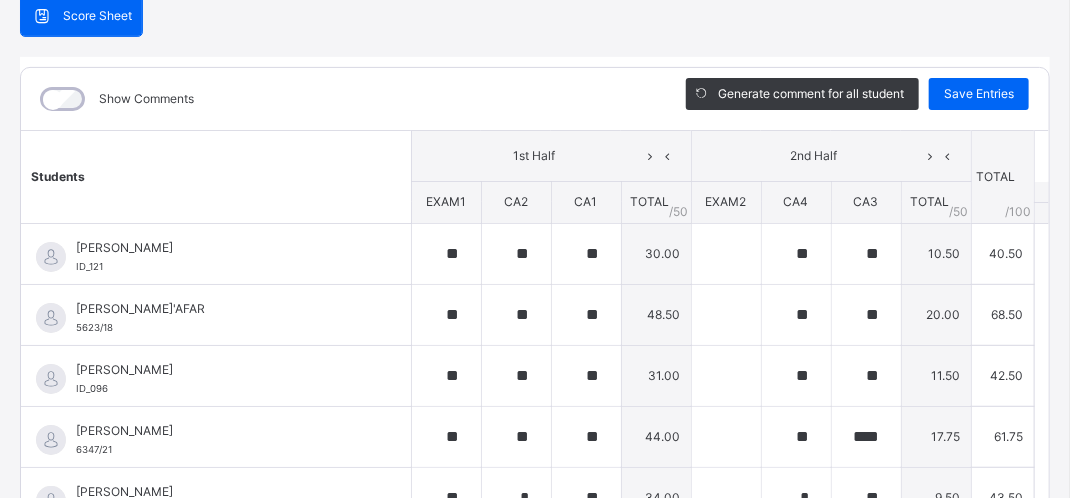 click on "Year 4   DAFFODILS :   Basic Sci. Online Actions  Download Empty Score Sheet  Upload/map score sheet Subject  Basic Sci. TURAKI INTERNATIONAL SCHOOL Date: [DATE] 2:22:09 pm Score Sheet Score Sheet Show Comments   Generate comment for all student   Save Entries Class Level:  Year 4   DAFFODILS Subject:  Basic Sci. Session:  2024/2025 Session Session:  Third Term Students 1st Half 2nd Half TOTAL /100 Comment EXAM1 CA2 CA1 TOTAL / 50 EXAM2 CA4 CA3 TOTAL / 50 [PERSON_NAME] ID_121 [PERSON_NAME] ID_121 ** ** ** 30.00 ** ** 10.50 40.50 Generate comment 0 / 250   ×   Subject Teacher’s Comment Generate and see in full the comment developed by the AI with an option to regenerate the comment [PERSON_NAME]  [PERSON_NAME]   ID_121   Total 40.50  / 100.00 [PERSON_NAME] Bot   Regenerate     Use this comment   [PERSON_NAME]'AFAR 5623/18 [PERSON_NAME]'AFAR 5623/18 ** ** ** 48.50 ** ** 20.00 68.50 Generate comment 0 / 250   ×   Subject Teacher’s Comment [PERSON_NAME] [PERSON_NAME]'AFAR   5623/18    /" at bounding box center (535, 289) 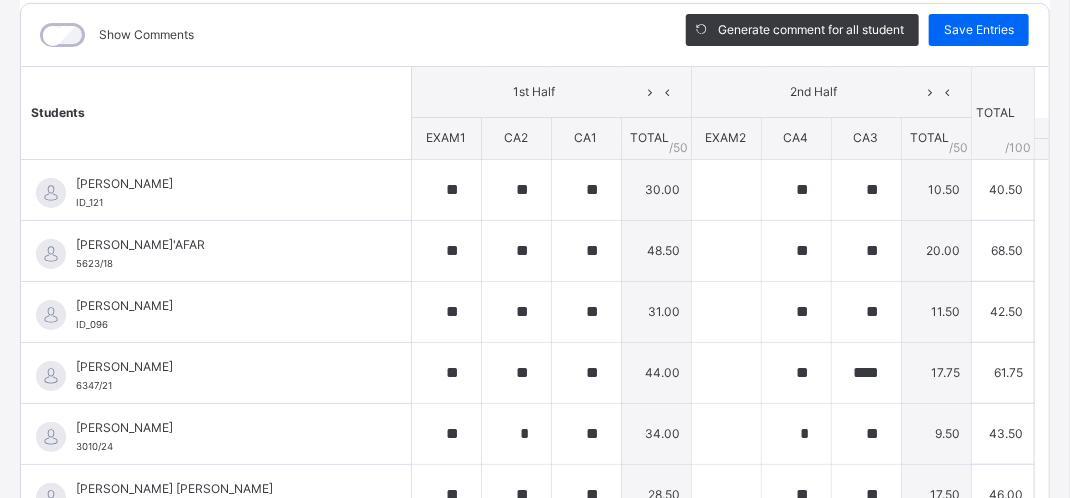scroll, scrollTop: 412, scrollLeft: 0, axis: vertical 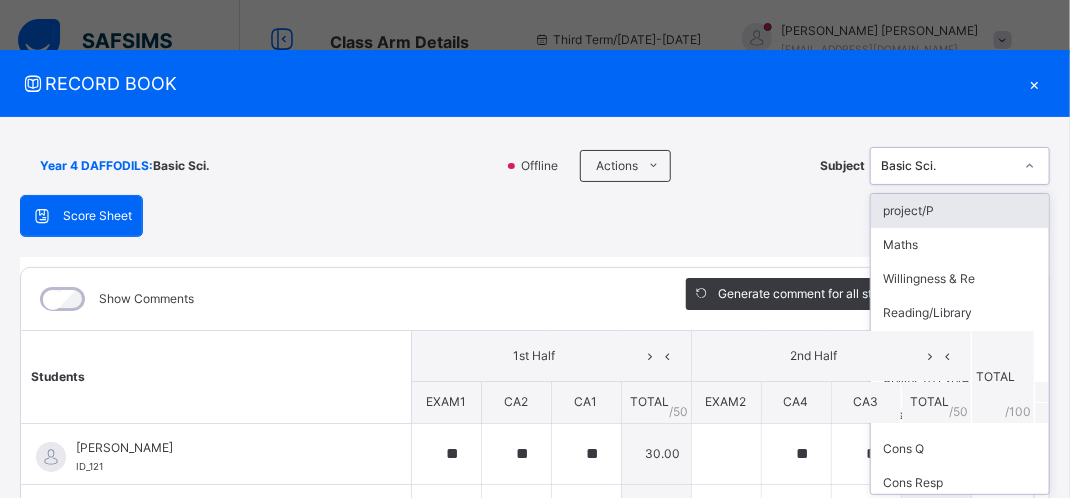 click 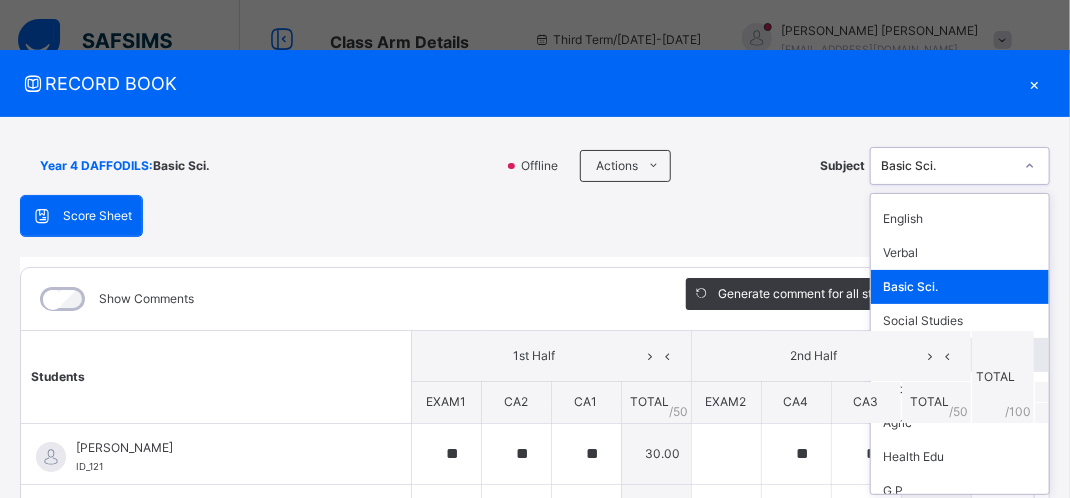 scroll, scrollTop: 482, scrollLeft: 0, axis: vertical 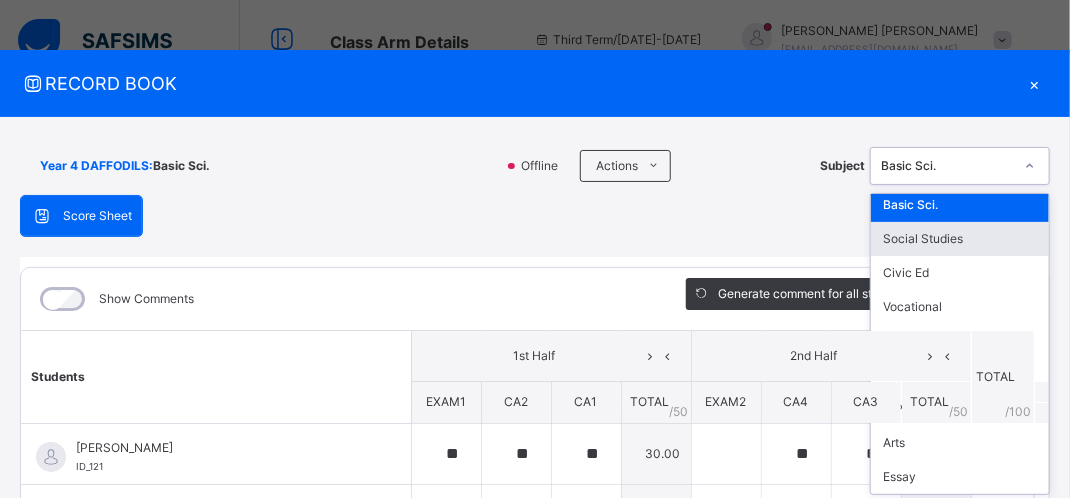 click on "Social Studies" at bounding box center [960, 239] 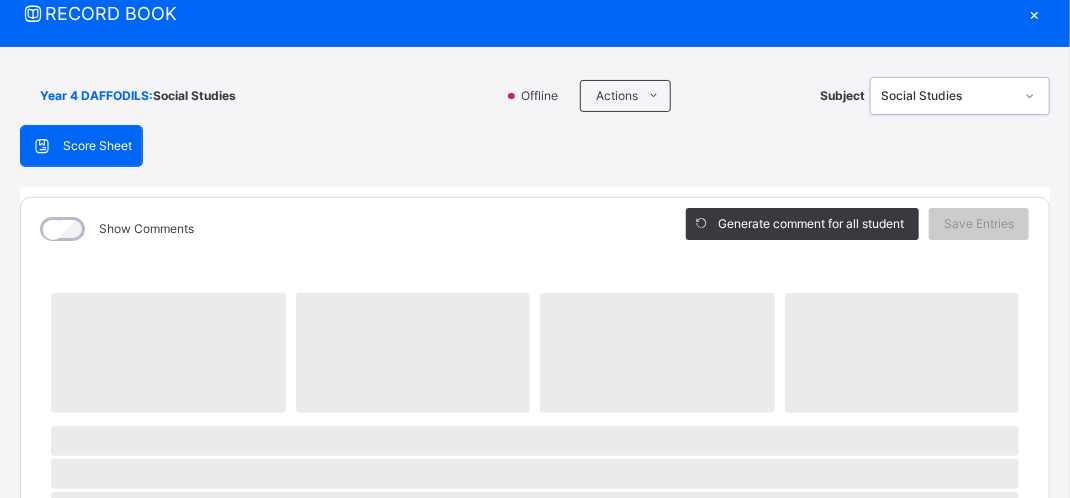 scroll, scrollTop: 200, scrollLeft: 0, axis: vertical 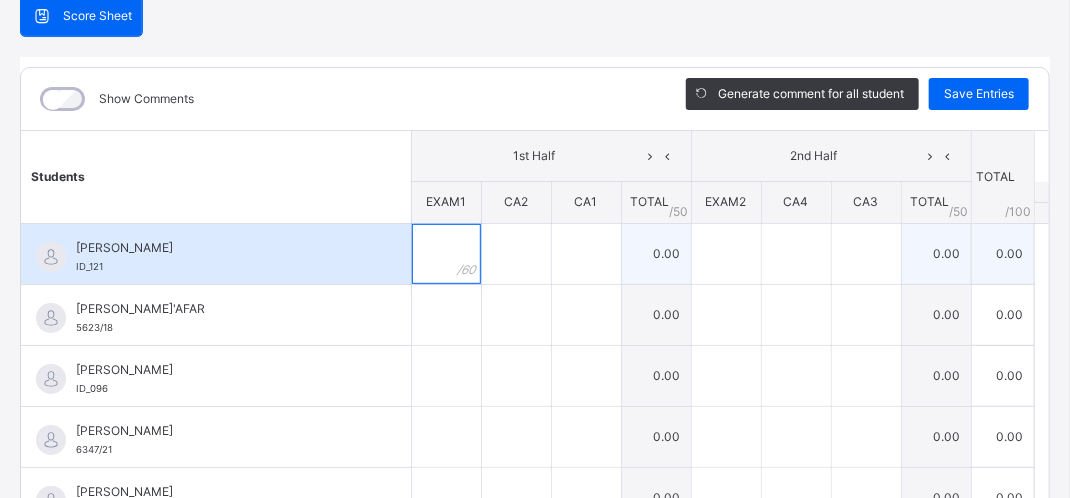 click at bounding box center (446, 254) 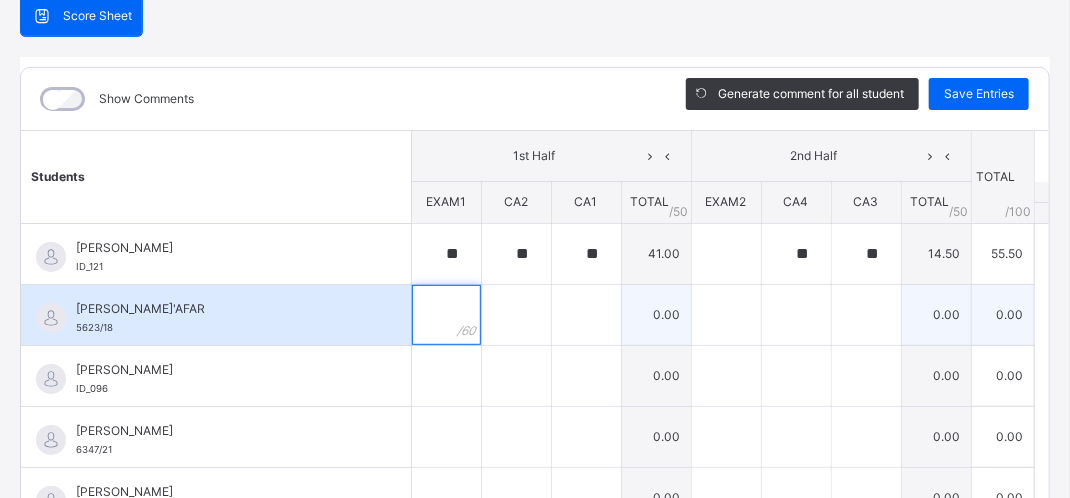 click at bounding box center [446, 315] 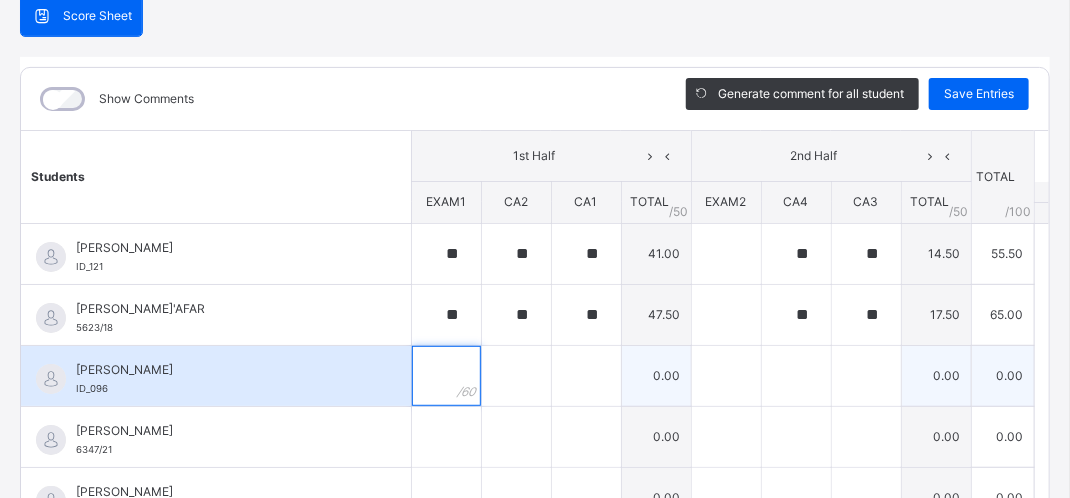 click at bounding box center [446, 376] 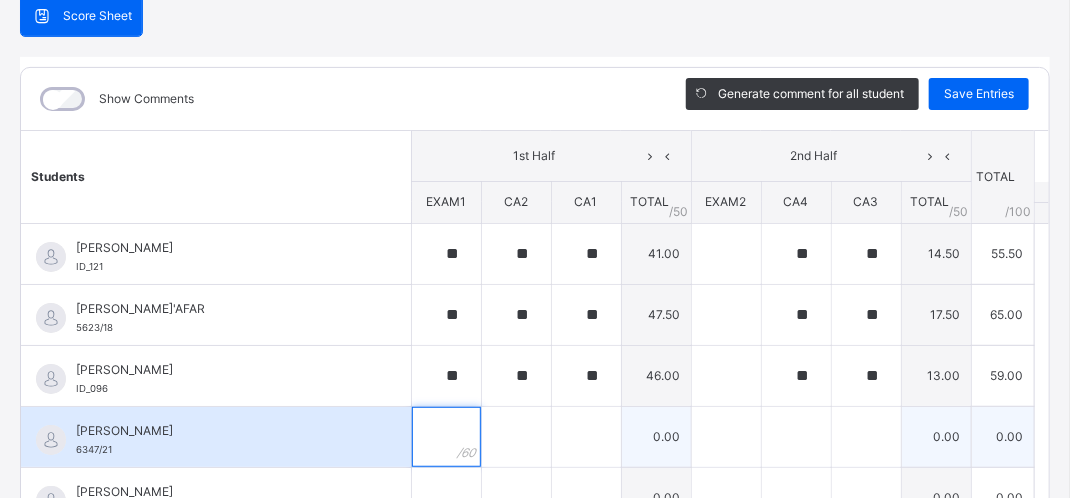 click at bounding box center [446, 437] 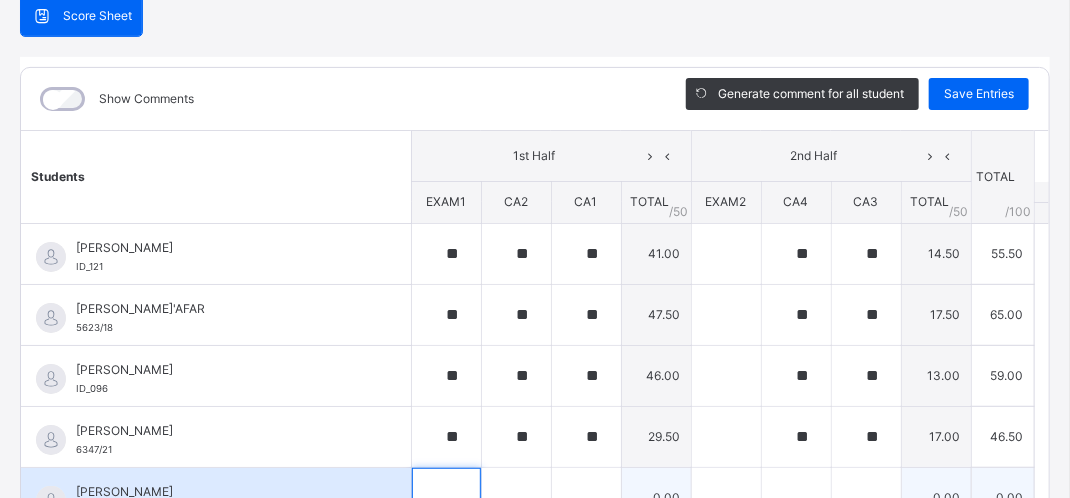 click at bounding box center (446, 498) 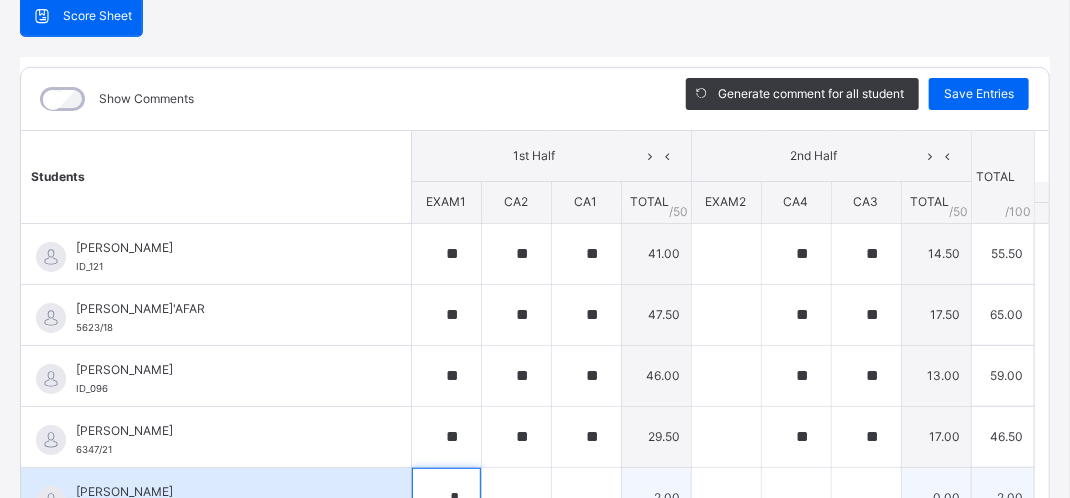 scroll, scrollTop: 207, scrollLeft: 0, axis: vertical 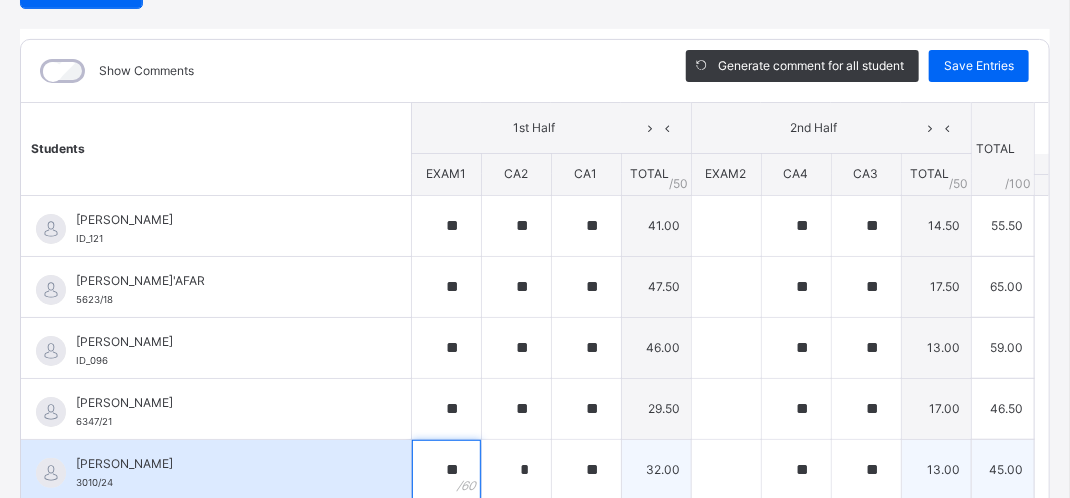 click on "**" at bounding box center [446, 470] 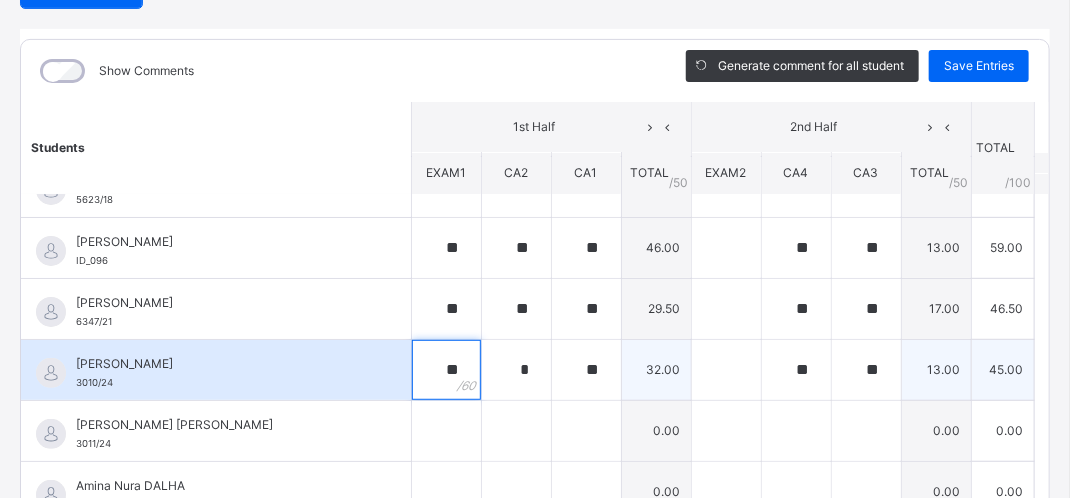scroll, scrollTop: 200, scrollLeft: 0, axis: vertical 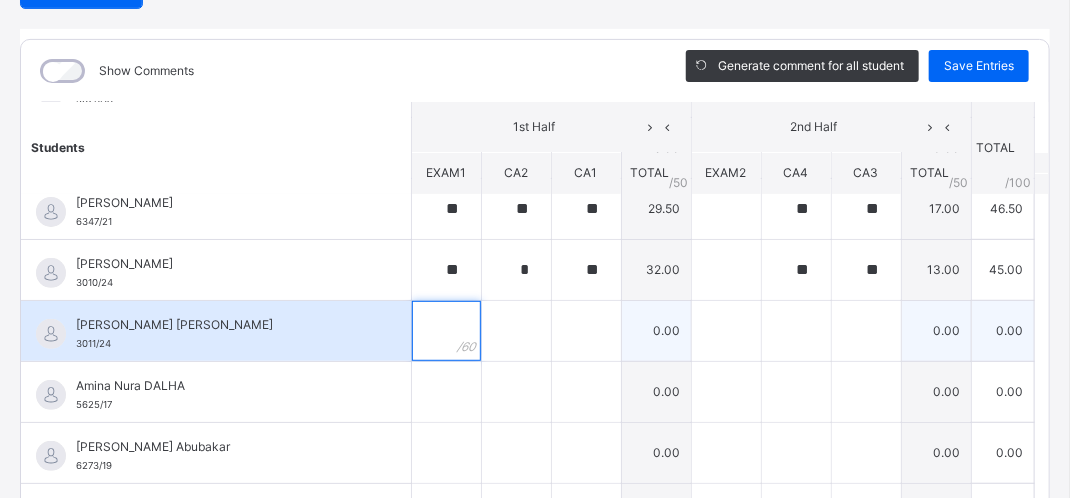 click at bounding box center [446, 331] 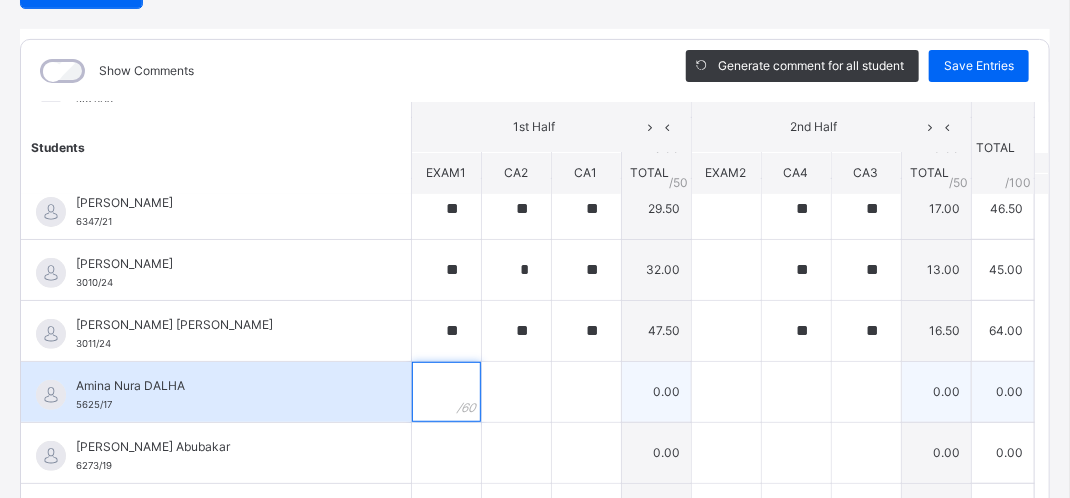 click at bounding box center (446, 392) 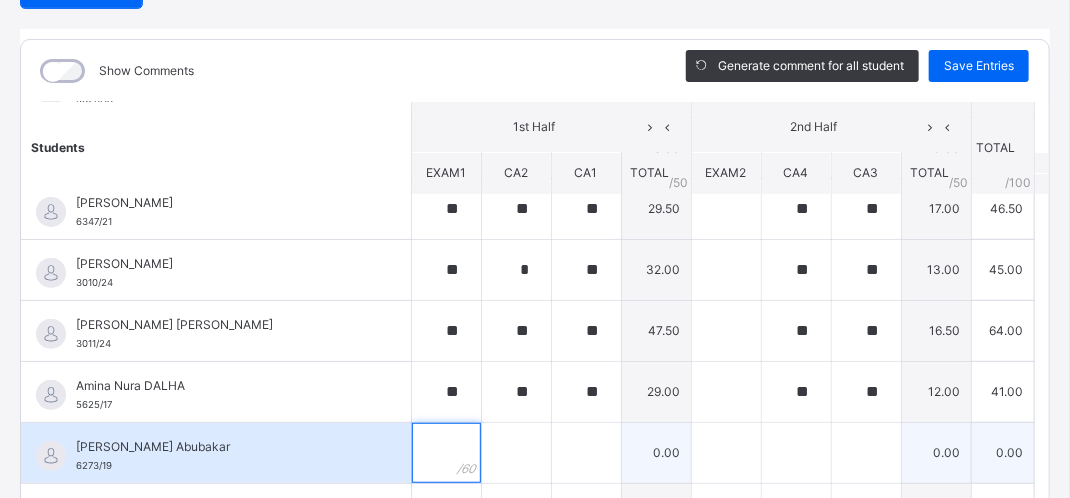click at bounding box center [446, 453] 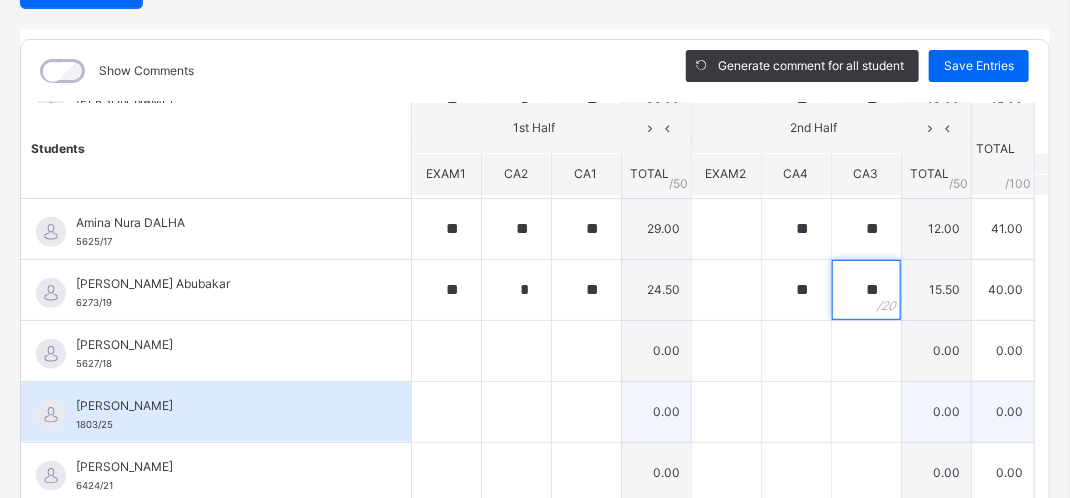 scroll, scrollTop: 400, scrollLeft: 0, axis: vertical 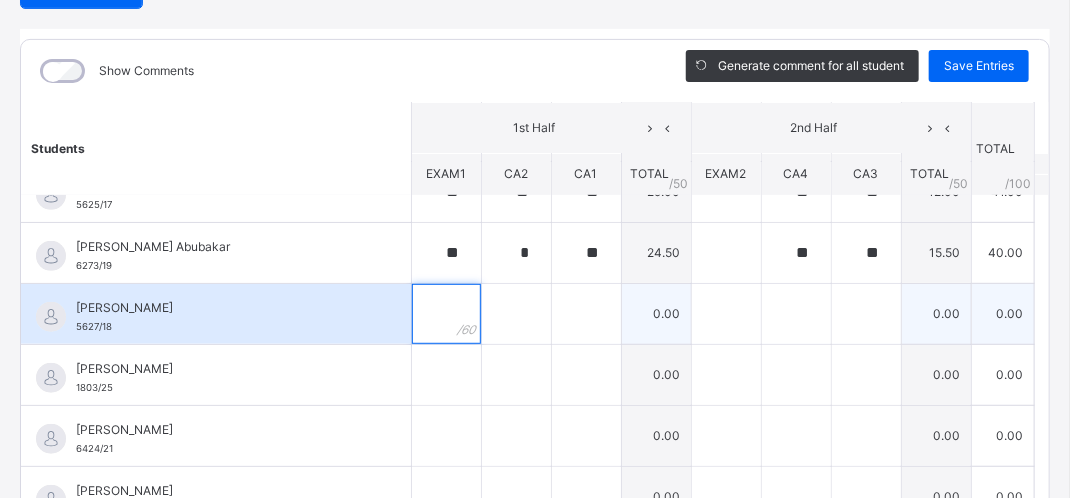 click at bounding box center [446, 314] 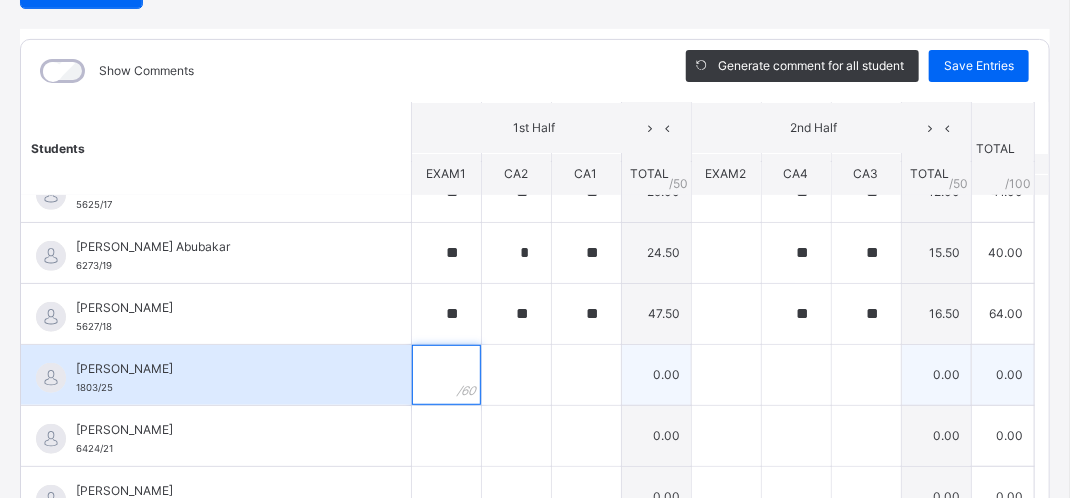 click at bounding box center [446, 375] 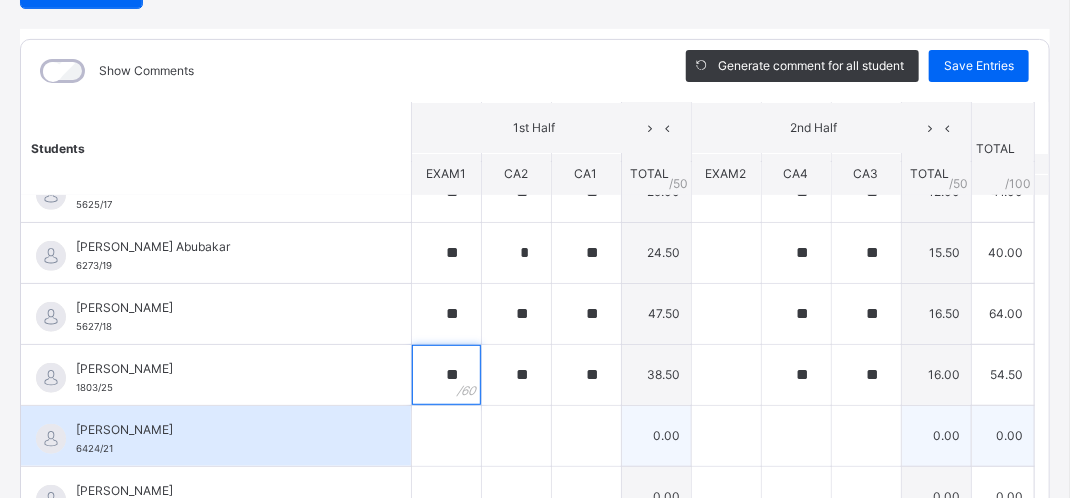 drag, startPoint x: 411, startPoint y: 374, endPoint x: 418, endPoint y: 418, distance: 44.553337 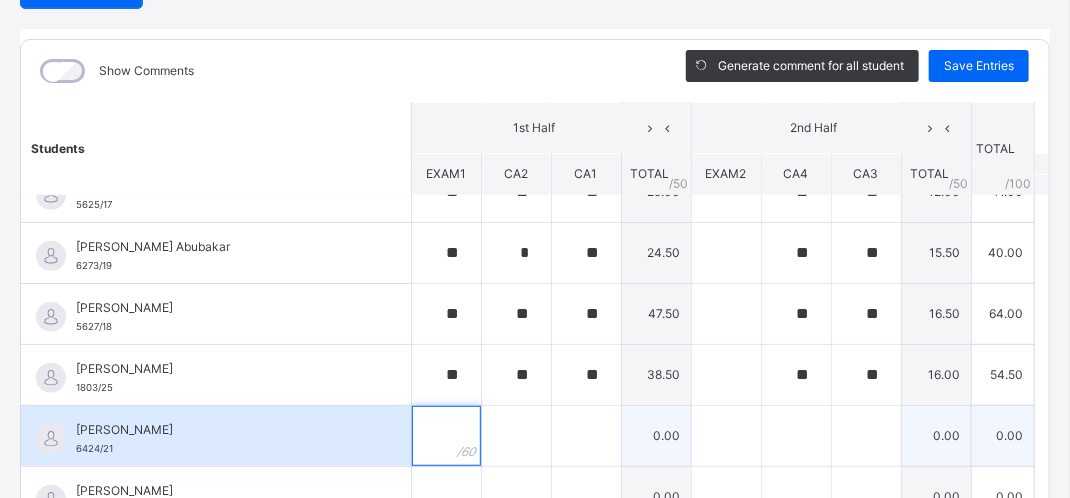 click at bounding box center (446, 436) 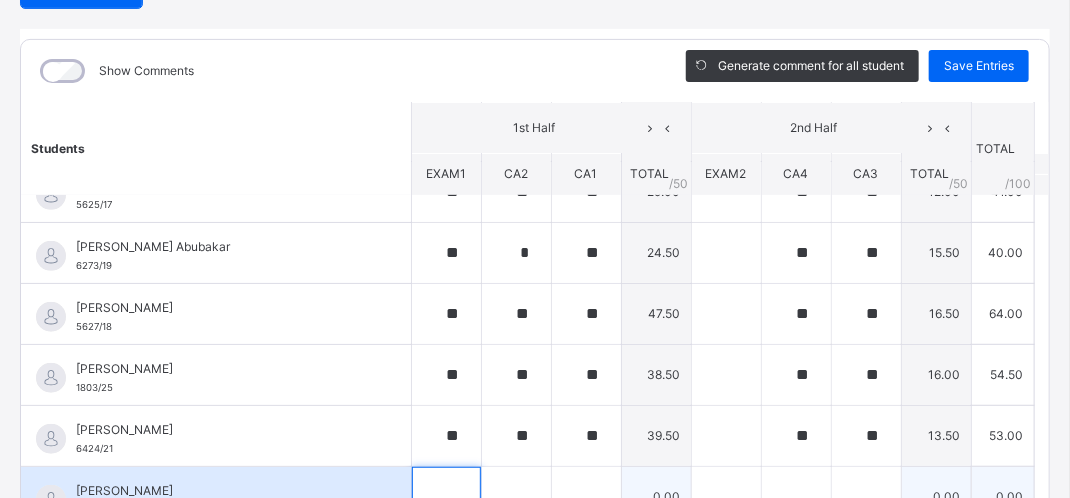 click at bounding box center [446, 497] 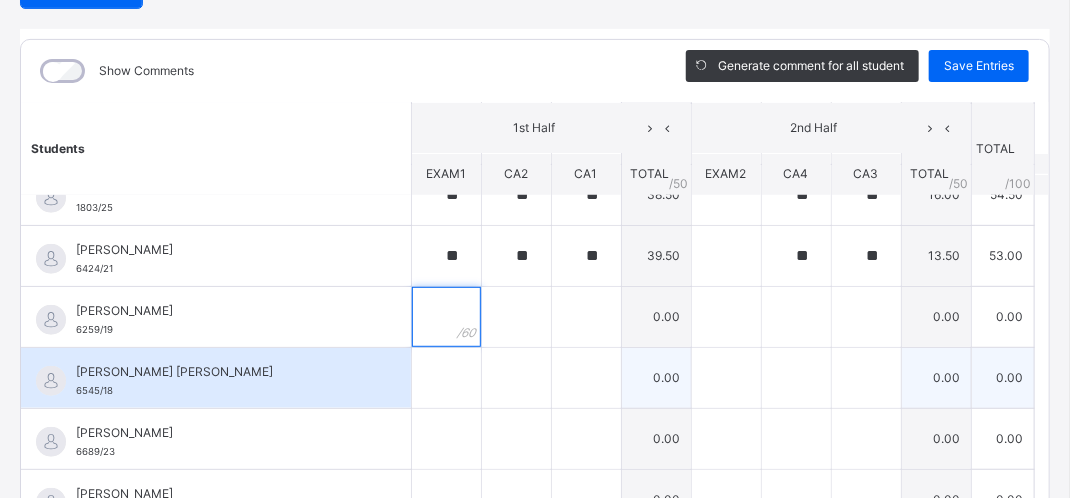 scroll, scrollTop: 600, scrollLeft: 0, axis: vertical 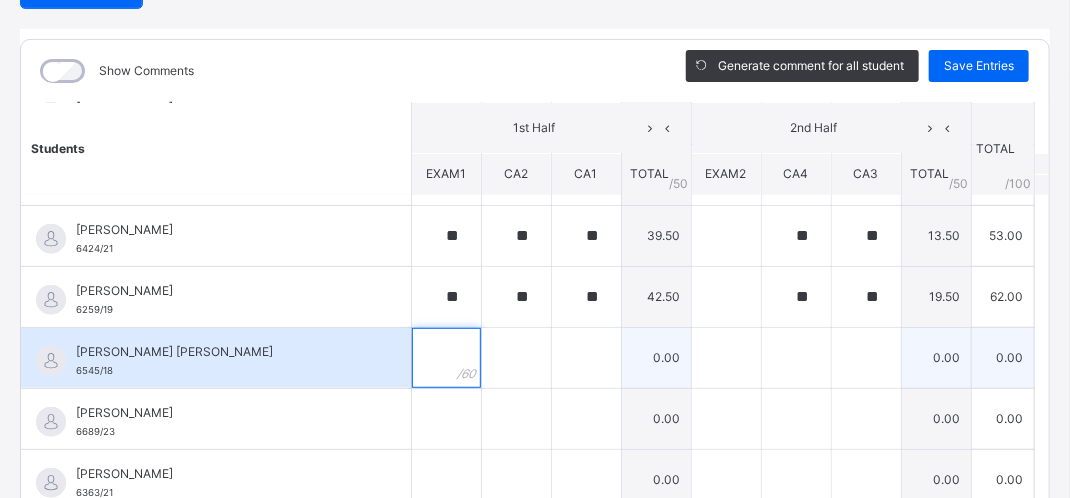 click at bounding box center (446, 358) 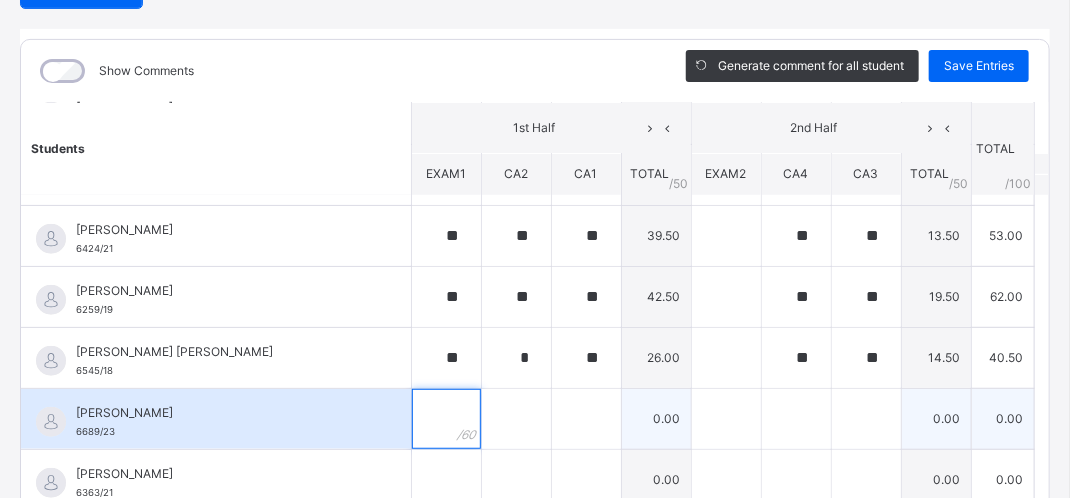 click at bounding box center [446, 419] 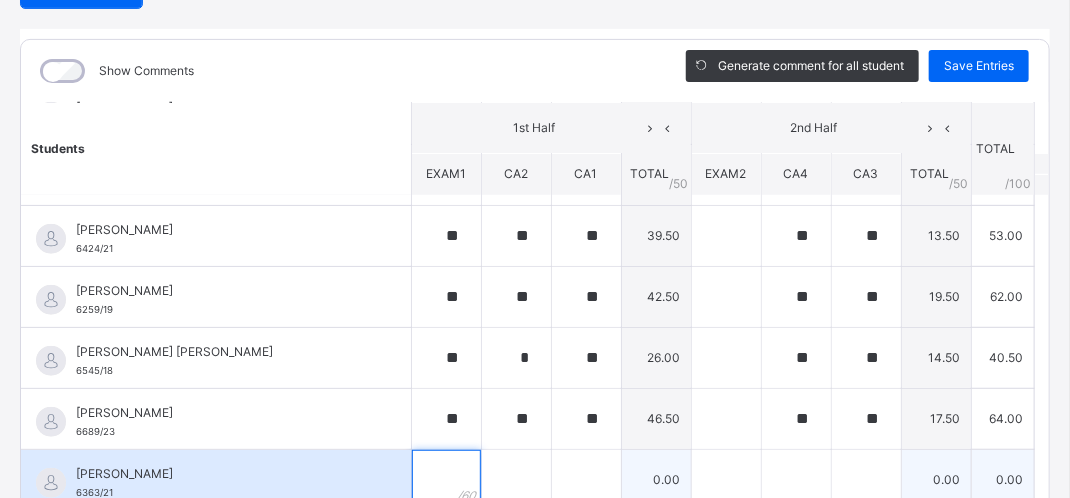 click at bounding box center [446, 480] 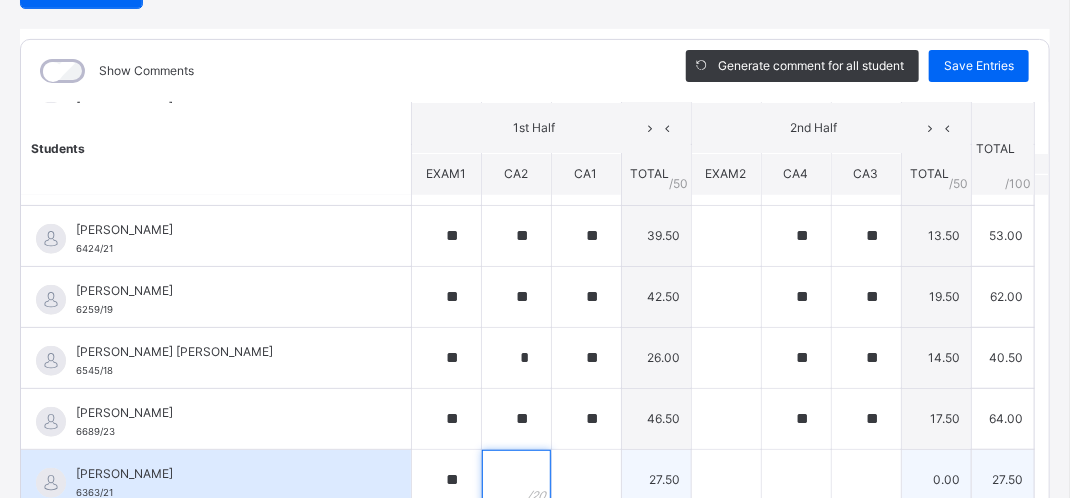 scroll, scrollTop: 236, scrollLeft: 0, axis: vertical 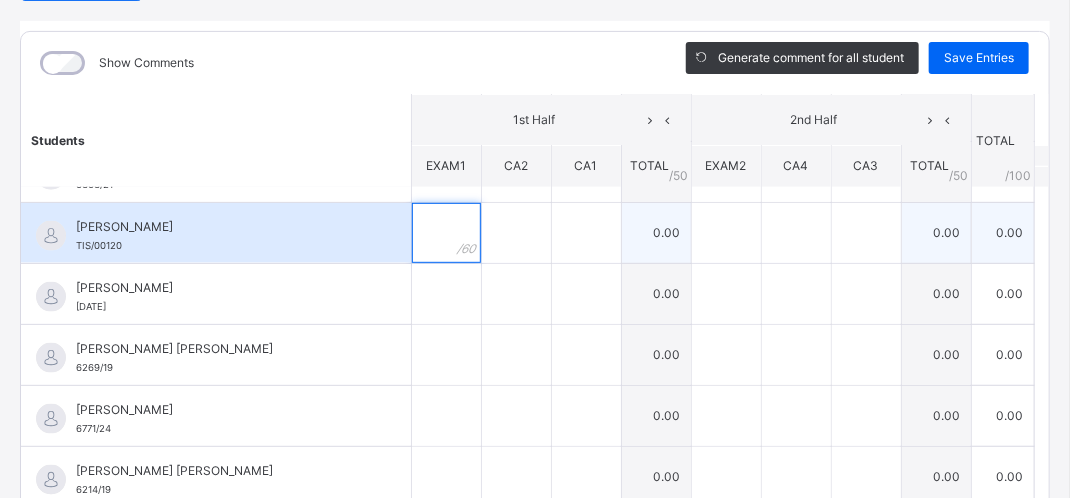 click at bounding box center [446, 233] 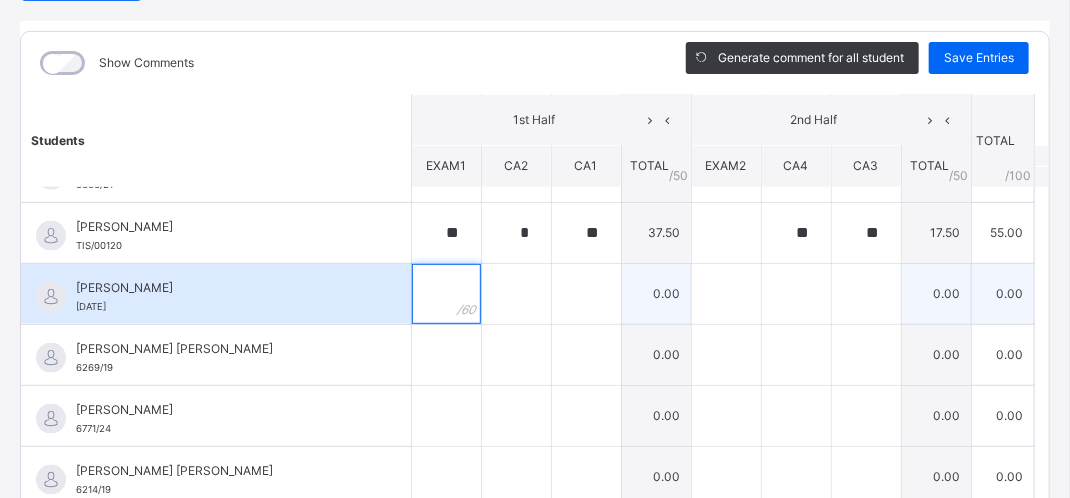 click at bounding box center [446, 294] 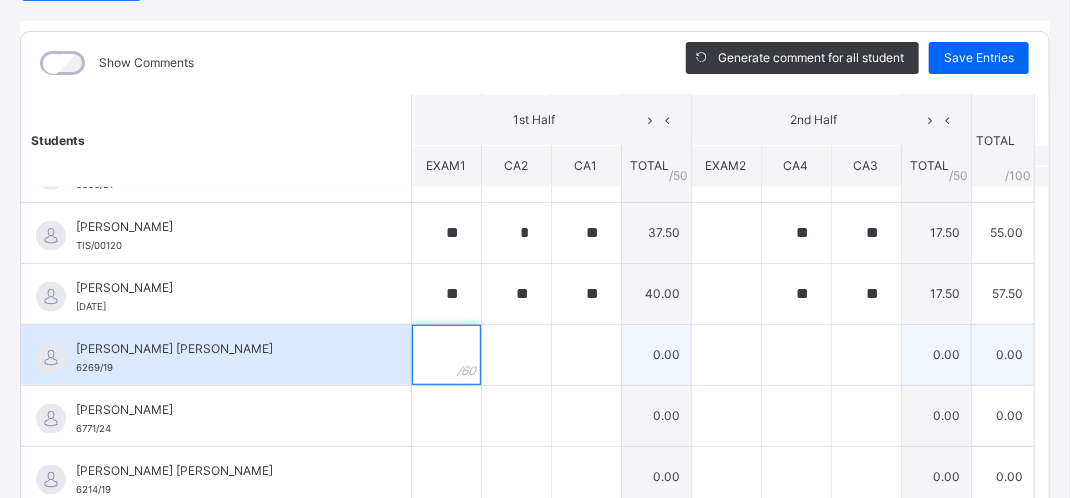 click at bounding box center (446, 355) 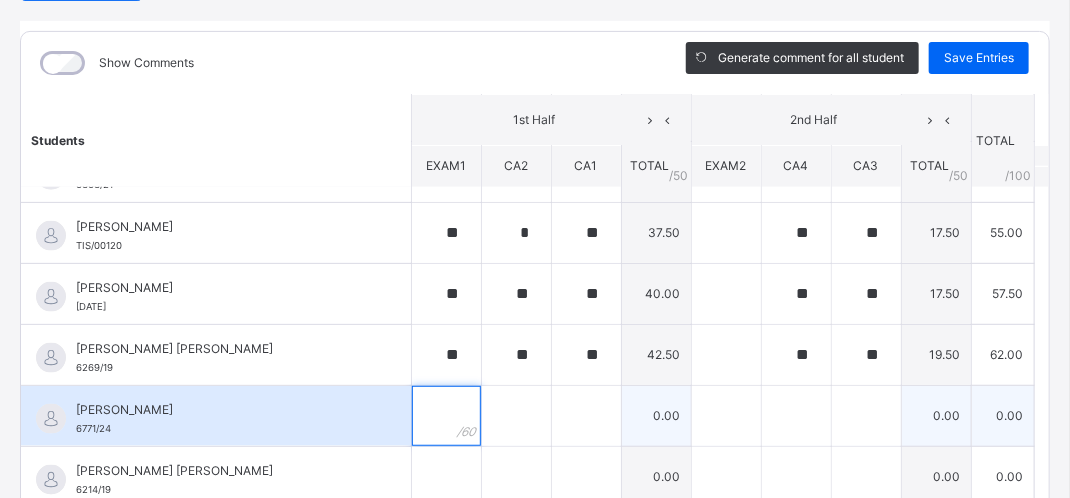 click at bounding box center [446, 416] 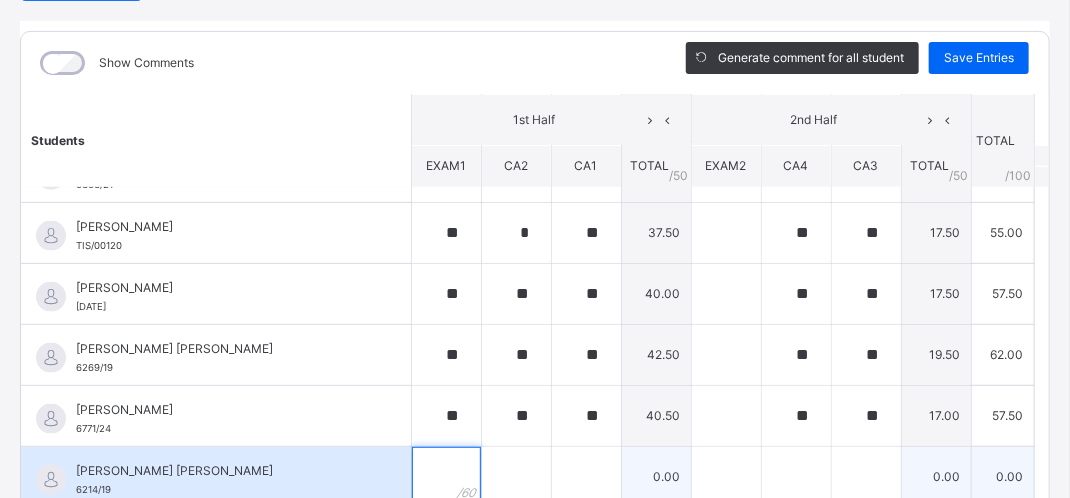 click at bounding box center [446, 477] 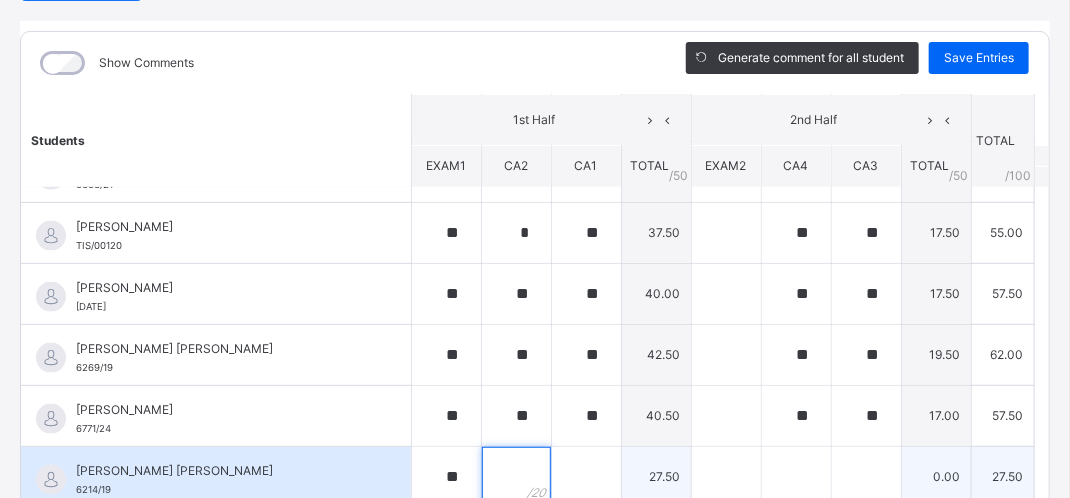 scroll, scrollTop: 240, scrollLeft: 0, axis: vertical 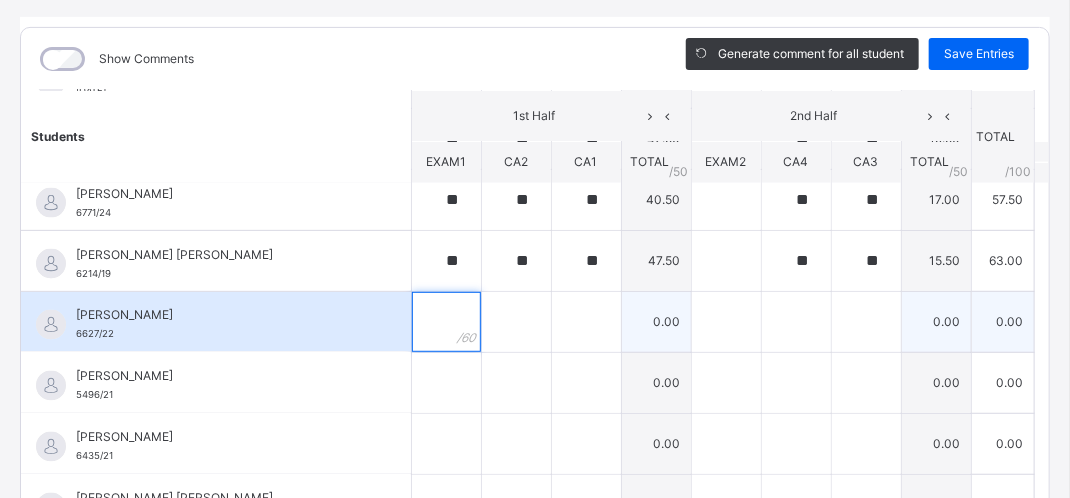 click at bounding box center [446, 322] 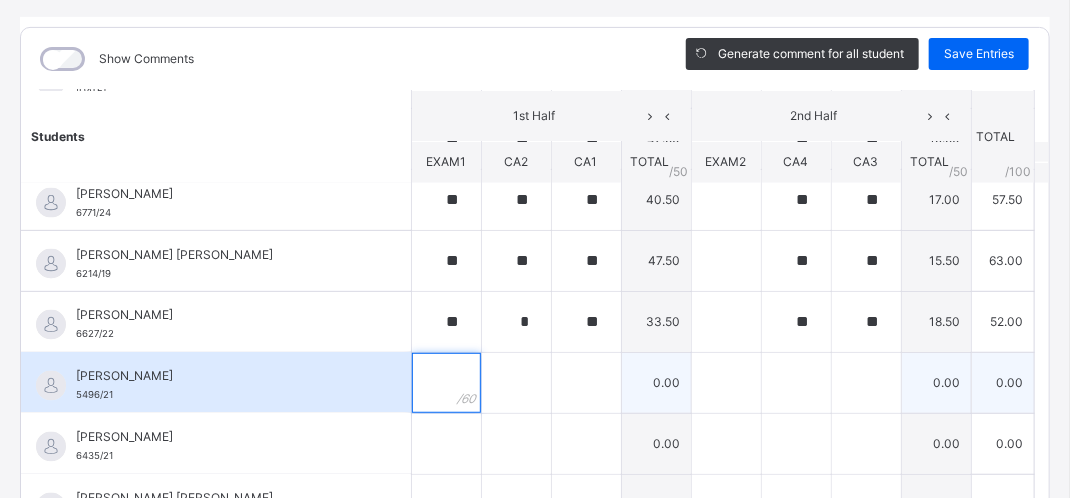 click at bounding box center (446, 383) 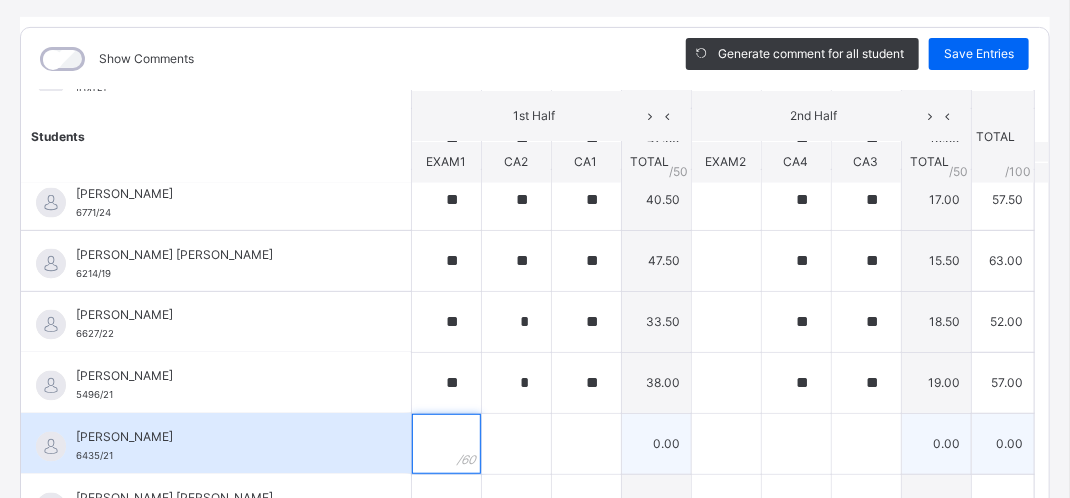 click at bounding box center (446, 444) 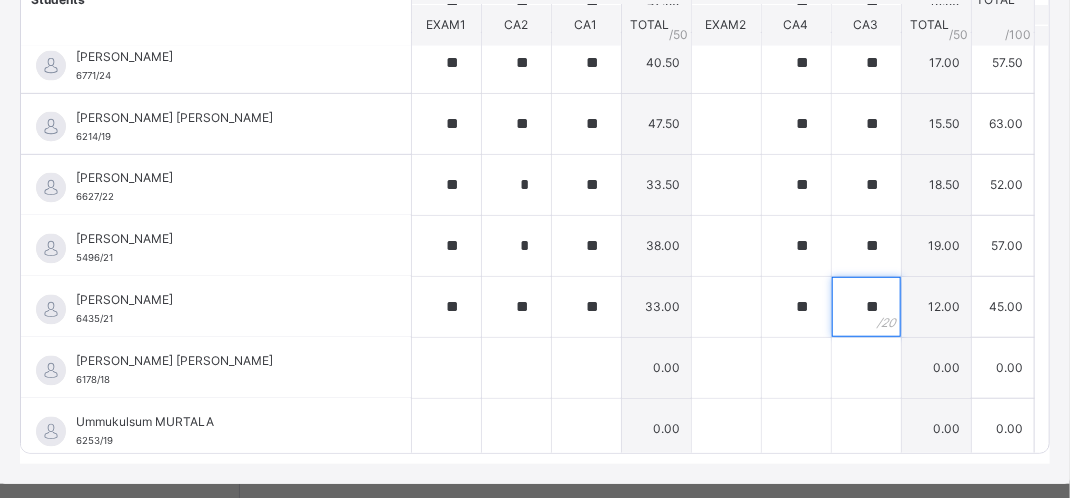 scroll, scrollTop: 412, scrollLeft: 0, axis: vertical 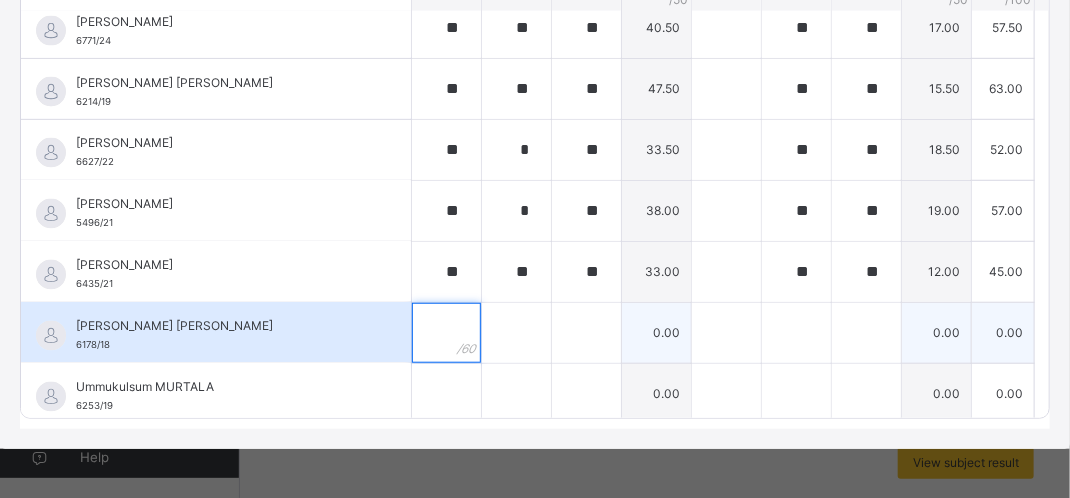 click at bounding box center [446, 333] 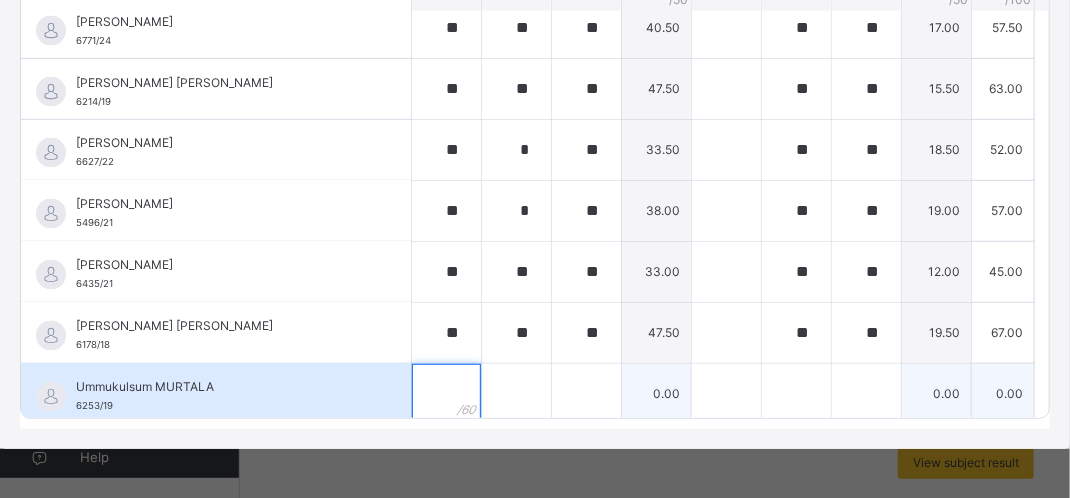 click at bounding box center [446, 394] 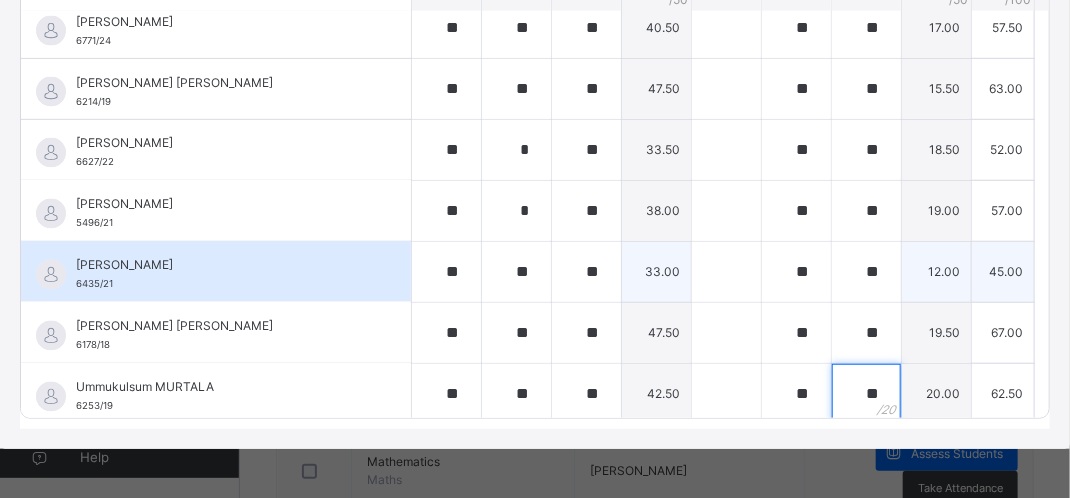 scroll, scrollTop: 0, scrollLeft: 0, axis: both 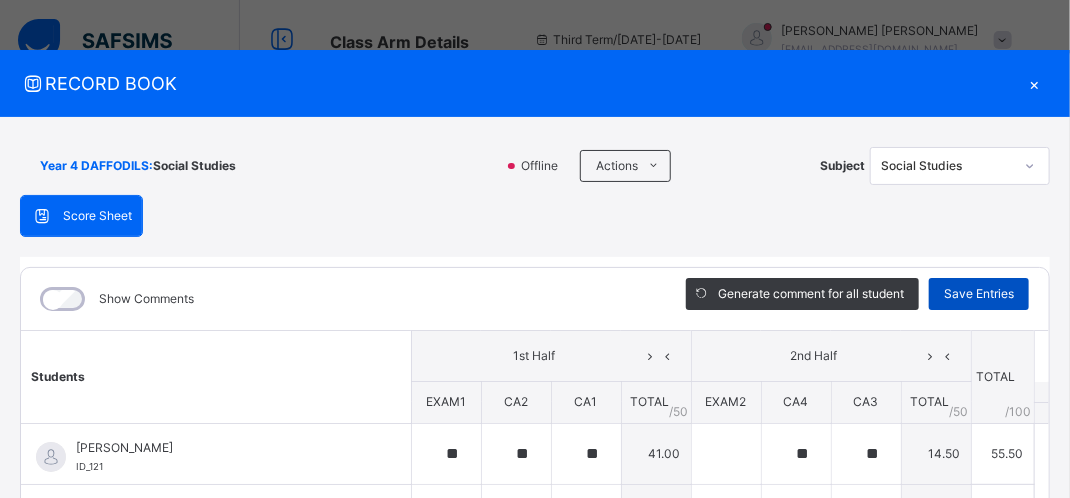 click on "Save Entries" at bounding box center (979, 294) 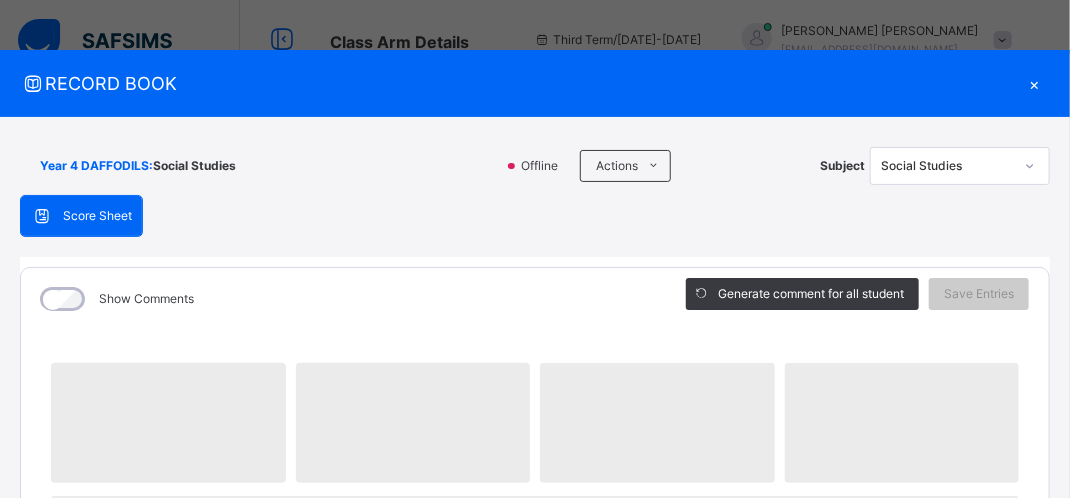 click 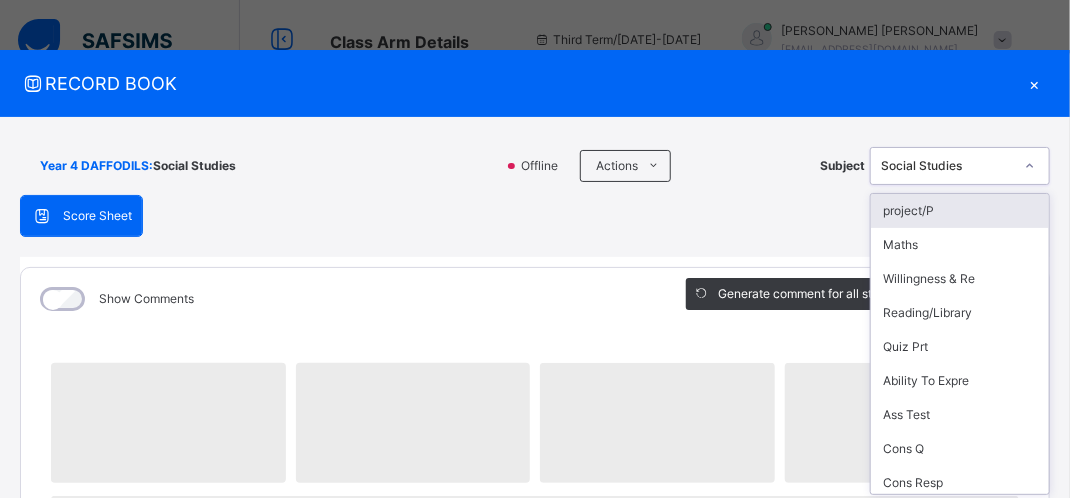 scroll, scrollTop: 100, scrollLeft: 0, axis: vertical 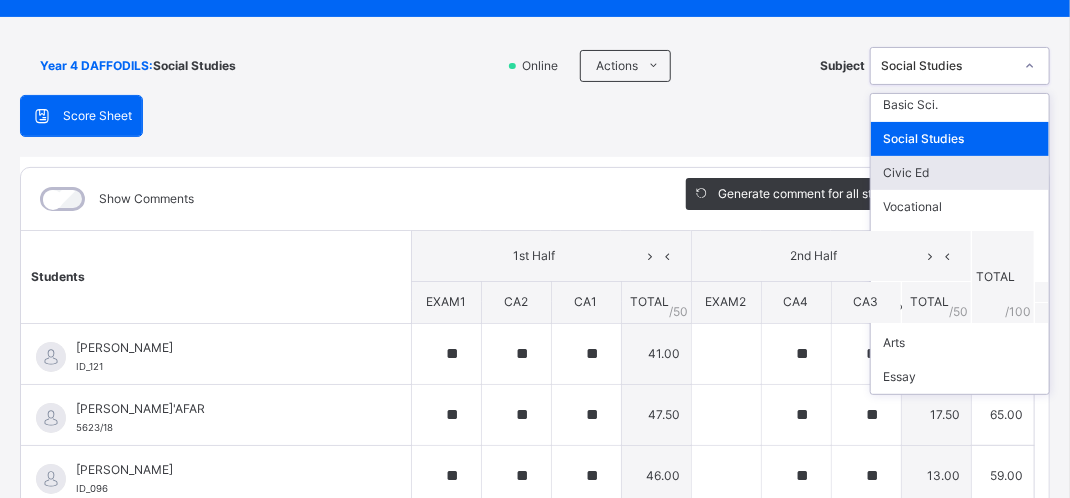 click on "Civic Ed" at bounding box center (960, 173) 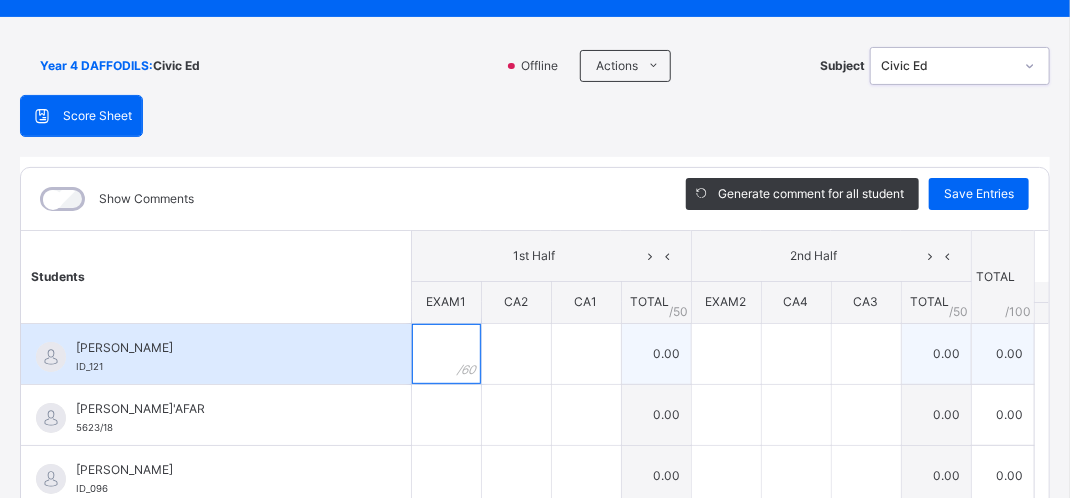 click at bounding box center [446, 354] 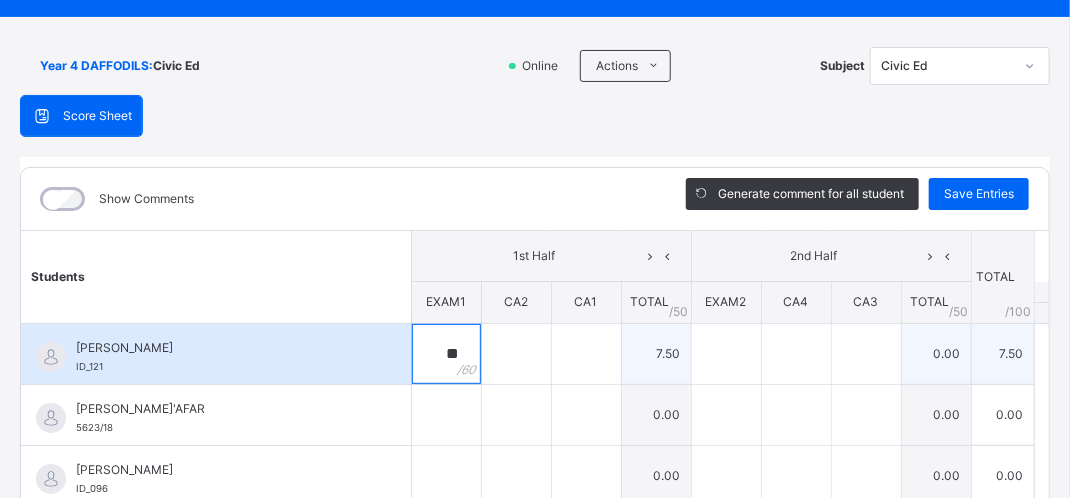 click on "**" at bounding box center (446, 354) 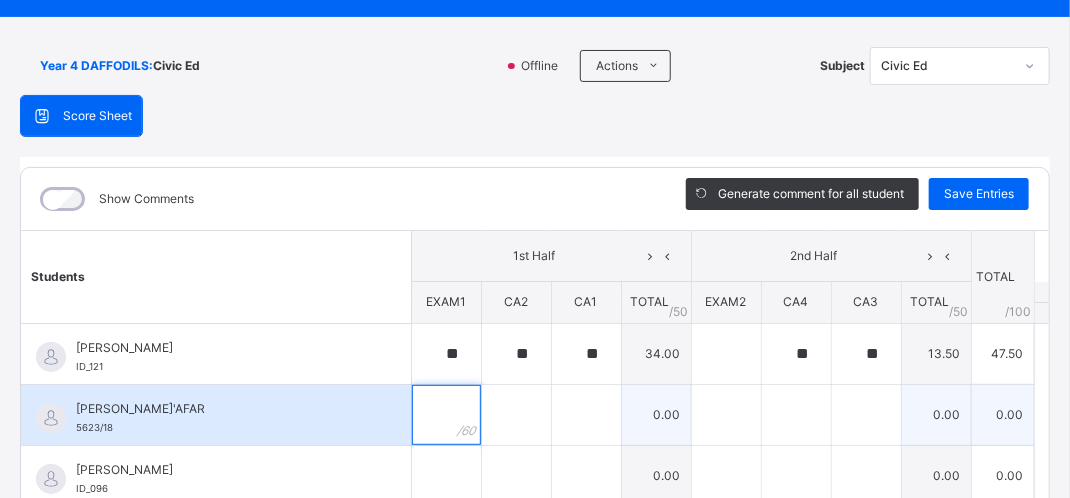 click at bounding box center [446, 415] 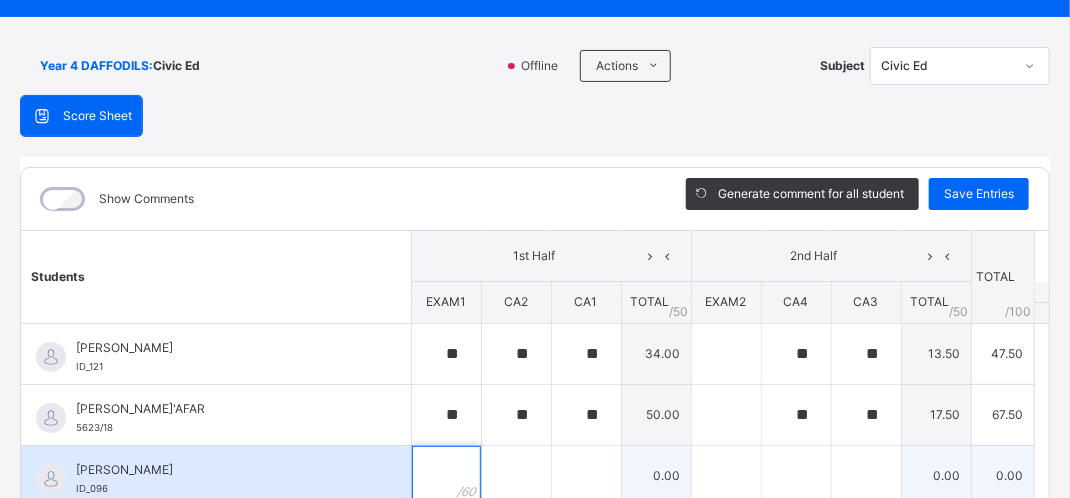 click at bounding box center (446, 476) 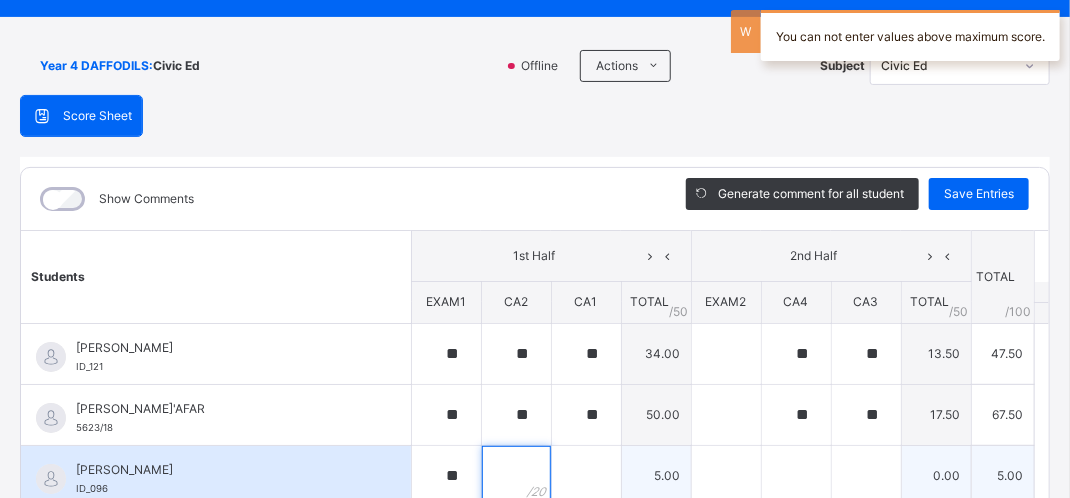 scroll, scrollTop: 106, scrollLeft: 0, axis: vertical 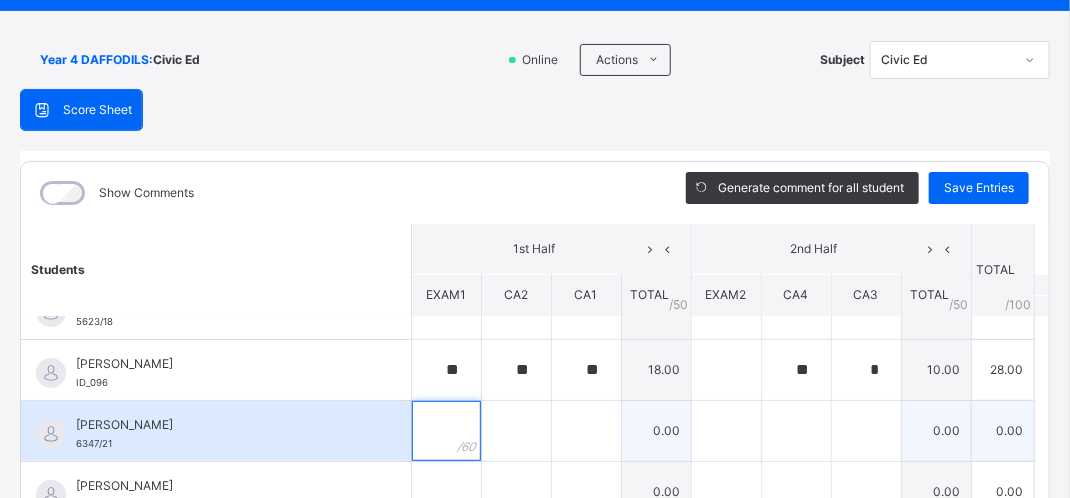 click at bounding box center (446, 431) 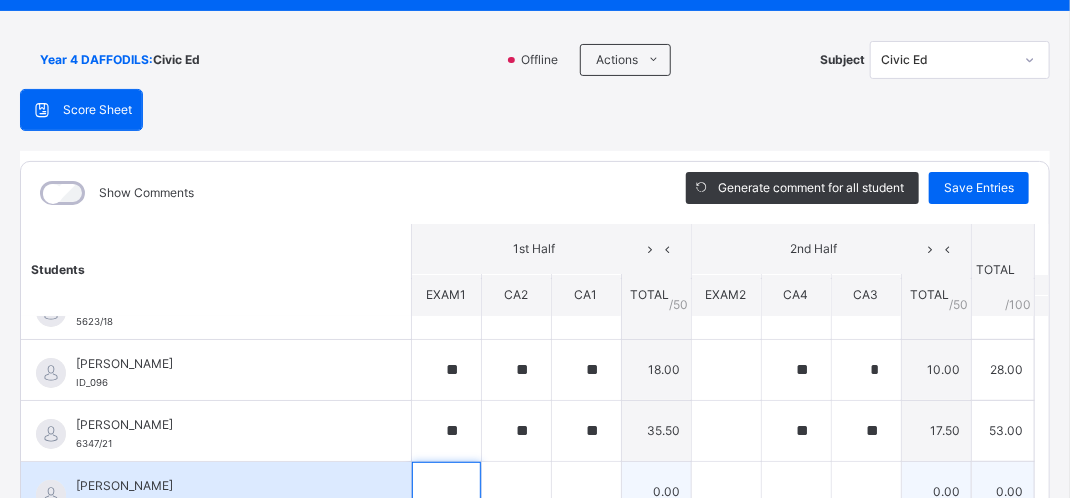 click at bounding box center (446, 492) 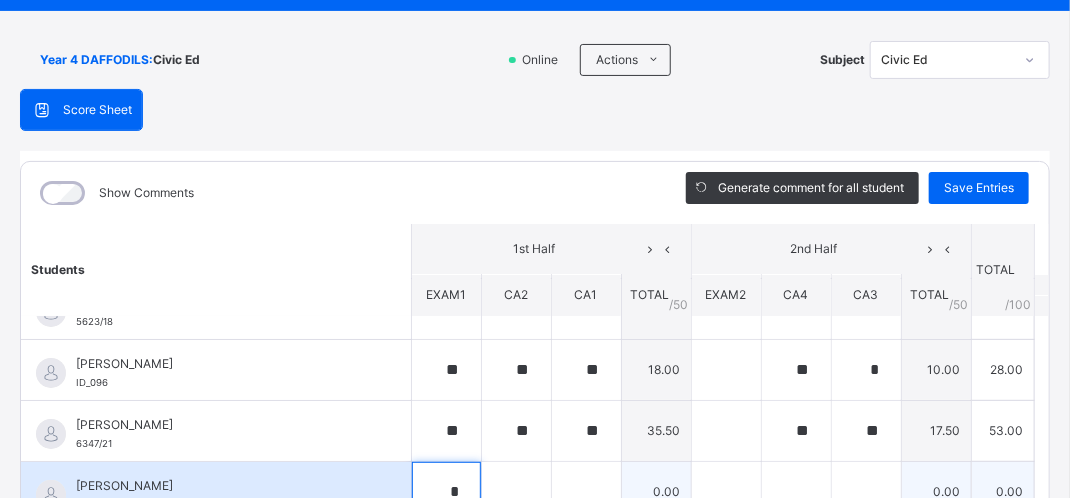 scroll, scrollTop: 107, scrollLeft: 0, axis: vertical 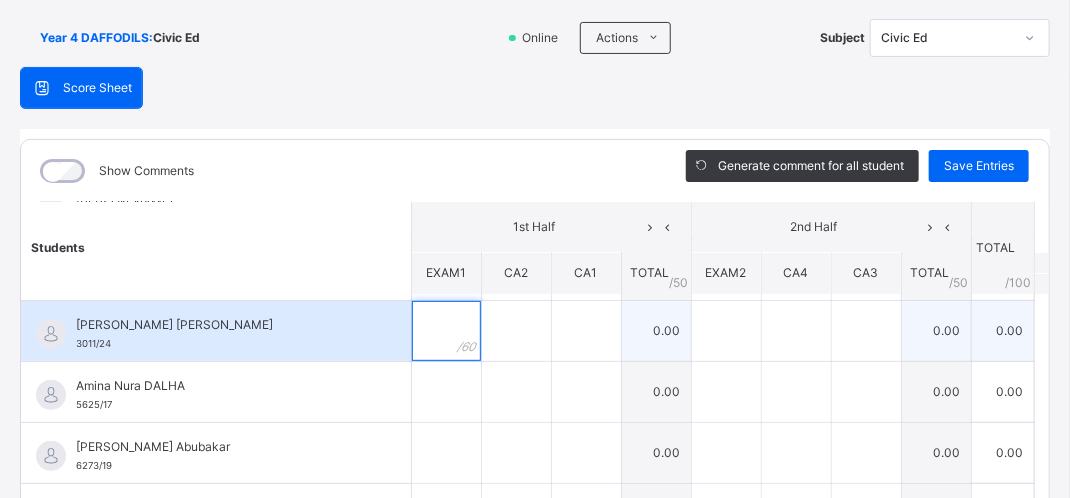 click at bounding box center [446, 331] 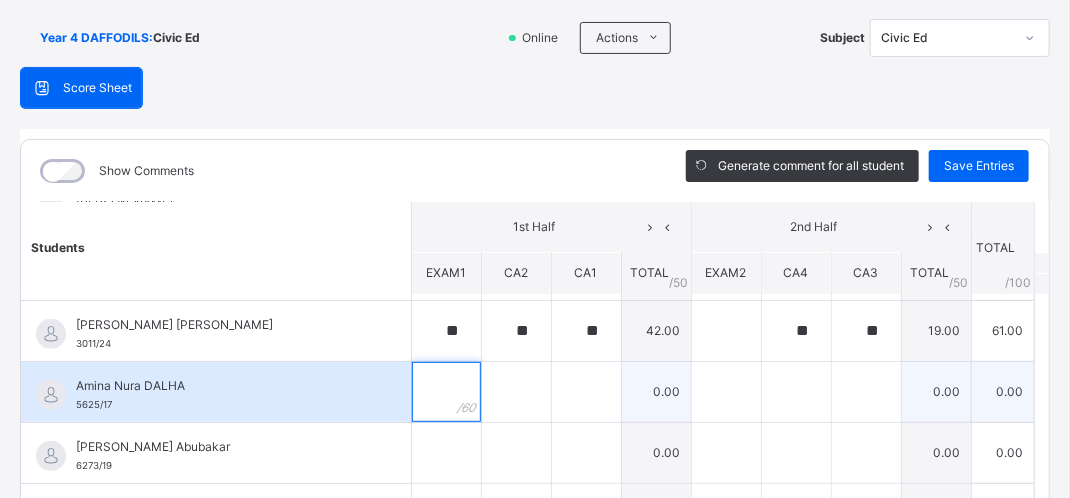 click at bounding box center [446, 392] 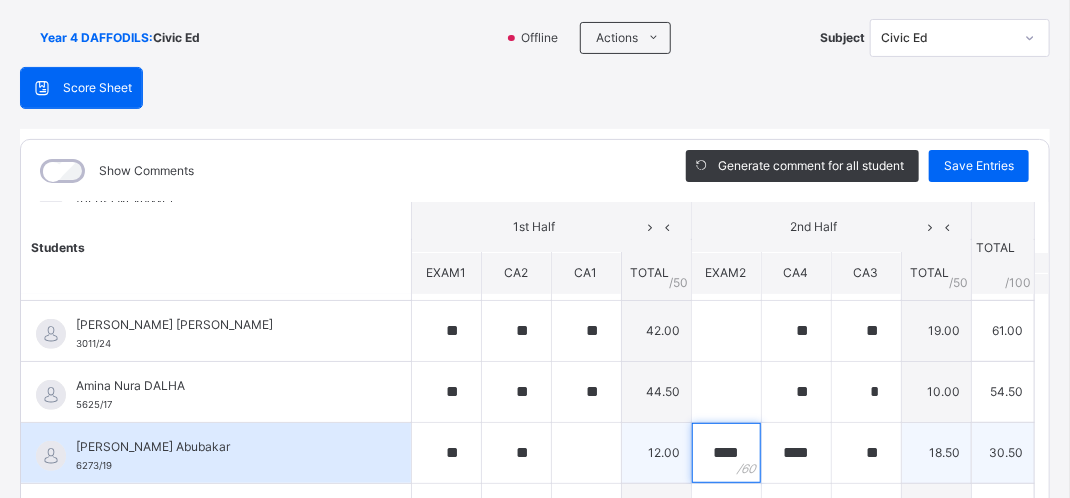 click on "****" at bounding box center (726, 453) 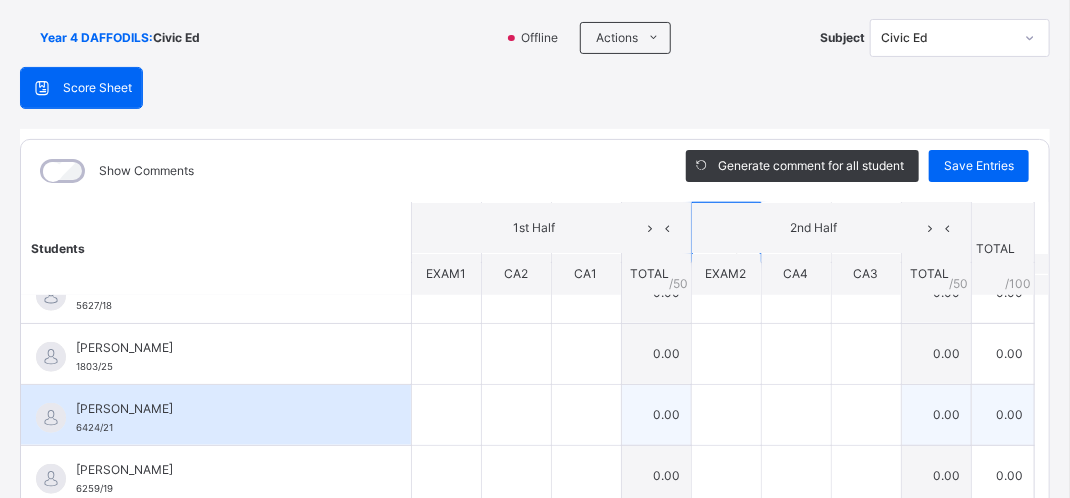 scroll, scrollTop: 400, scrollLeft: 0, axis: vertical 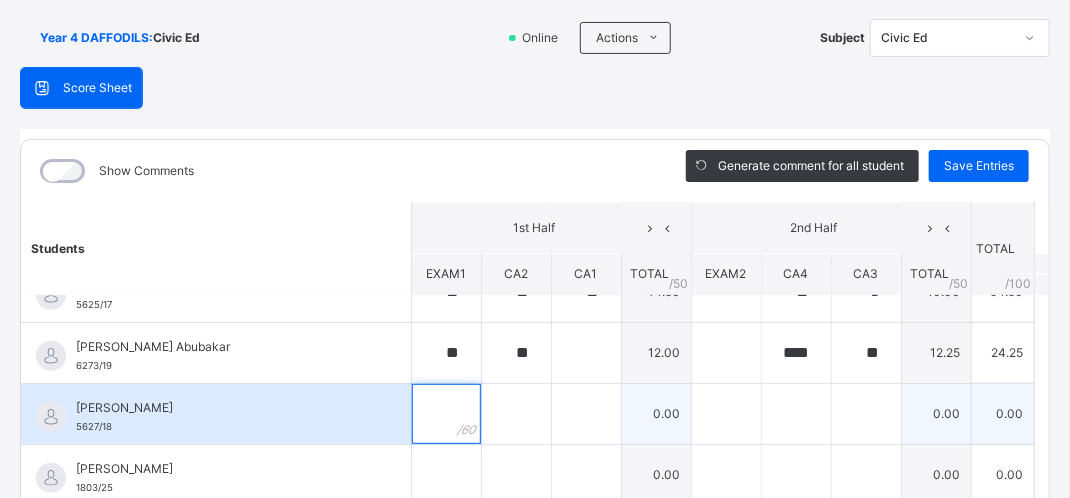click at bounding box center (446, 414) 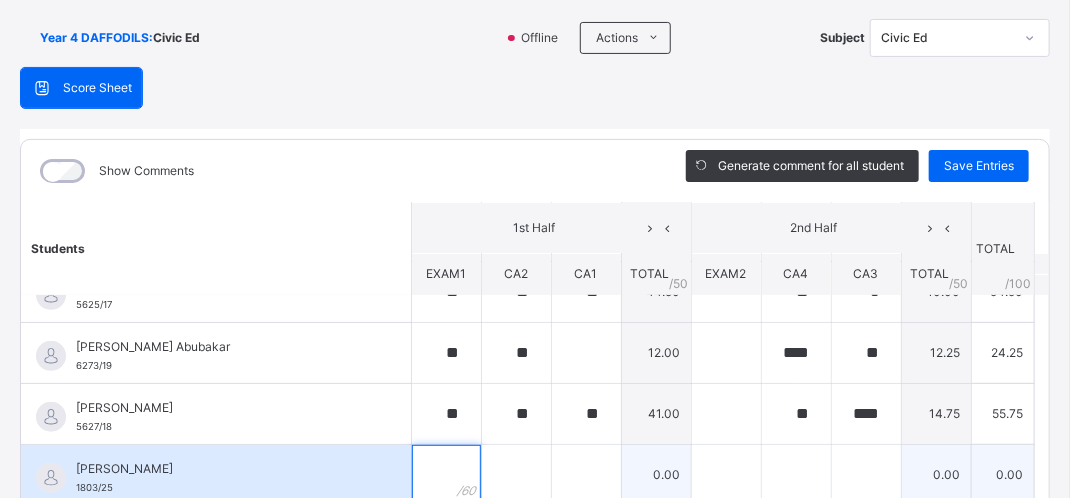 click at bounding box center [446, 475] 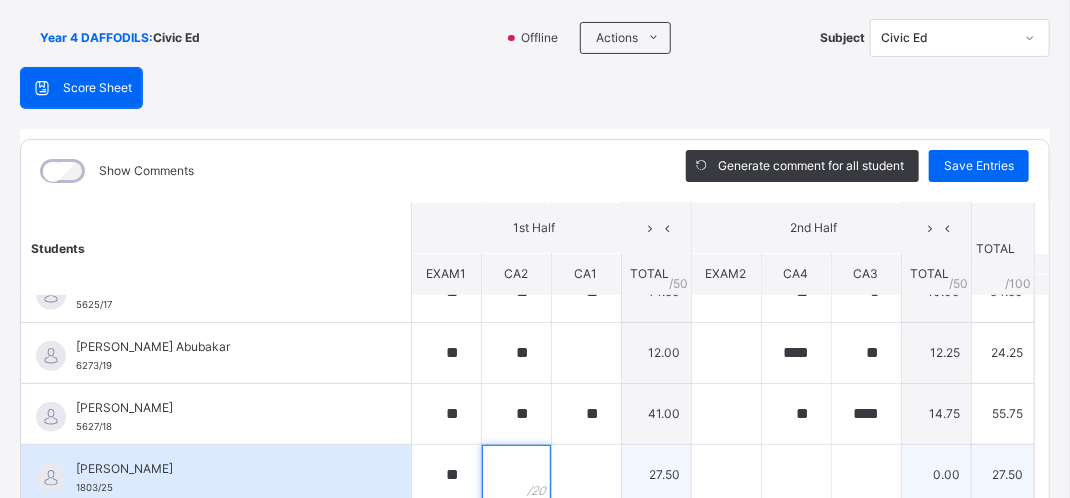 scroll, scrollTop: 132, scrollLeft: 0, axis: vertical 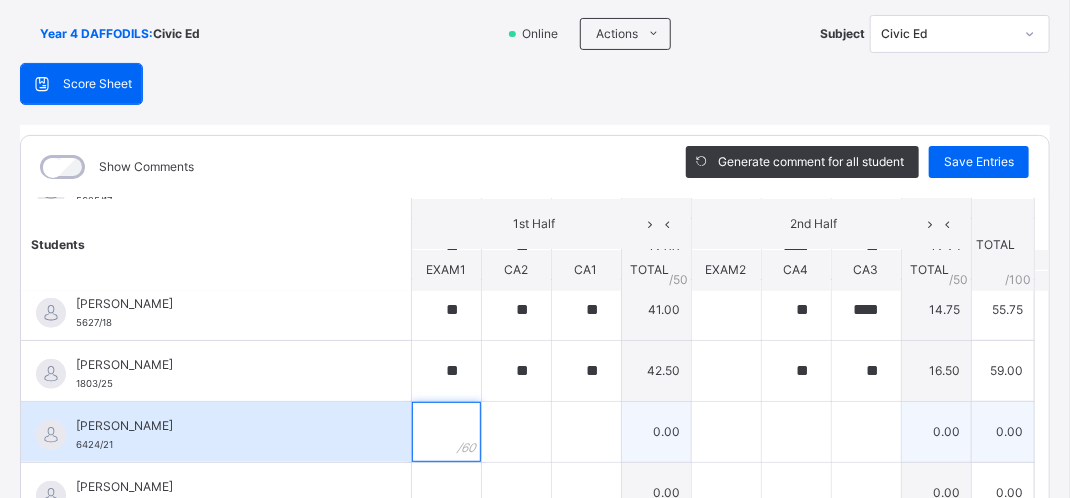 click at bounding box center [446, 432] 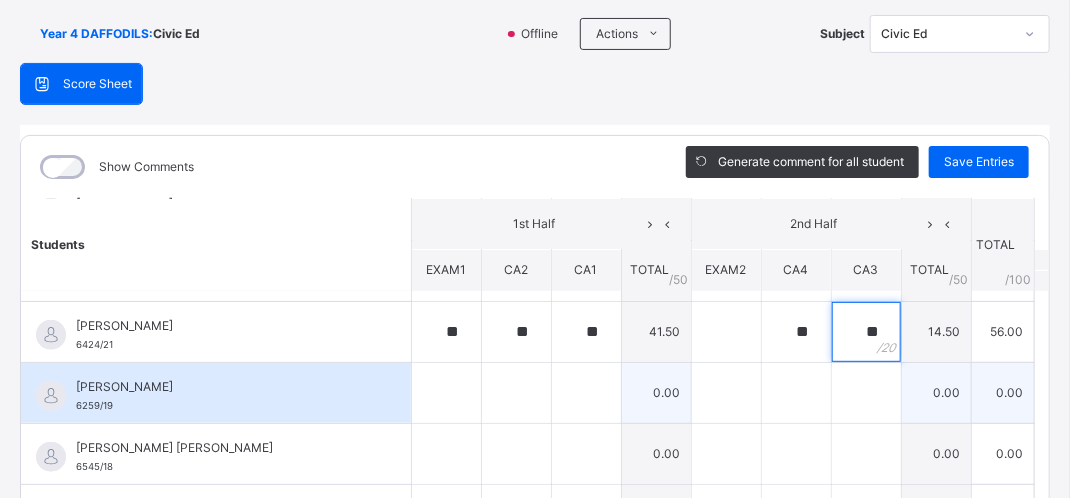 scroll, scrollTop: 600, scrollLeft: 0, axis: vertical 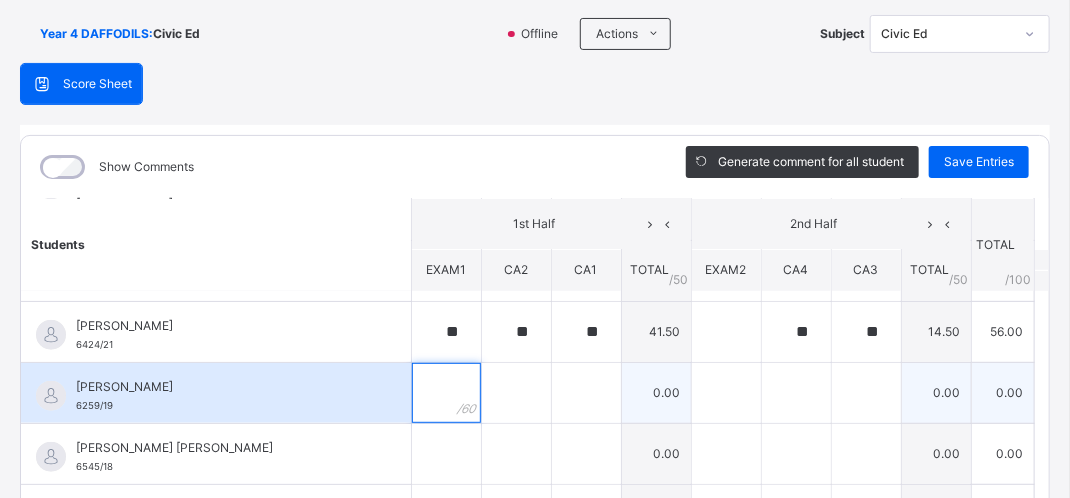 click at bounding box center (446, 393) 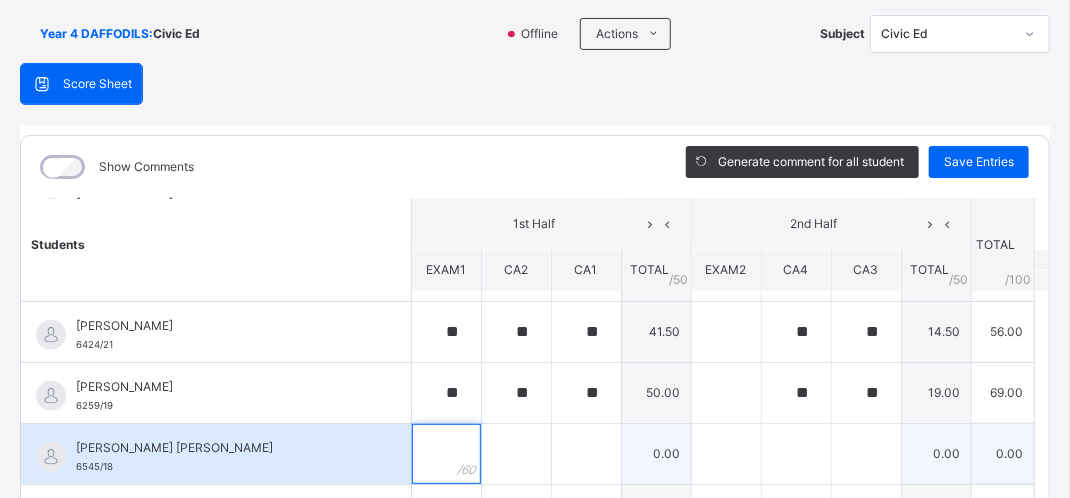 click at bounding box center [446, 454] 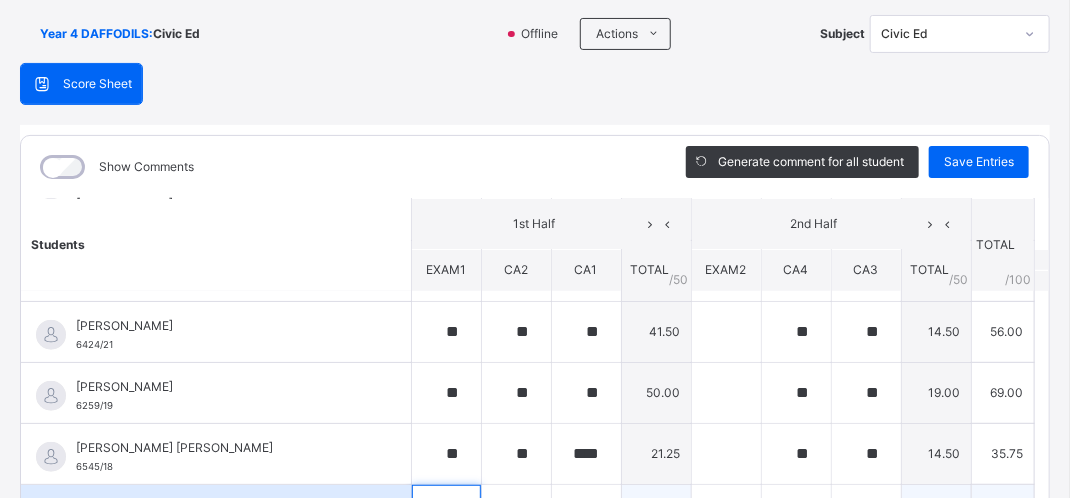 click at bounding box center (446, 515) 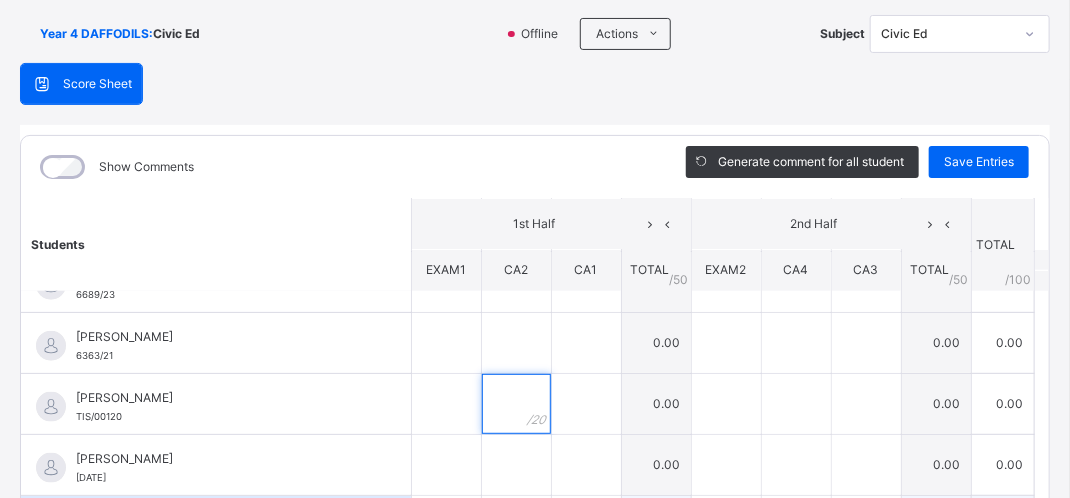 scroll, scrollTop: 800, scrollLeft: 0, axis: vertical 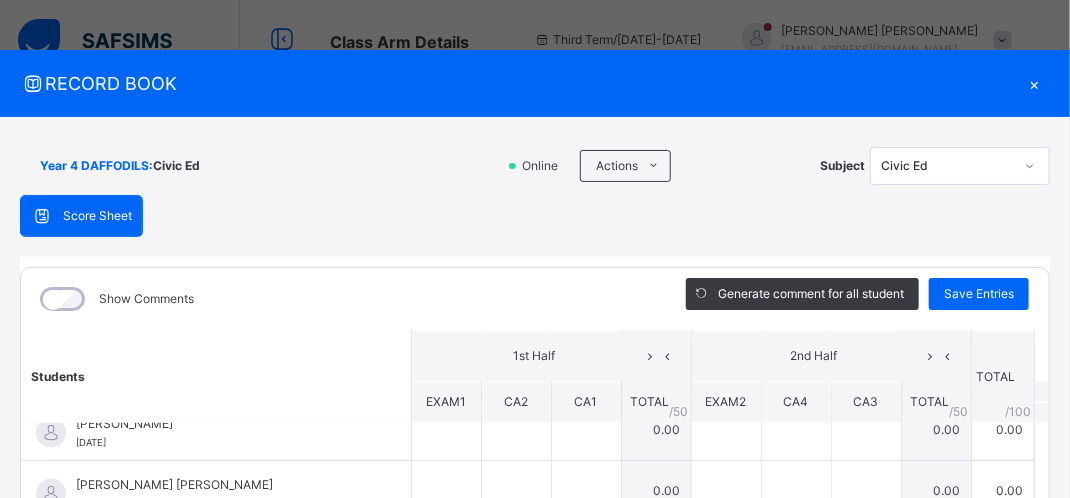 click on "Year 4   DAFFODILS :   Civic Ed Online Actions  Download Empty Score Sheet  Upload/map score sheet Subject  Civic [PERSON_NAME] INTERNATIONAL SCHOOL Date: [DATE] 2:38:16 pm Score Sheet Score Sheet Show Comments   Generate comment for all student   Save Entries Class Level:  Year 4   DAFFODILS Subject:  Civic Ed Session:  2024/2025 Session Session:  Third Term Students 1st Half 2nd Half TOTAL /100 Comment EXAM1 CA2 CA1 TOTAL / 50 EXAM2 CA4 CA3 TOTAL / 50 [PERSON_NAME] ID_121 [PERSON_NAME] ID_121 ** ** ** 34.00 ** ** 13.50 47.50 Generate comment 0 / 250   ×   Subject Teacher’s Comment Generate and see in full the comment developed by the AI with an option to regenerate the comment [PERSON_NAME]  [PERSON_NAME]   ID_121   Total 47.50  / 100.00 [PERSON_NAME] Bot   Regenerate     Use this comment   [PERSON_NAME]'AFAR 5623/18 [PERSON_NAME]'AFAR 5623/18 ** ** ** 50.00 ** ** 17.50 67.50 Generate comment 0 / 250   ×   Subject Teacher’s Comment [PERSON_NAME] [PERSON_NAME]'AFAR   5623/18   Total  /" at bounding box center (535, 489) 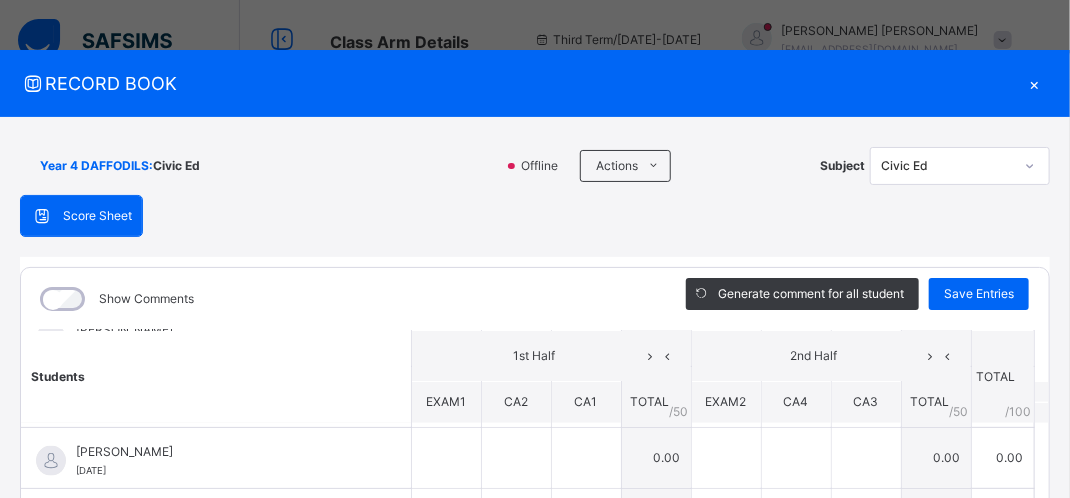 scroll, scrollTop: 960, scrollLeft: 0, axis: vertical 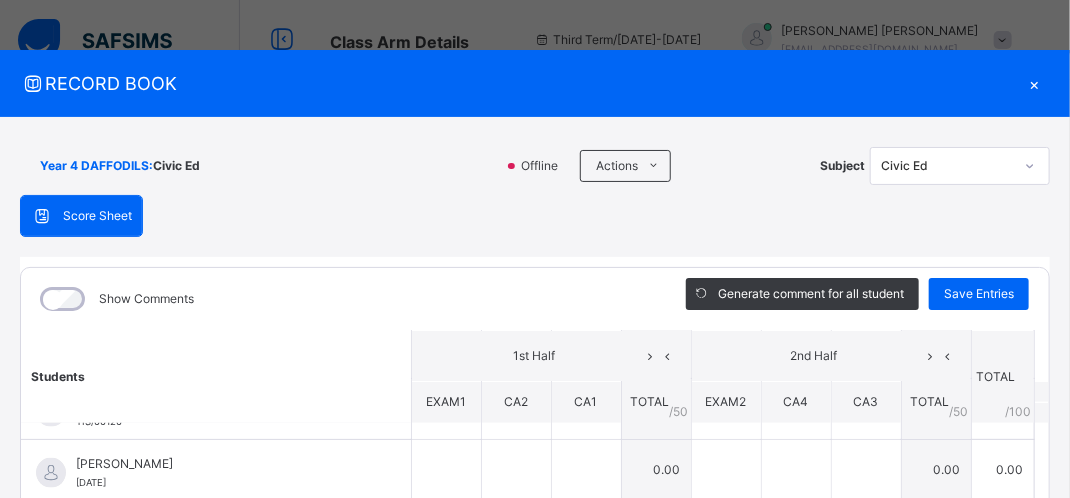 click on "Year 4   DAFFODILS :   Civic Ed Offline Actions  Download Empty Score Sheet  Upload/map score sheet Subject  Civic [PERSON_NAME] INTERNATIONAL SCHOOL Date: [DATE] 2:38:16 pm Score Sheet Score Sheet Show Comments   Generate comment for all student   Save Entries Class Level:  Year 4   DAFFODILS Subject:  Civic Ed Session:  2024/2025 Session Session:  Third Term Students 1st Half 2nd Half TOTAL /100 Comment EXAM1 CA2 CA1 TOTAL / 50 EXAM2 CA4 CA3 TOTAL / 50 [PERSON_NAME] ID_121 [PERSON_NAME] ID_121 ** ** ** 34.00 ** ** 13.50 47.50 Generate comment 0 / 250   ×   Subject Teacher’s Comment Generate and see in full the comment developed by the AI with an option to regenerate the comment [PERSON_NAME]  [PERSON_NAME]   ID_121   Total 47.50  / 100.00 [PERSON_NAME] Bot   Regenerate     Use this comment   [PERSON_NAME]'AFAR 5623/18 [PERSON_NAME]'AFAR 5623/18 ** ** ** 50.00 ** ** 17.50 67.50 Generate comment 0 / 250   ×   Subject Teacher’s Comment [PERSON_NAME] [PERSON_NAME]'AFAR   5623/18   Total" at bounding box center (535, 489) 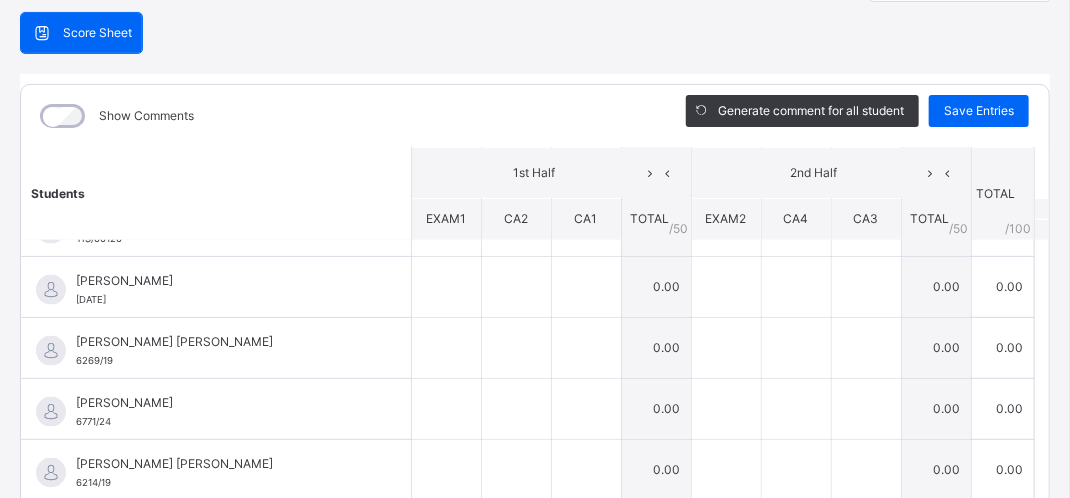 scroll, scrollTop: 403, scrollLeft: 0, axis: vertical 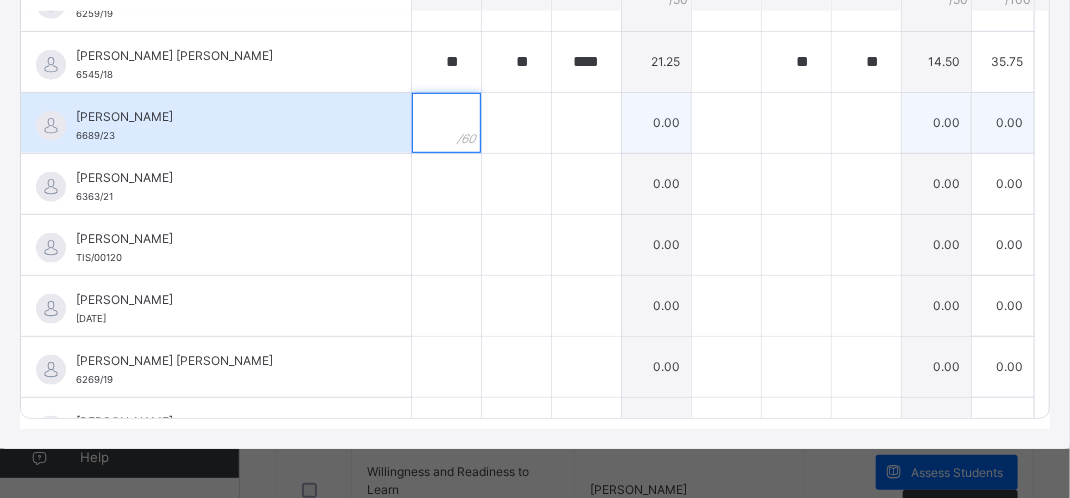 click at bounding box center [446, 123] 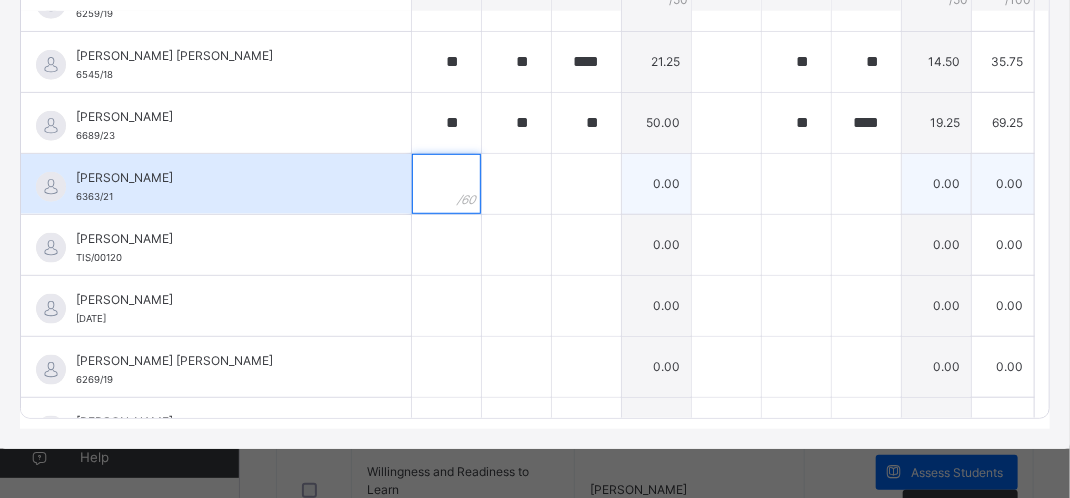 click at bounding box center [446, 184] 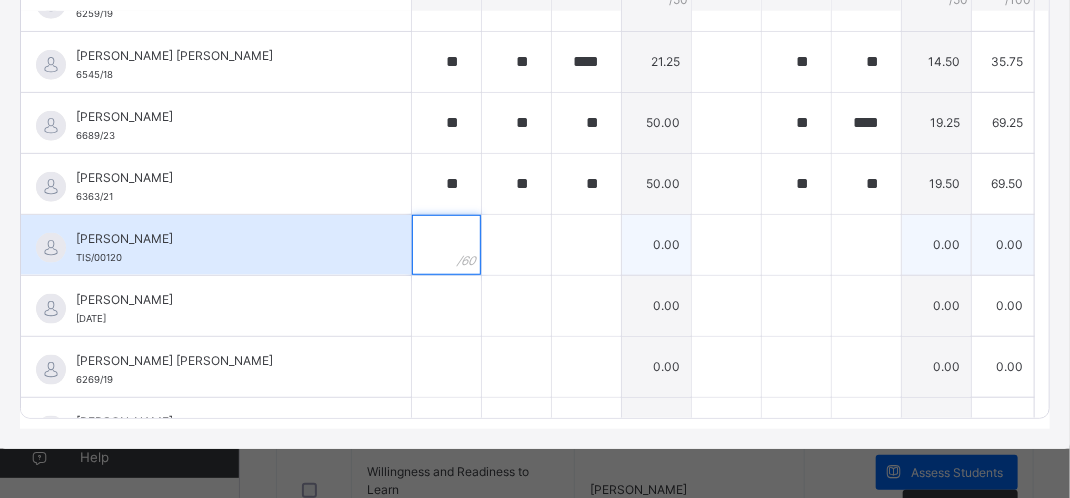 click at bounding box center (446, 245) 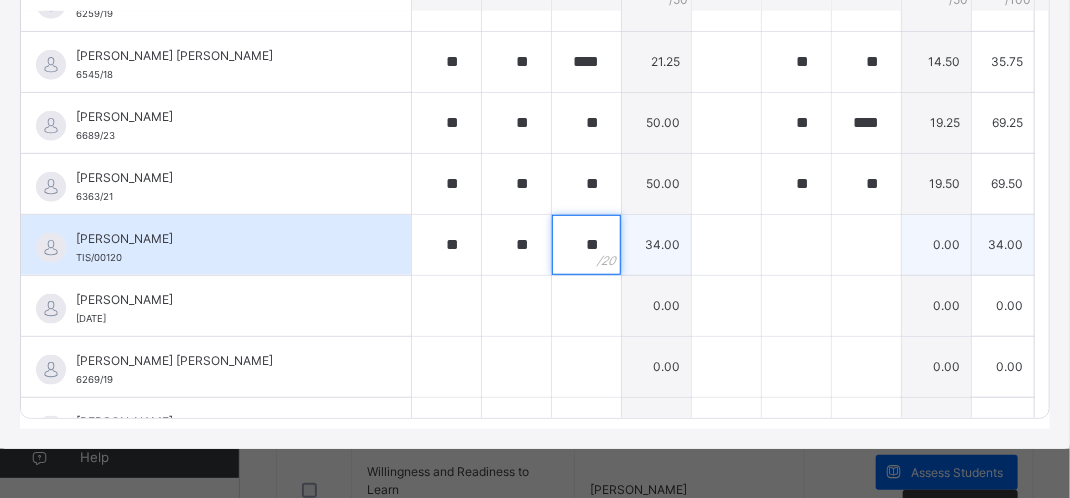 click on "**" at bounding box center (586, 245) 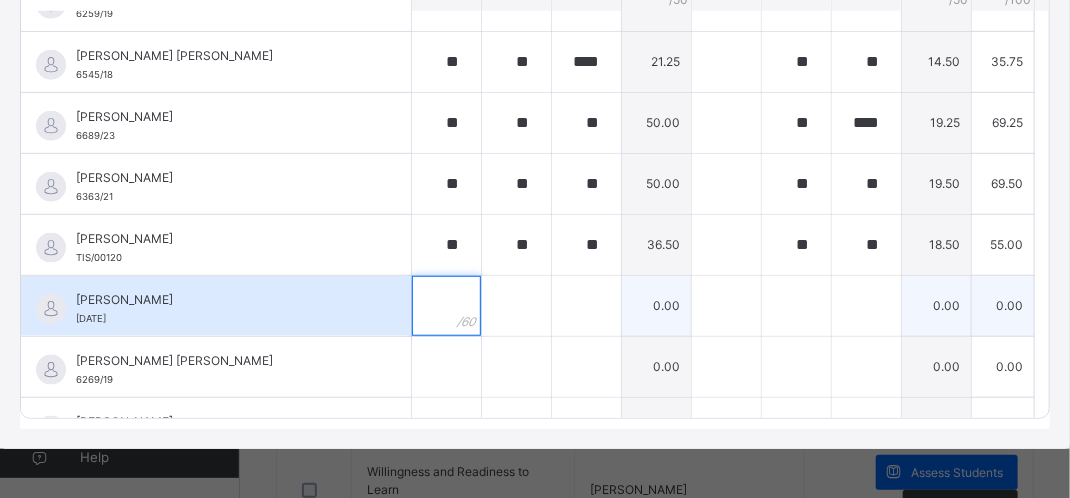 click at bounding box center (446, 306) 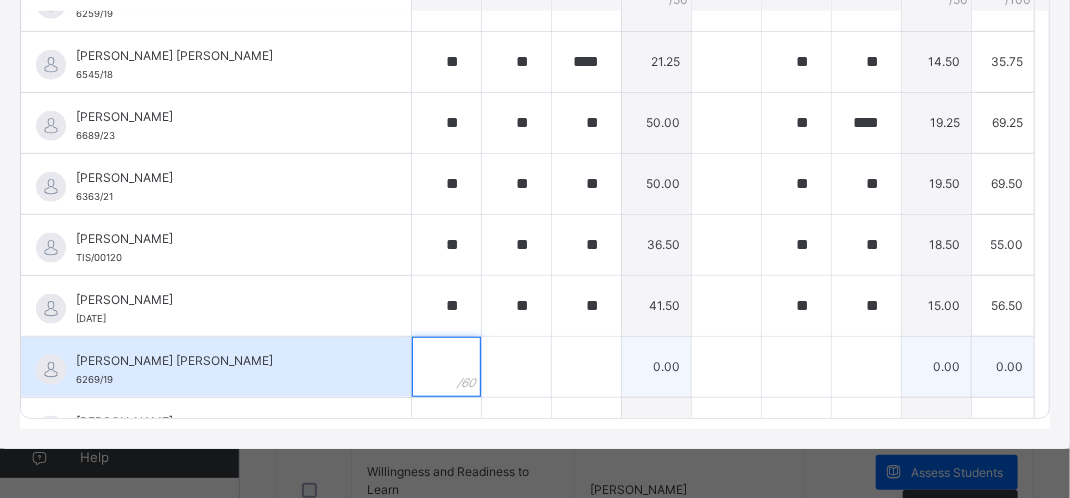 click at bounding box center (446, 367) 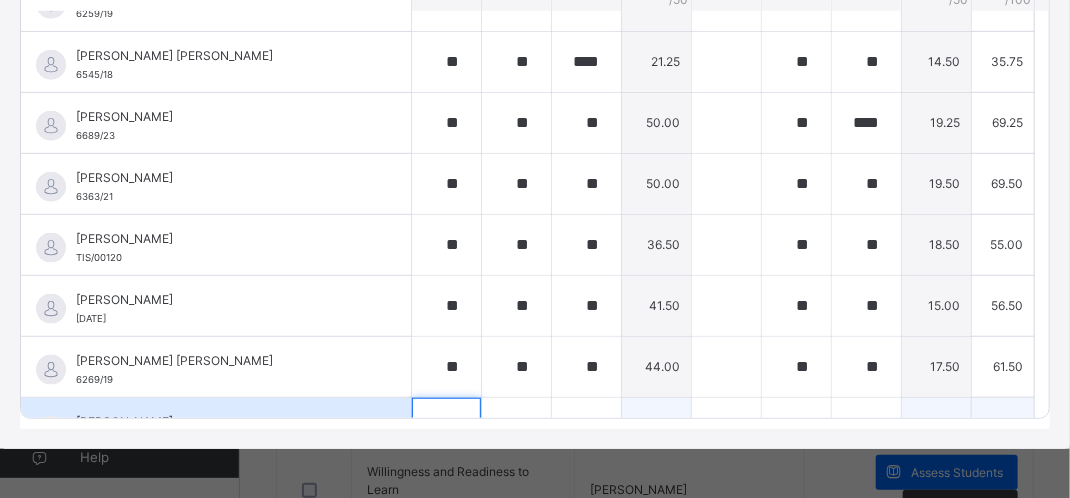 click at bounding box center (446, 428) 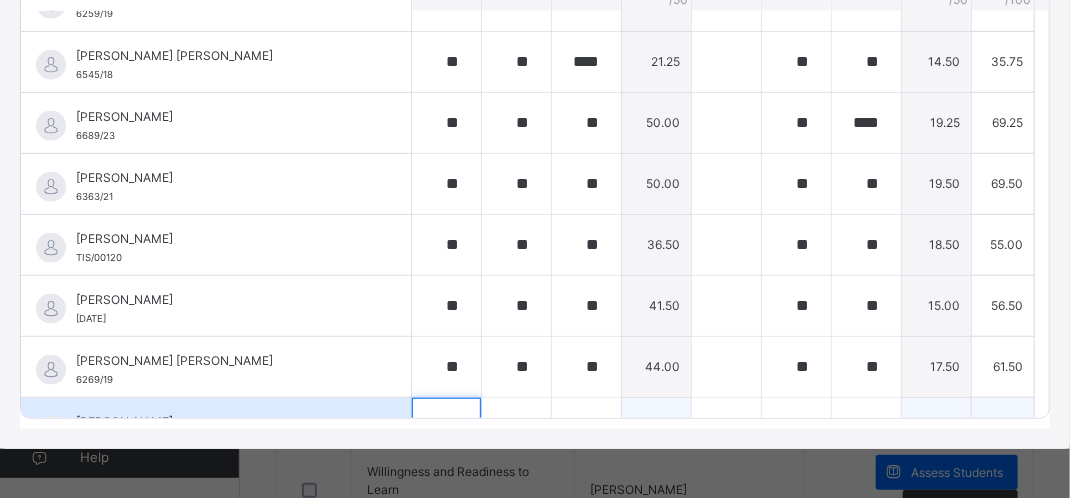 scroll, scrollTop: 727, scrollLeft: 0, axis: vertical 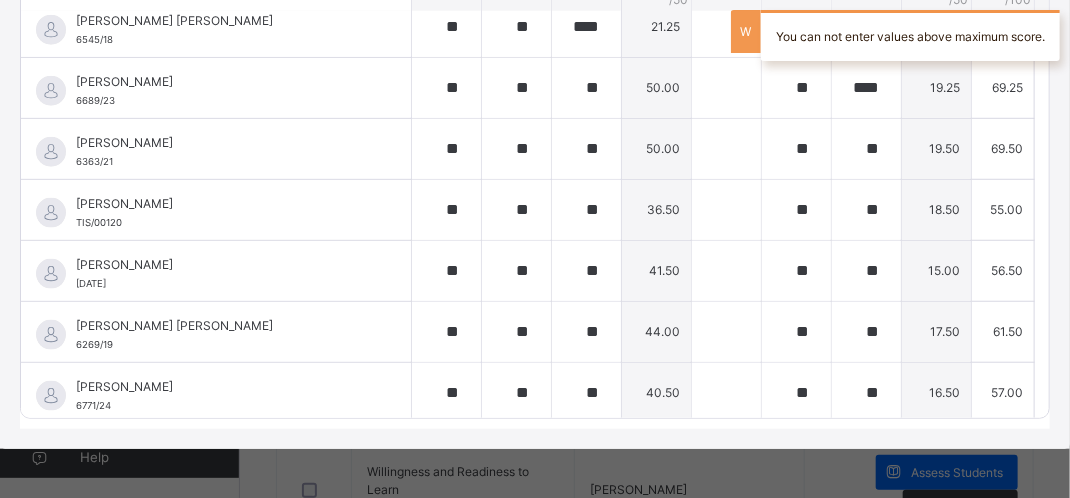 click on "Show Comments   Generate comment for all student   Save Entries Class Level:  Year 4   DAFFODILS Subject:  Civic Ed Session:  2024/2025 Session Session:  Third Term Students 1st Half 2nd Half TOTAL /100 Comment EXAM1 CA2 CA1 TOTAL / 50 EXAM2 CA4 CA3 TOTAL / 50 [PERSON_NAME] ID_121 [PERSON_NAME] ID_121 ** ** ** 34.00 ** ** 13.50 47.50 Generate comment 0 / 250   ×   Subject Teacher’s Comment Generate and see in full the comment developed by the AI with an option to regenerate the comment [PERSON_NAME]  [PERSON_NAME]   ID_121   Total 47.50  / 100.00 [PERSON_NAME] Bot   Regenerate     Use this comment   [PERSON_NAME]'AFAR 5623/18 [PERSON_NAME]'AFAR 5623/18 ** ** ** 50.00 ** ** 17.50 67.50 Generate comment 0 / 250   ×   Subject Teacher’s Comment Generate and see in full the comment developed by the AI with an option to regenerate the comment [PERSON_NAME] [PERSON_NAME]'AFAR   5623/18   Total 67.50  / 100.00 [PERSON_NAME] Bot   Regenerate     Use this comment   [PERSON_NAME] ID_096 ID_096 ** **" at bounding box center [535, 137] 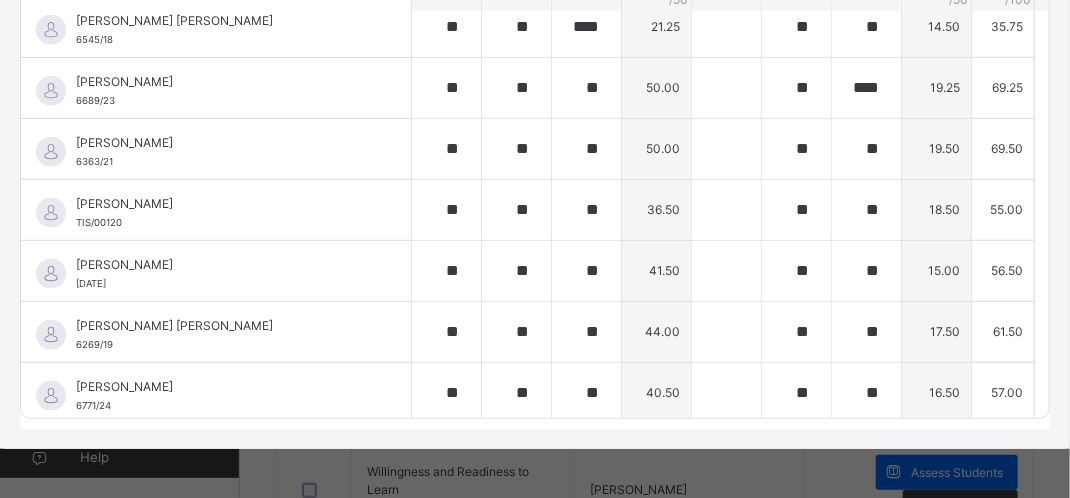 click on "Show Comments   Generate comment for all student   Save Entries Class Level:  Year 4   DAFFODILS Subject:  Civic Ed Session:  2024/2025 Session Session:  Third Term Students 1st Half 2nd Half TOTAL /100 Comment EXAM1 CA2 CA1 TOTAL / 50 EXAM2 CA4 CA3 TOTAL / 50 [PERSON_NAME] ID_121 [PERSON_NAME] ID_121 ** ** ** 34.00 ** ** 13.50 47.50 Generate comment 0 / 250   ×   Subject Teacher’s Comment Generate and see in full the comment developed by the AI with an option to regenerate the comment [PERSON_NAME]  [PERSON_NAME]   ID_121   Total 47.50  / 100.00 [PERSON_NAME] Bot   Regenerate     Use this comment   [PERSON_NAME]'AFAR 5623/18 [PERSON_NAME]'AFAR 5623/18 ** ** ** 50.00 ** ** 17.50 67.50 Generate comment 0 / 250   ×   Subject Teacher’s Comment Generate and see in full the comment developed by the AI with an option to regenerate the comment [PERSON_NAME] [PERSON_NAME]'AFAR   5623/18   Total 67.50  / 100.00 [PERSON_NAME] Bot   Regenerate     Use this comment   [PERSON_NAME] ID_096 ID_096 ** **" at bounding box center [535, 137] 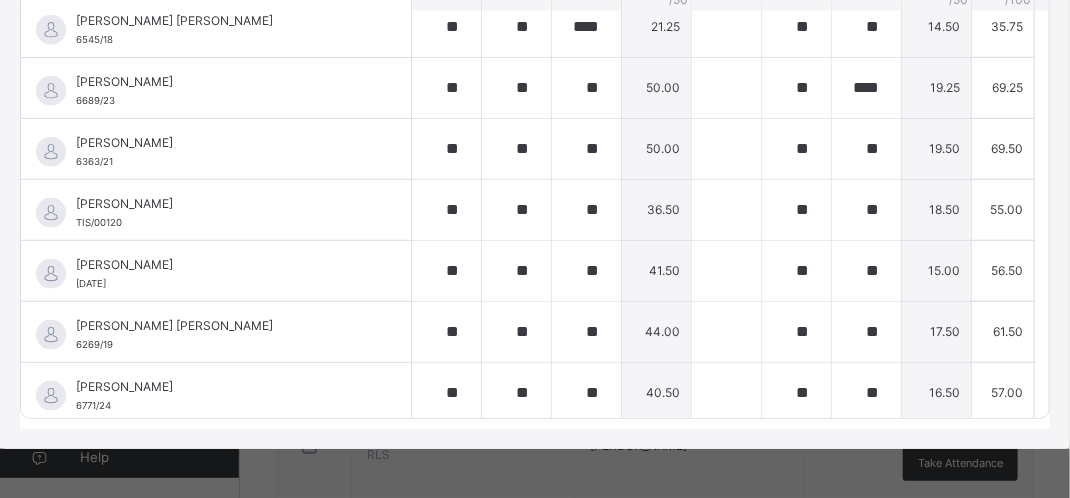 scroll, scrollTop: 520, scrollLeft: 0, axis: vertical 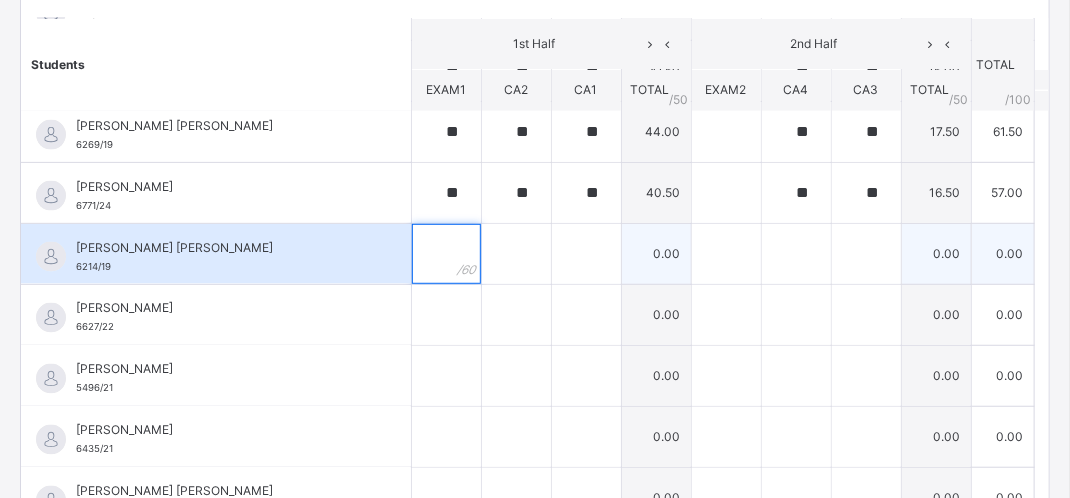 click at bounding box center (446, 254) 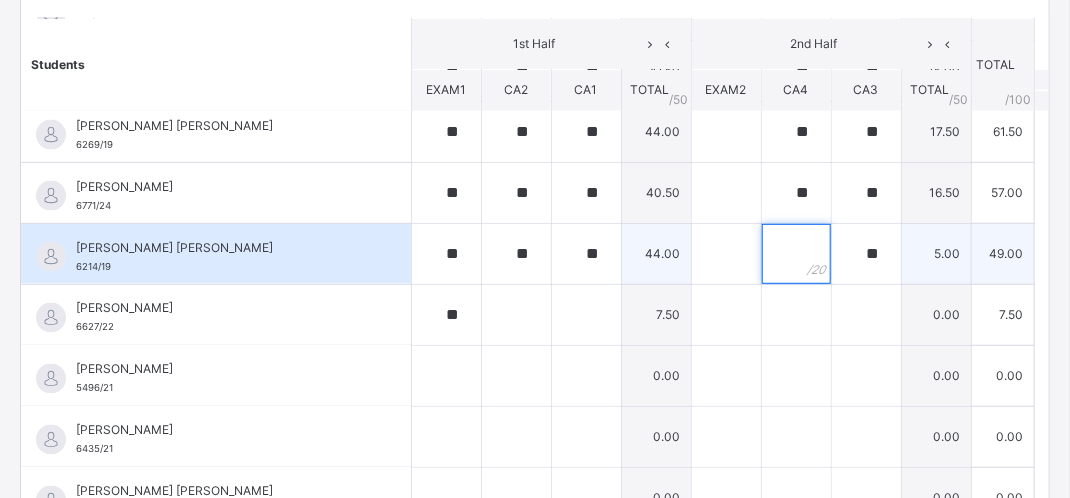 click at bounding box center (796, 254) 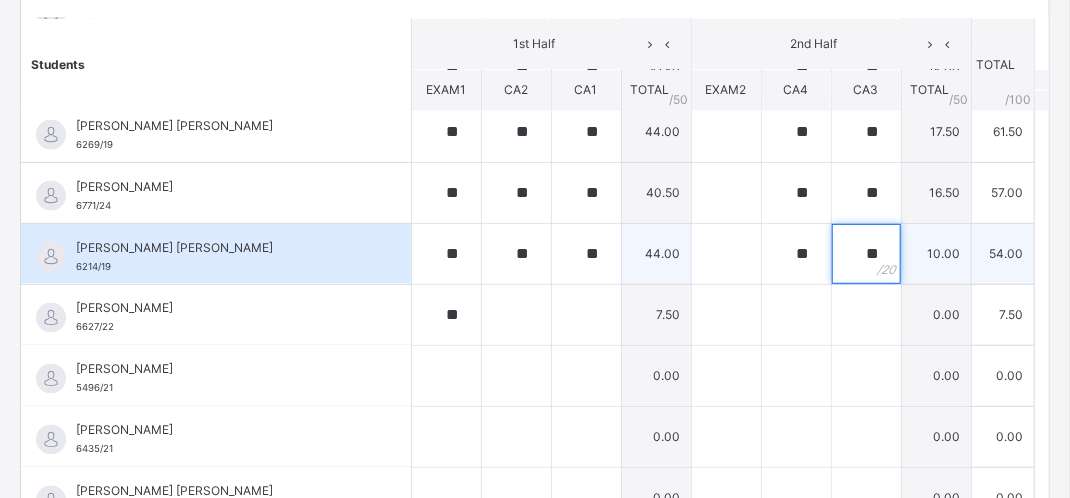 drag, startPoint x: 864, startPoint y: 245, endPoint x: 852, endPoint y: 249, distance: 12.649111 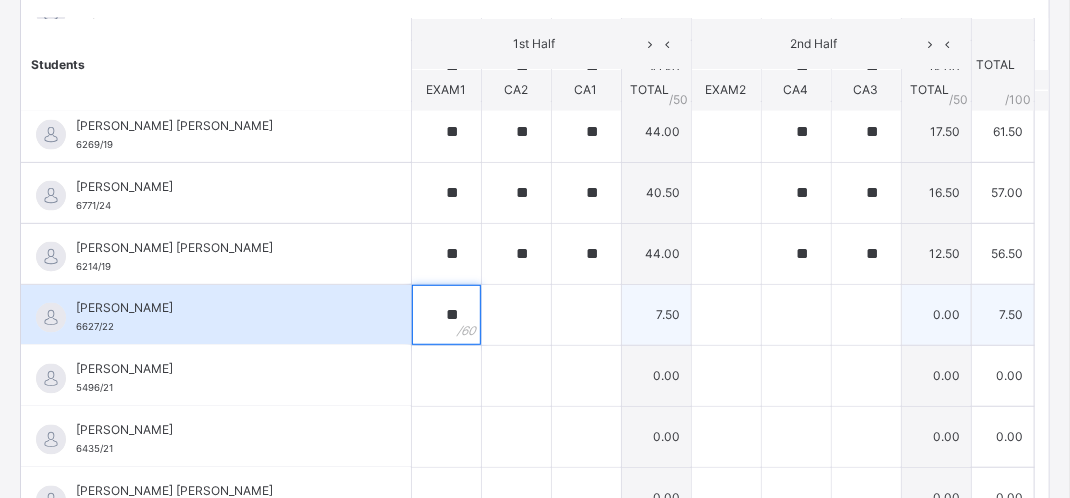 click on "**" at bounding box center [446, 315] 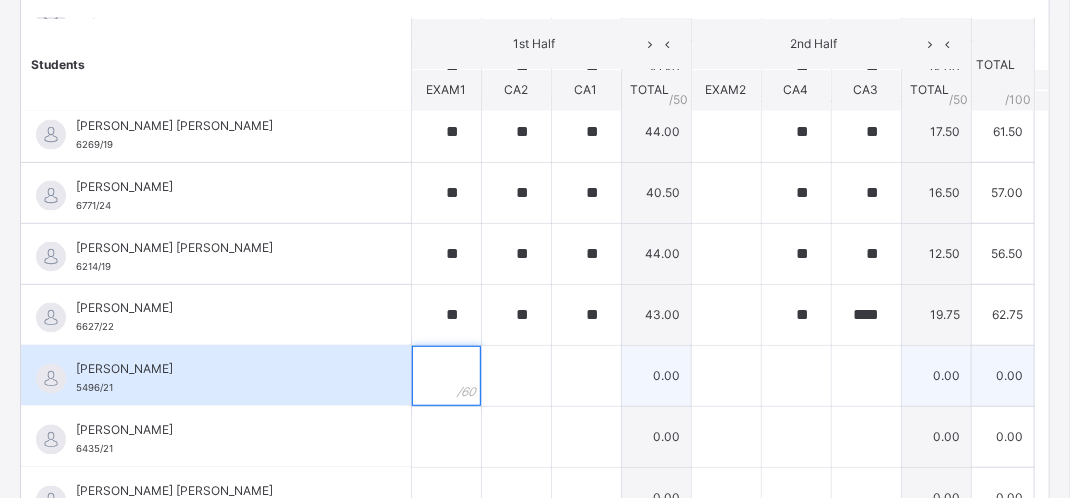 click at bounding box center [446, 376] 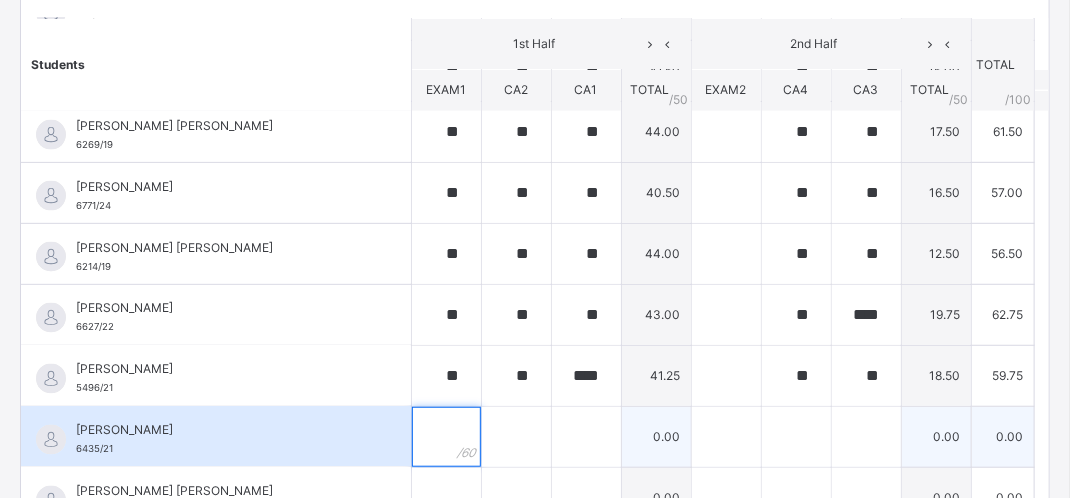 click at bounding box center (446, 437) 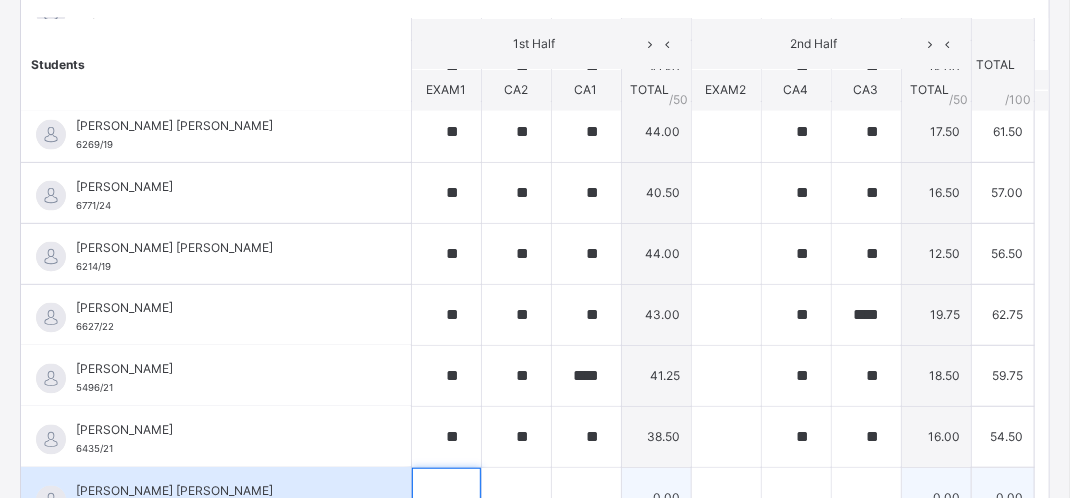 click at bounding box center (446, 498) 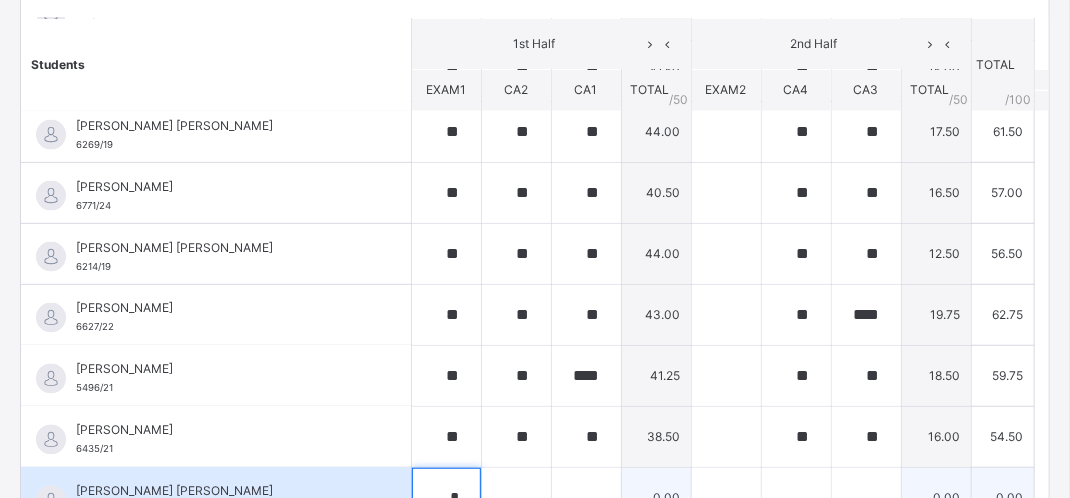 scroll, scrollTop: 315, scrollLeft: 0, axis: vertical 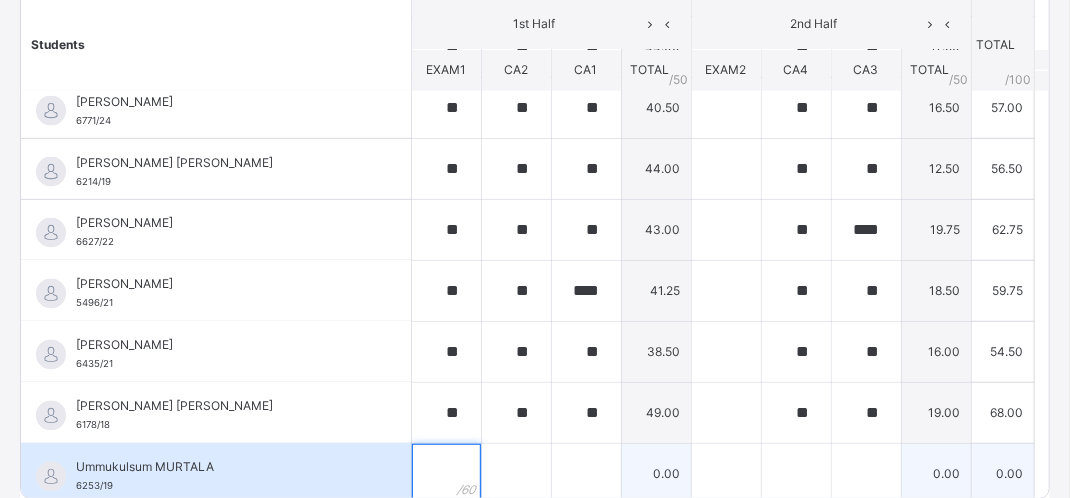 click at bounding box center (446, 474) 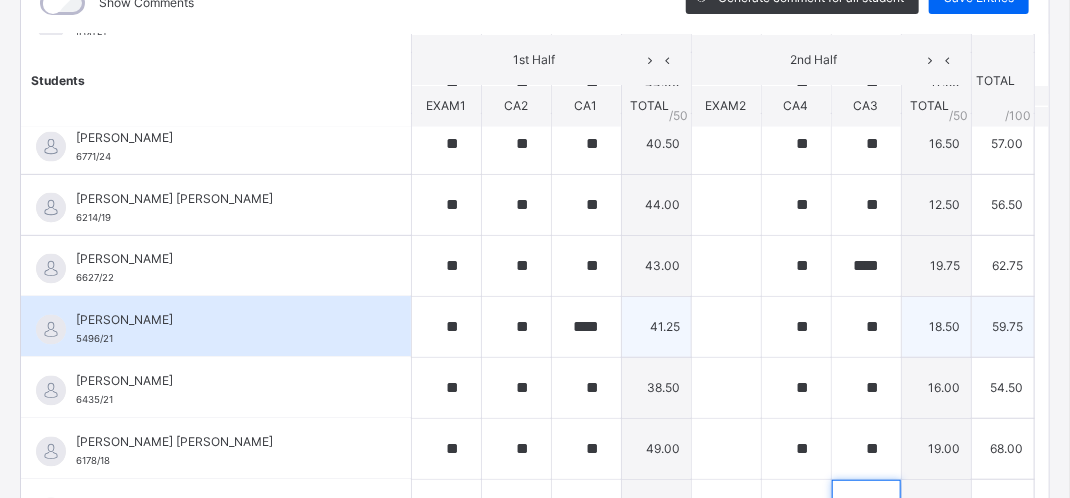 scroll, scrollTop: 0, scrollLeft: 0, axis: both 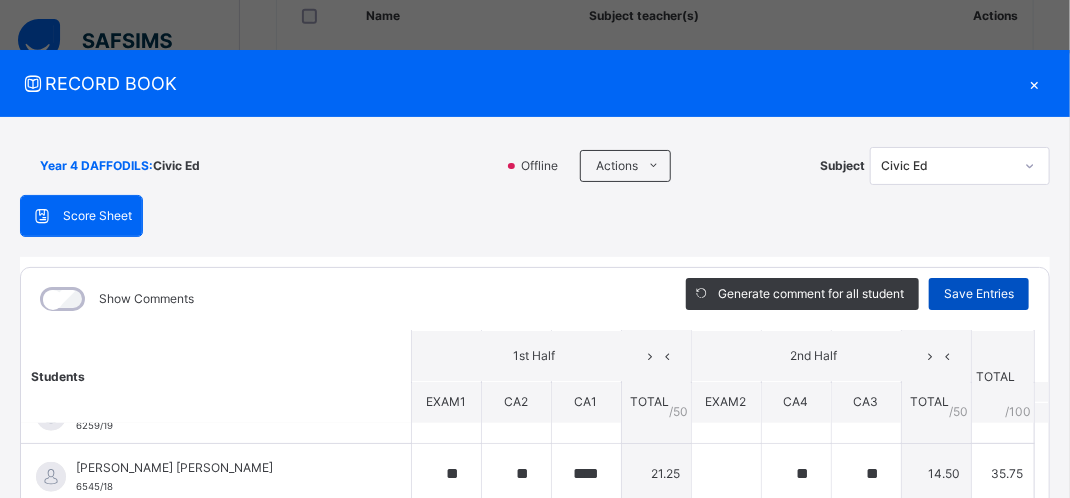 click on "Save Entries" at bounding box center [979, 294] 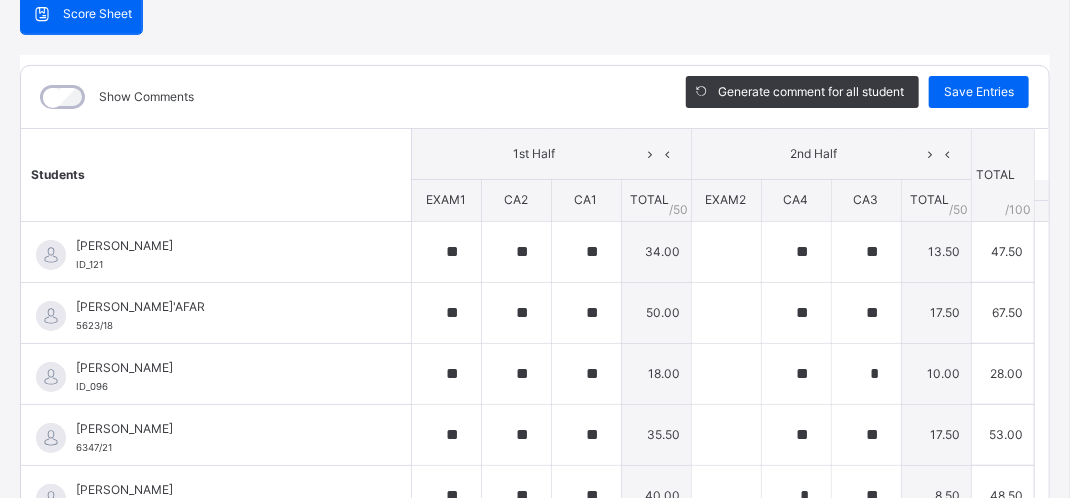 scroll, scrollTop: 0, scrollLeft: 0, axis: both 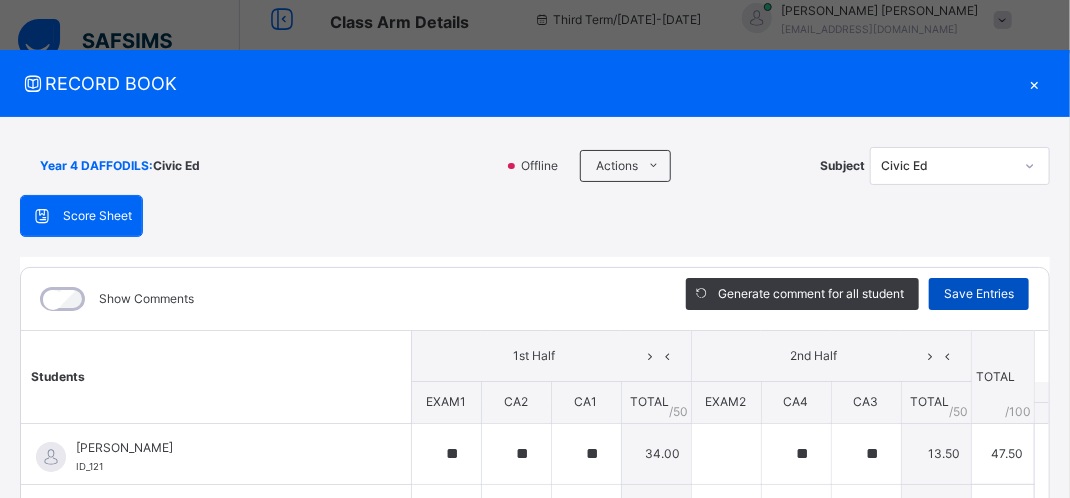 click on "Save Entries" at bounding box center [979, 294] 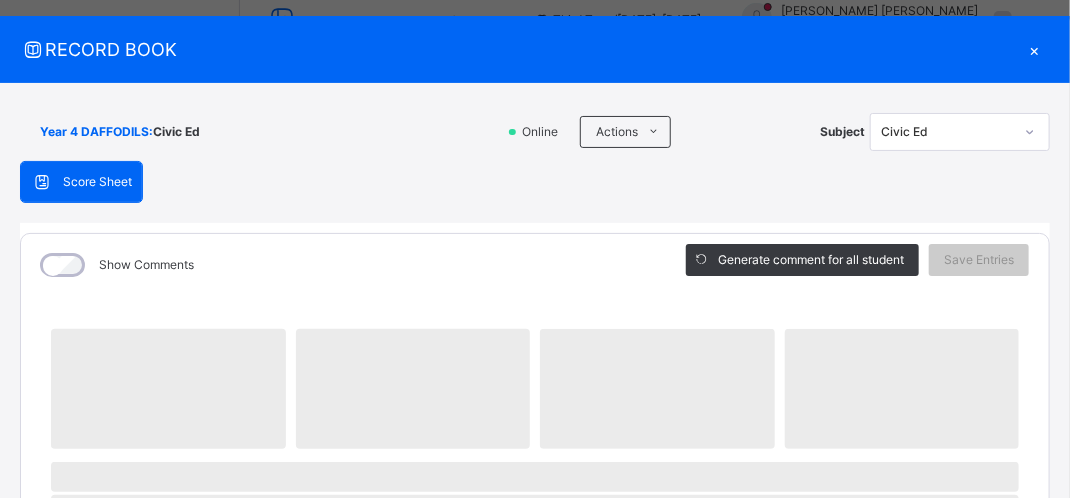 scroll, scrollTop: 0, scrollLeft: 0, axis: both 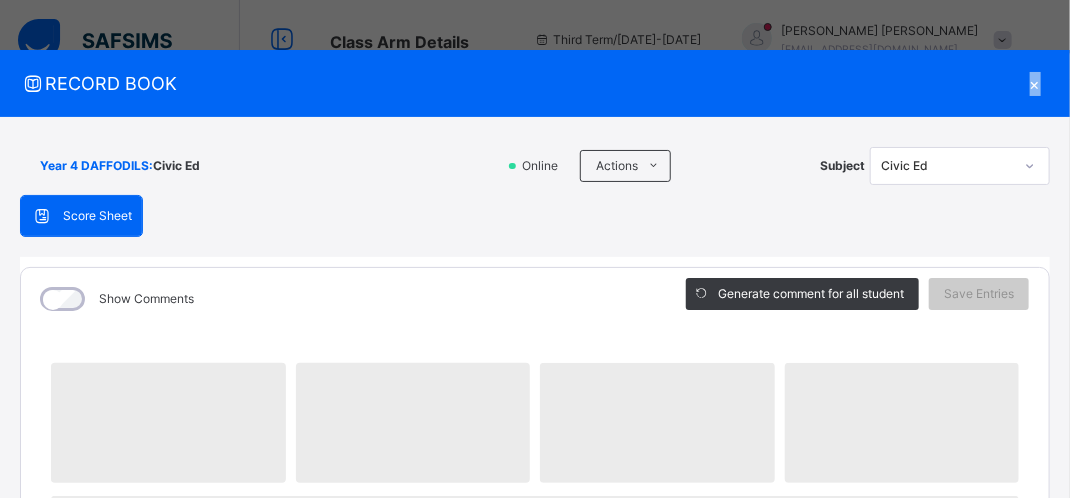 click on "×" at bounding box center [1035, 83] 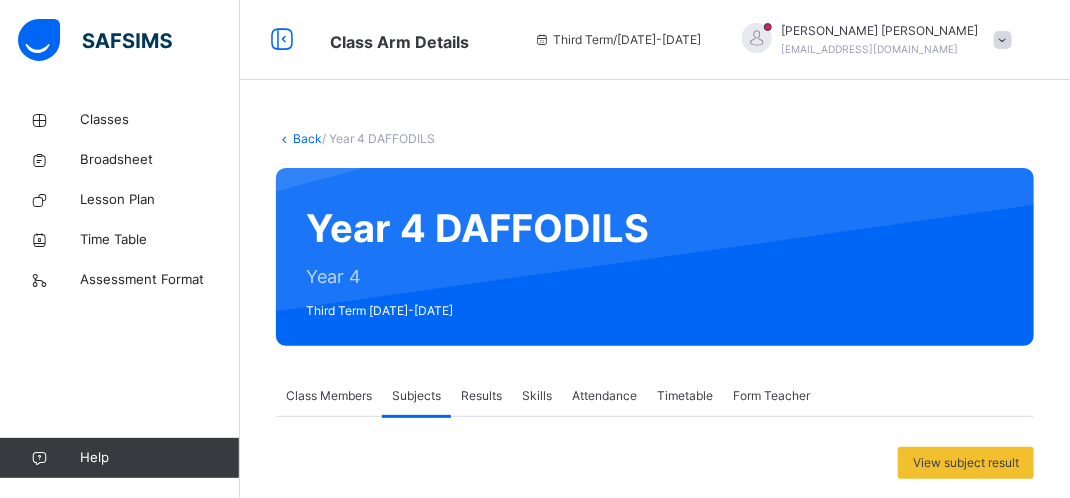 click at bounding box center (1003, 40) 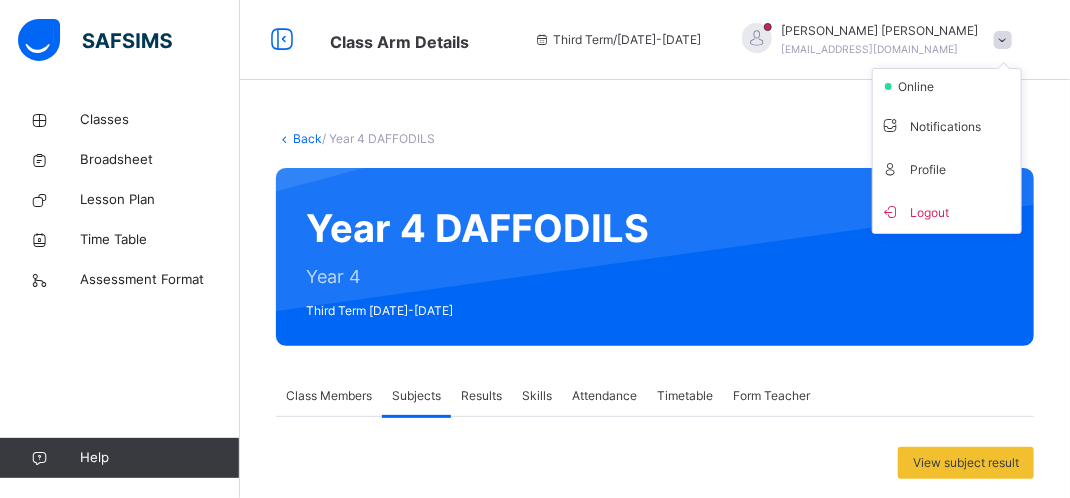 drag, startPoint x: 944, startPoint y: 214, endPoint x: 943, endPoint y: 199, distance: 15.033297 